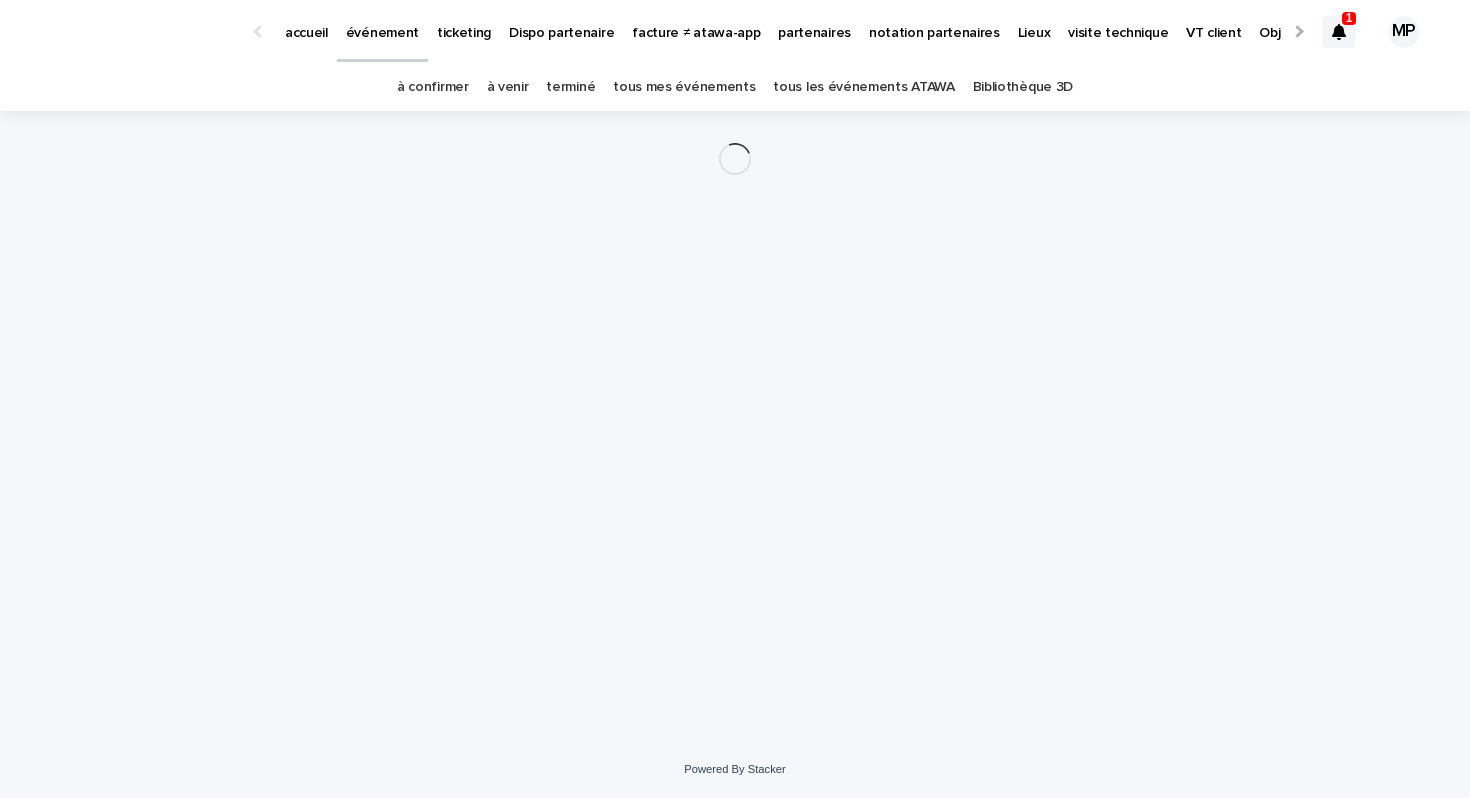scroll, scrollTop: 0, scrollLeft: 0, axis: both 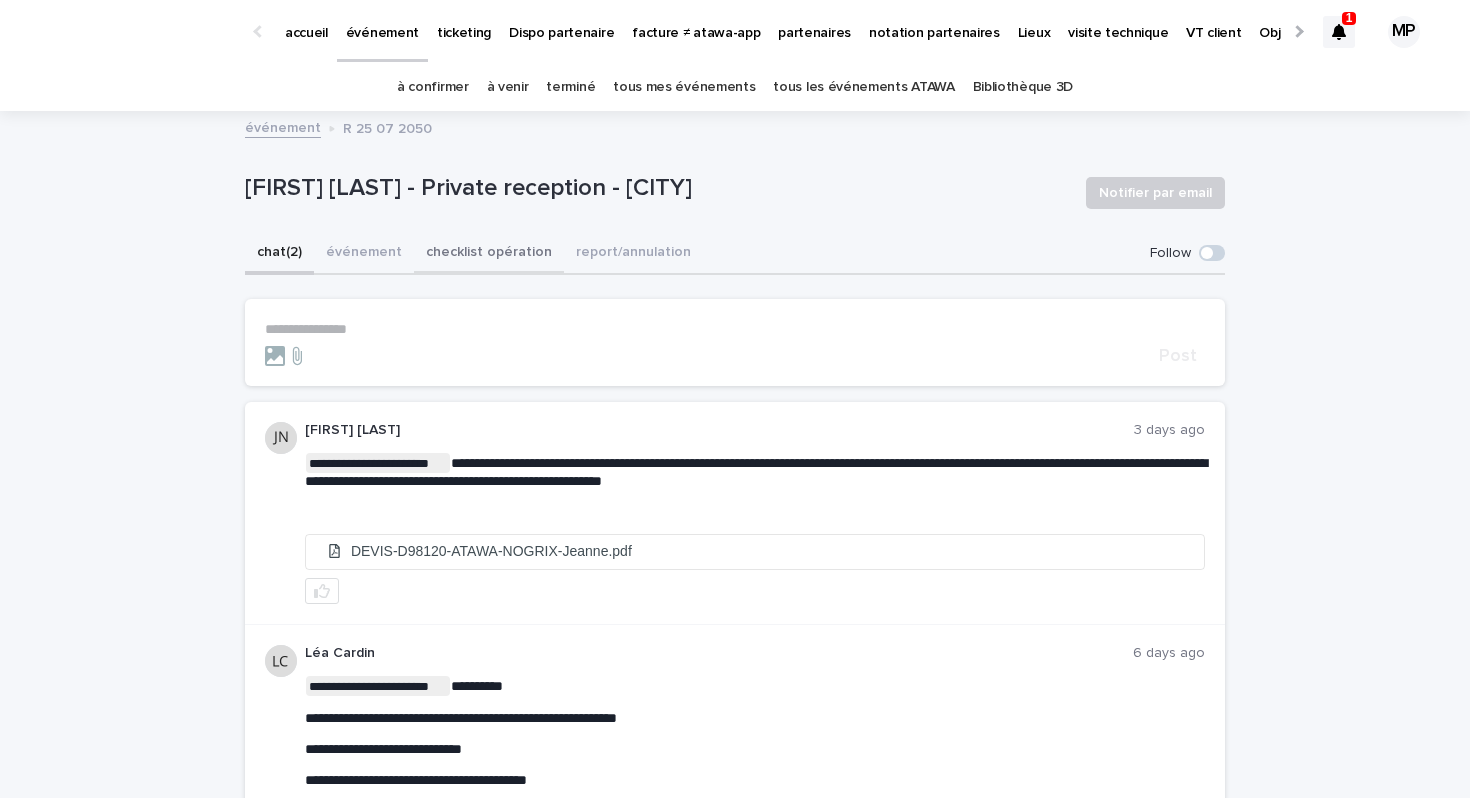 click on "checklist opération" at bounding box center [489, 254] 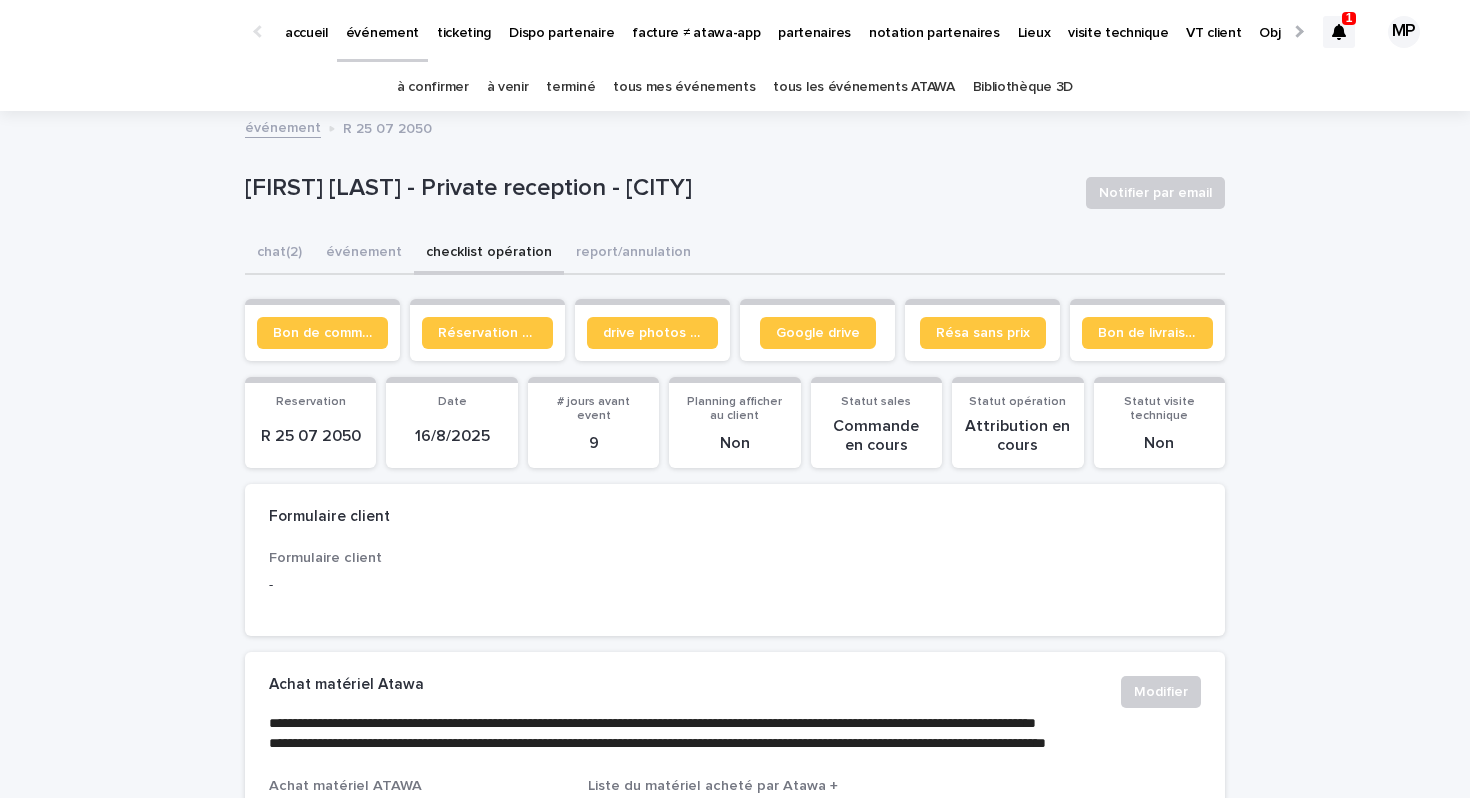 click on "checklist opération" at bounding box center [489, 254] 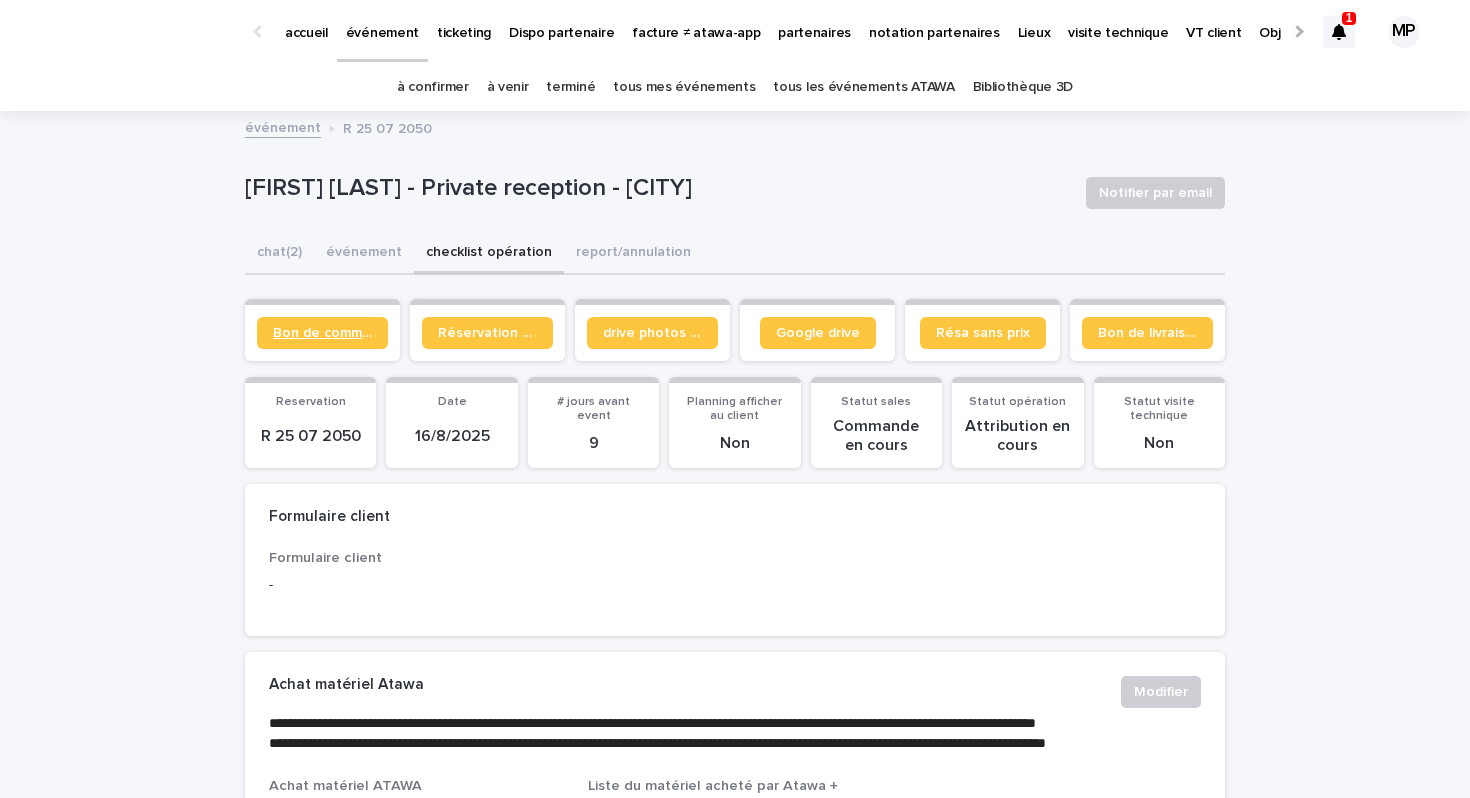 click on "Bon de commande" at bounding box center [322, 333] 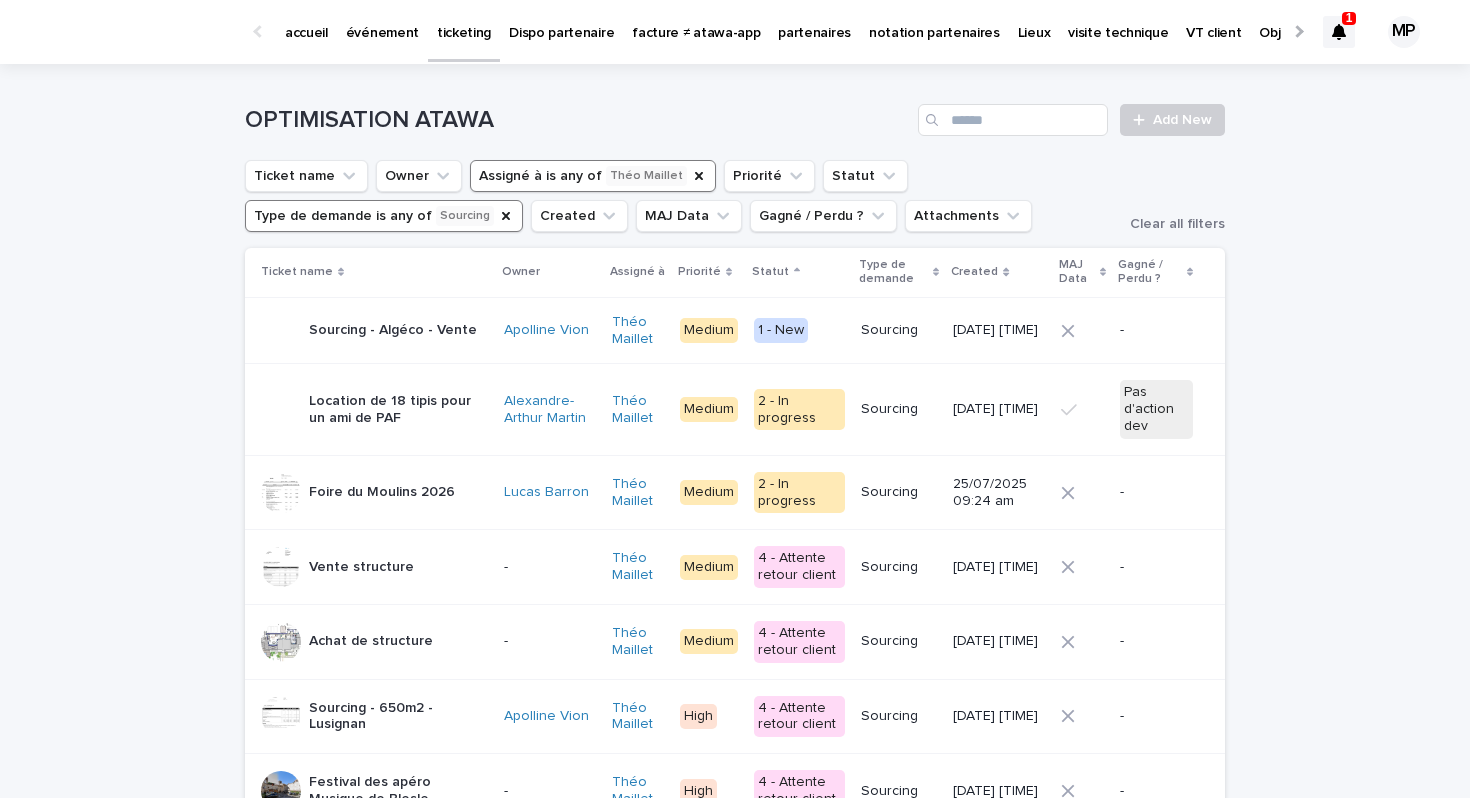 scroll, scrollTop: 0, scrollLeft: 0, axis: both 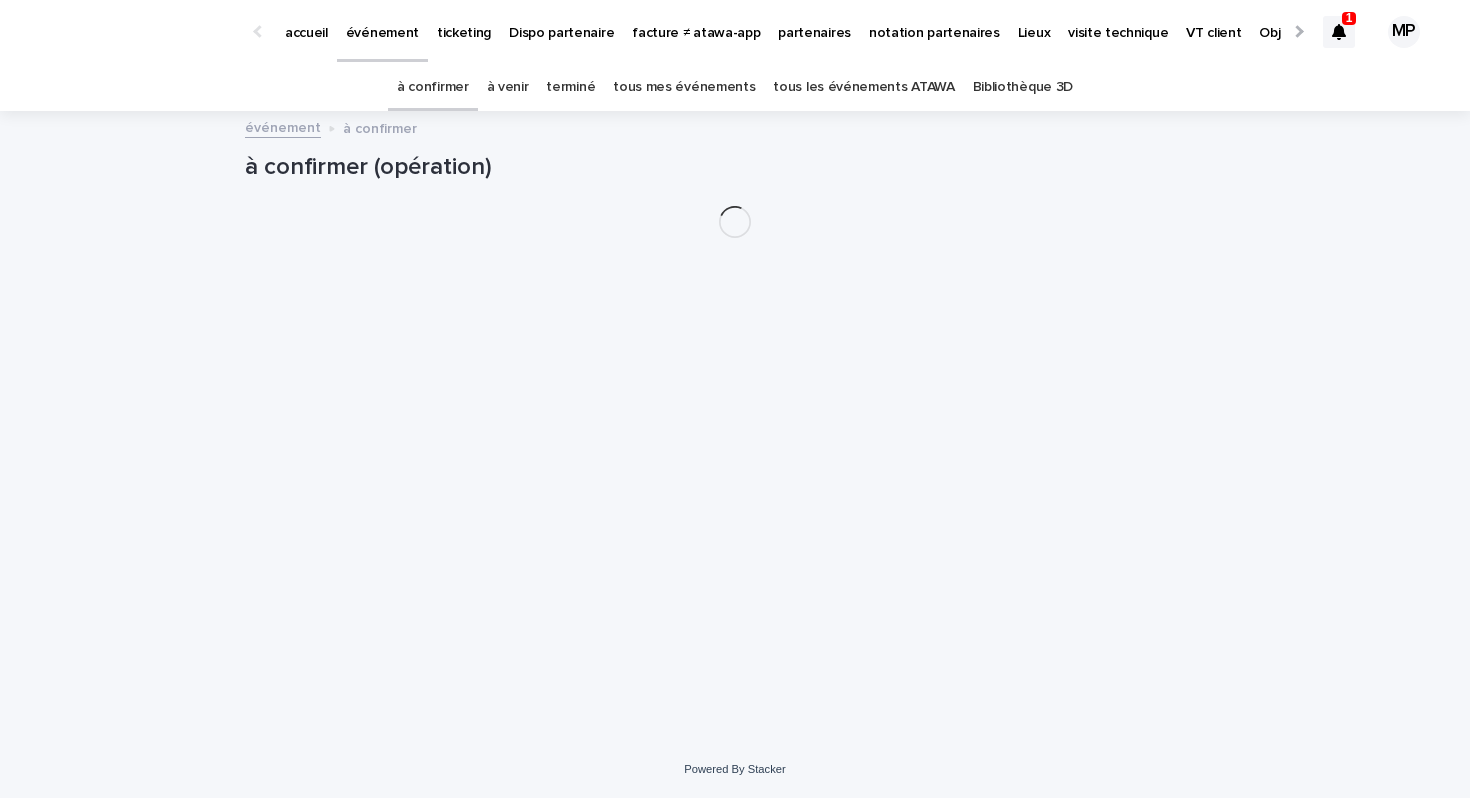 click on "tous les événements ATAWA" at bounding box center (863, 87) 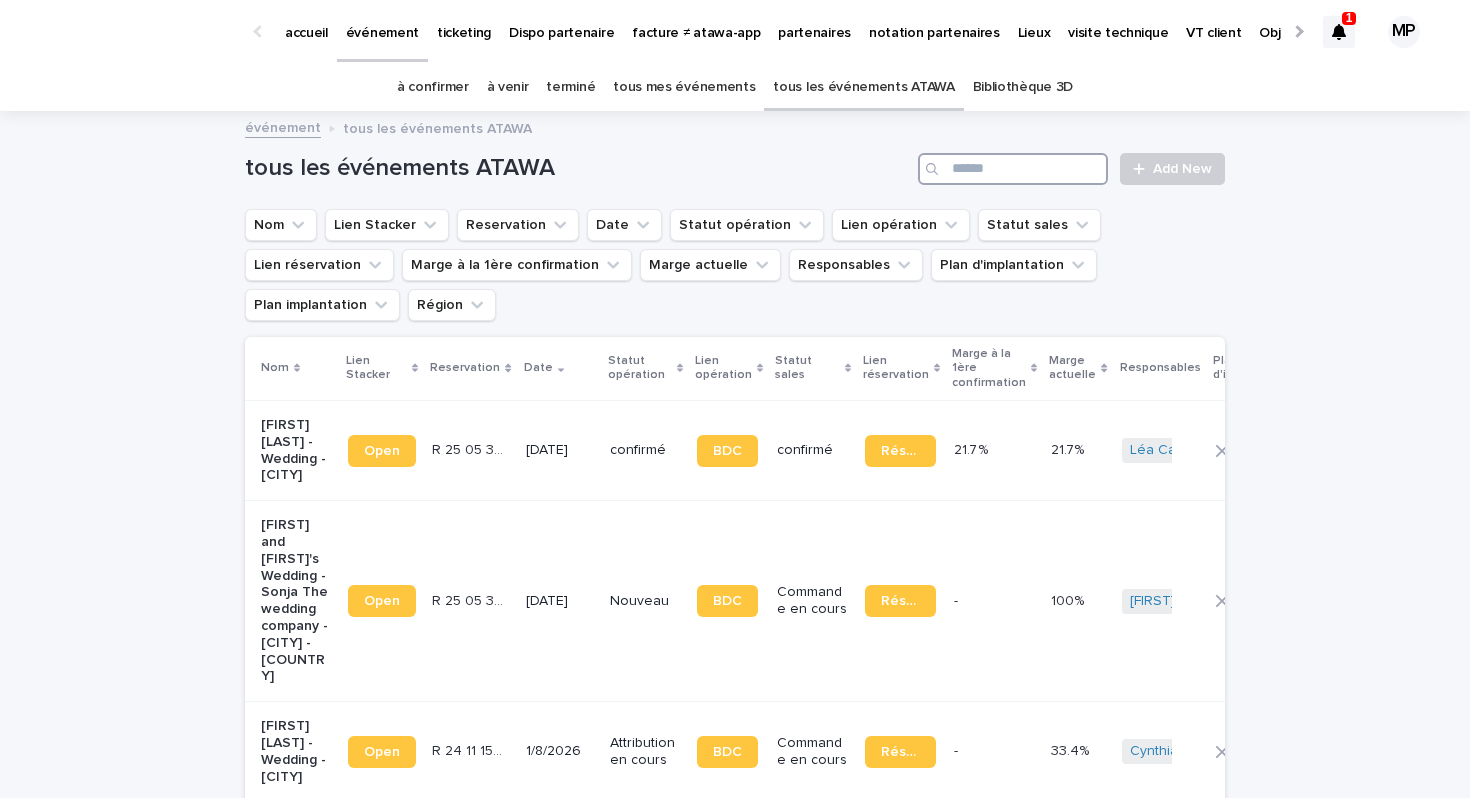 click at bounding box center [1013, 169] 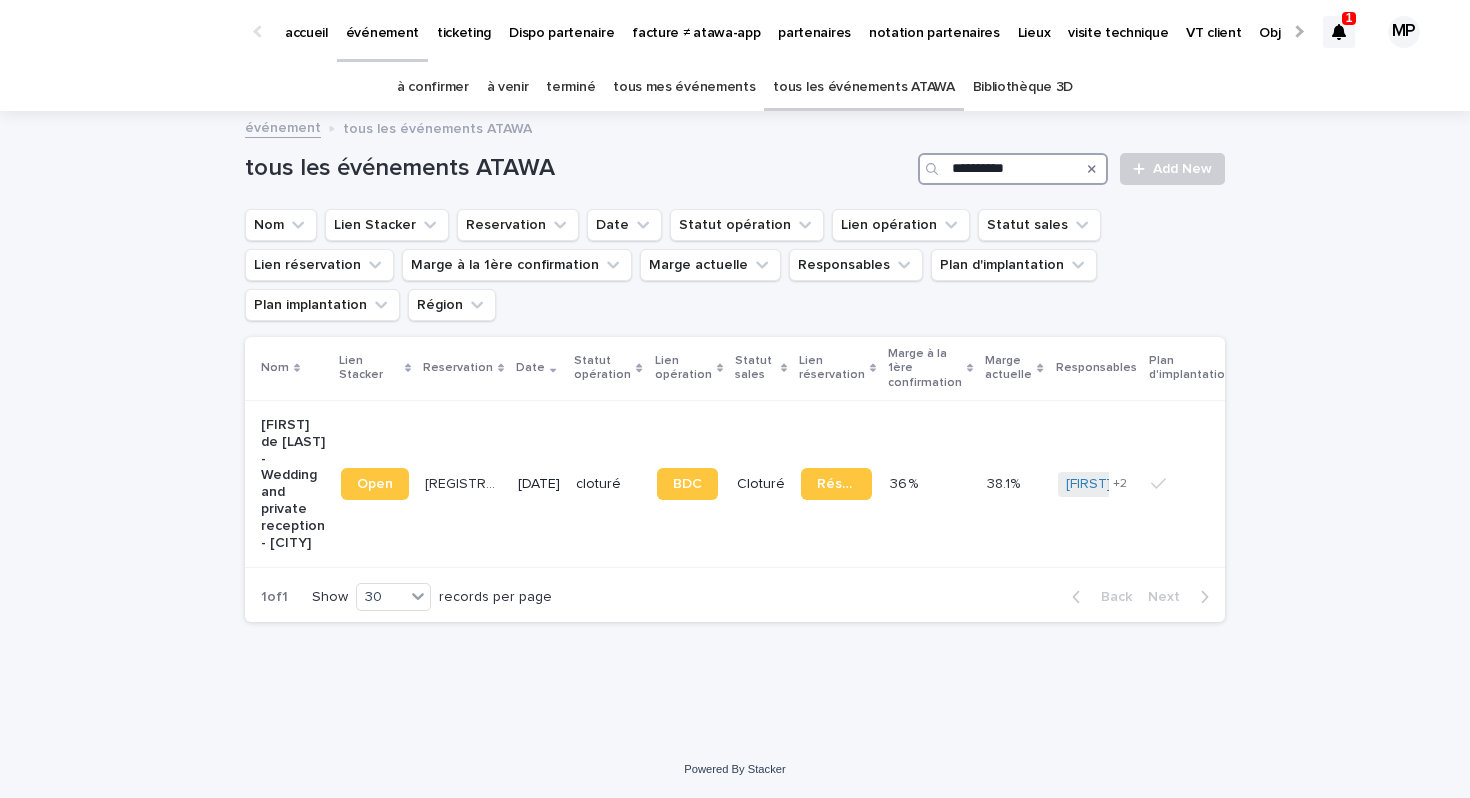 click on "**********" at bounding box center [1013, 169] 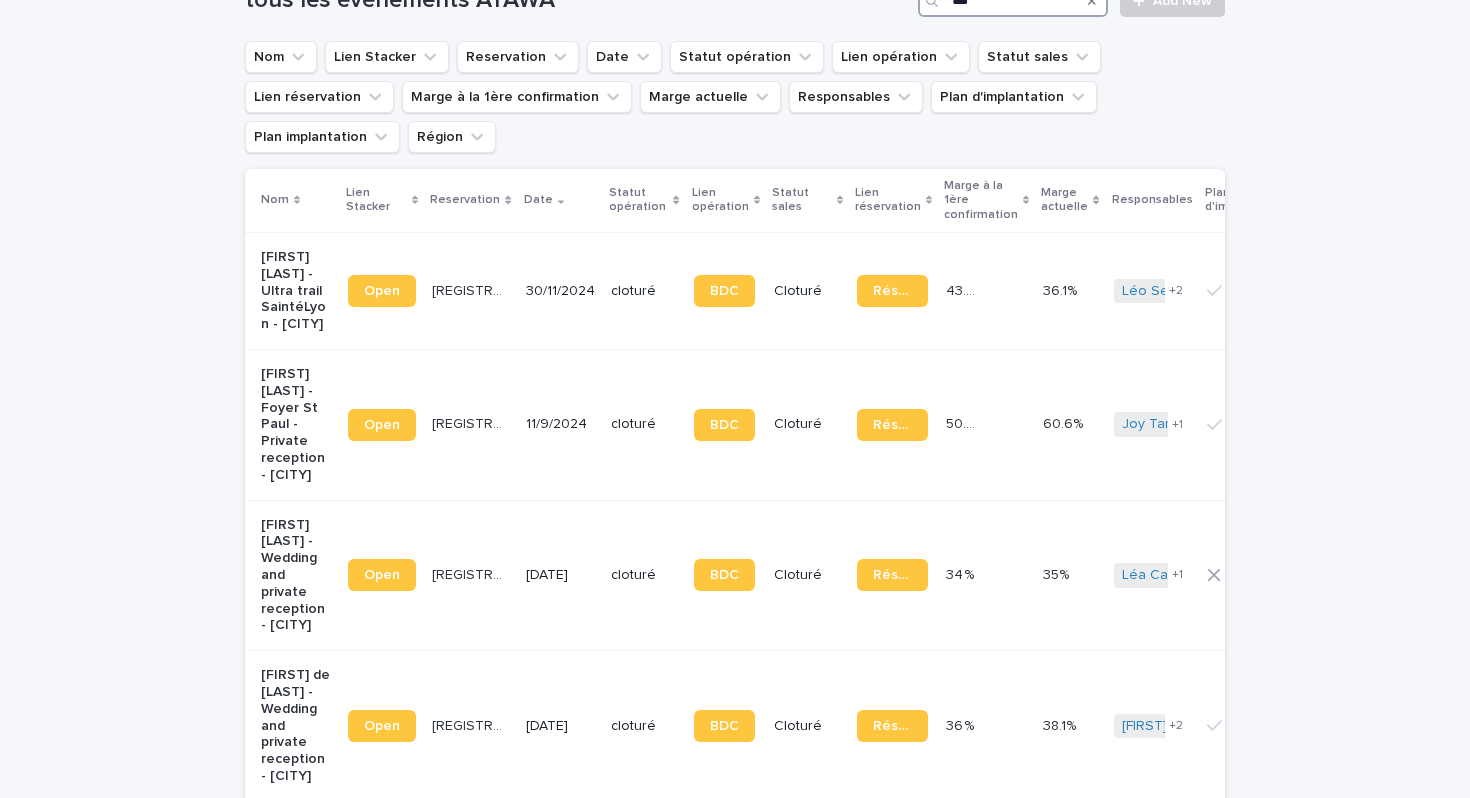 scroll, scrollTop: 0, scrollLeft: 0, axis: both 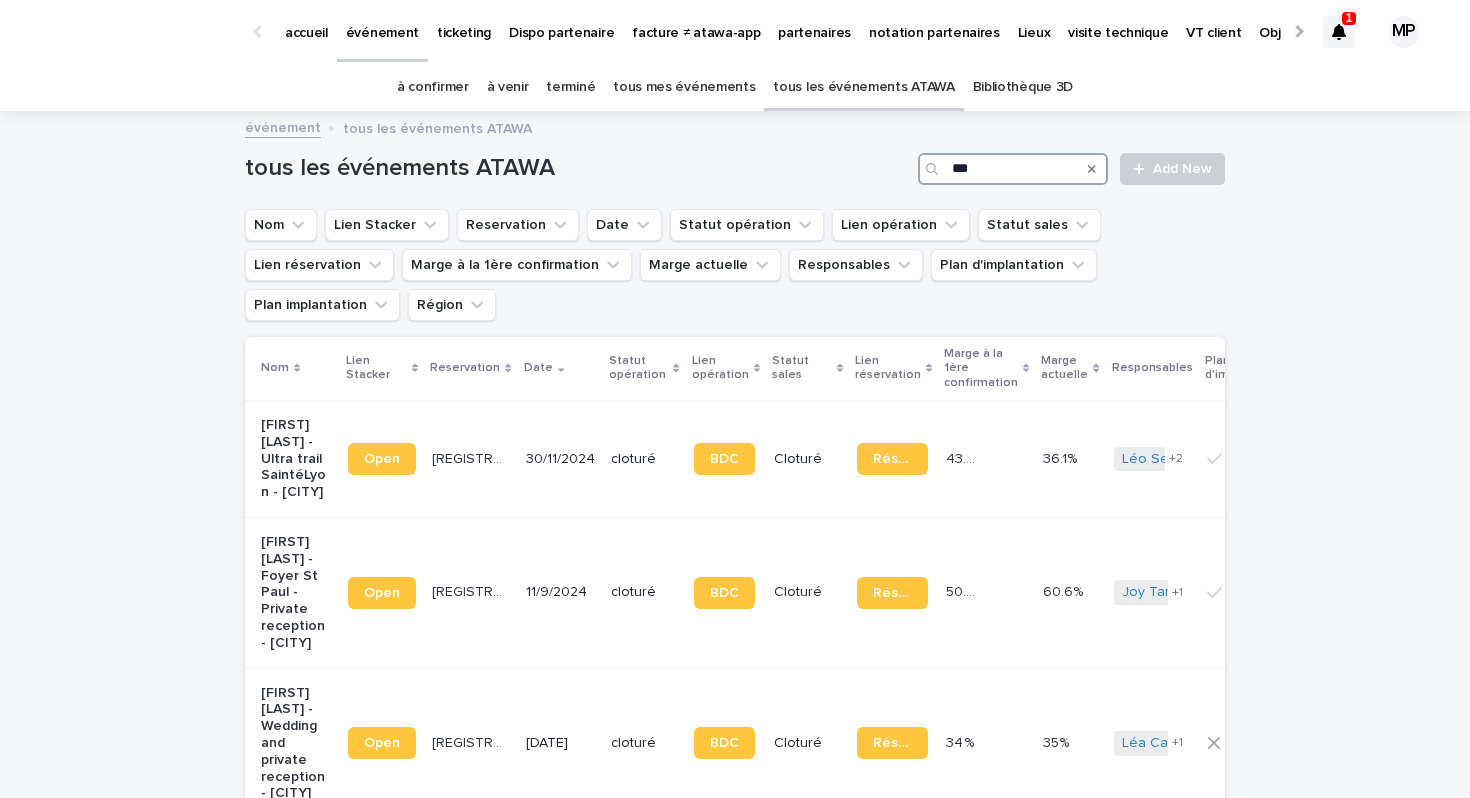 type on "***" 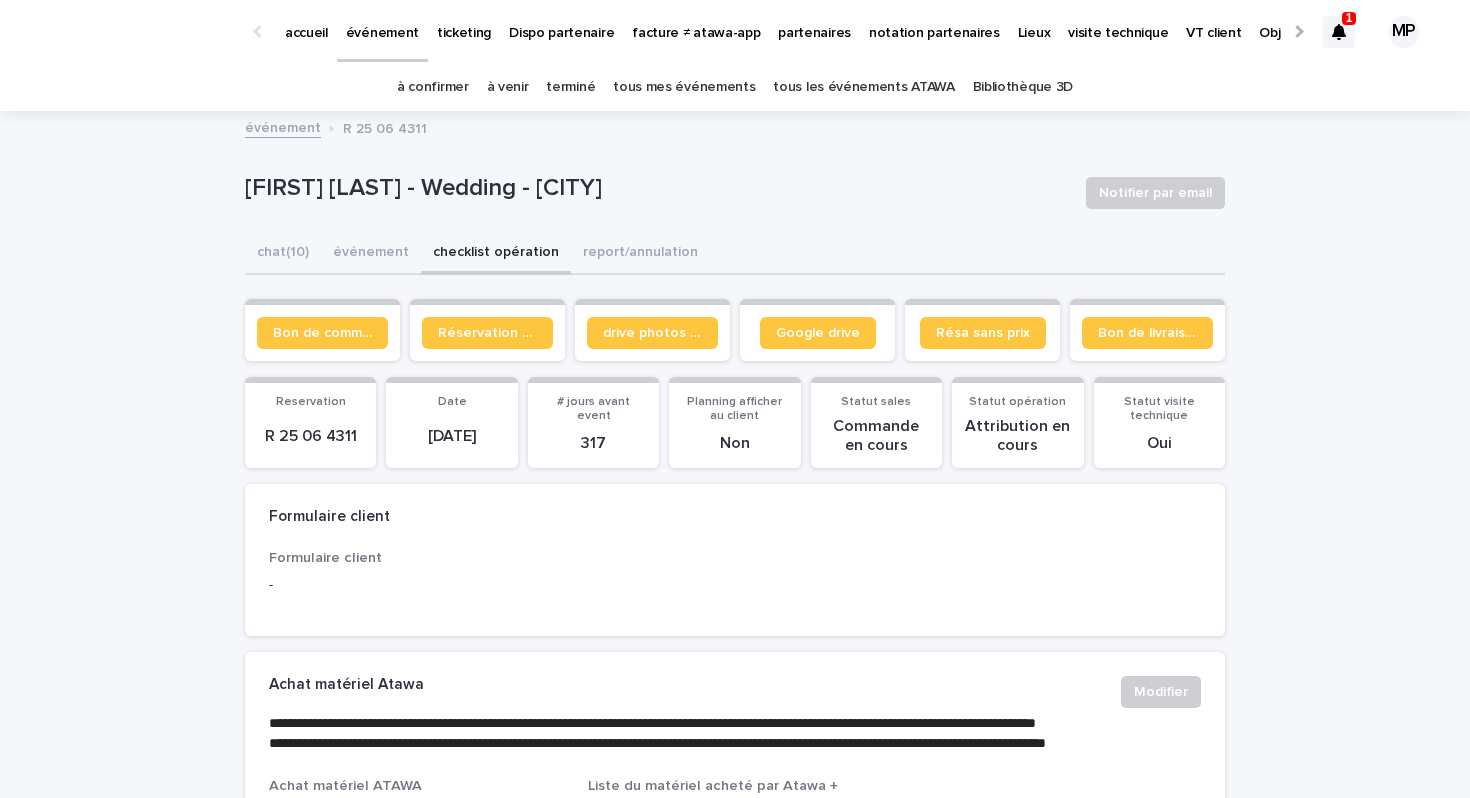 scroll, scrollTop: 0, scrollLeft: 0, axis: both 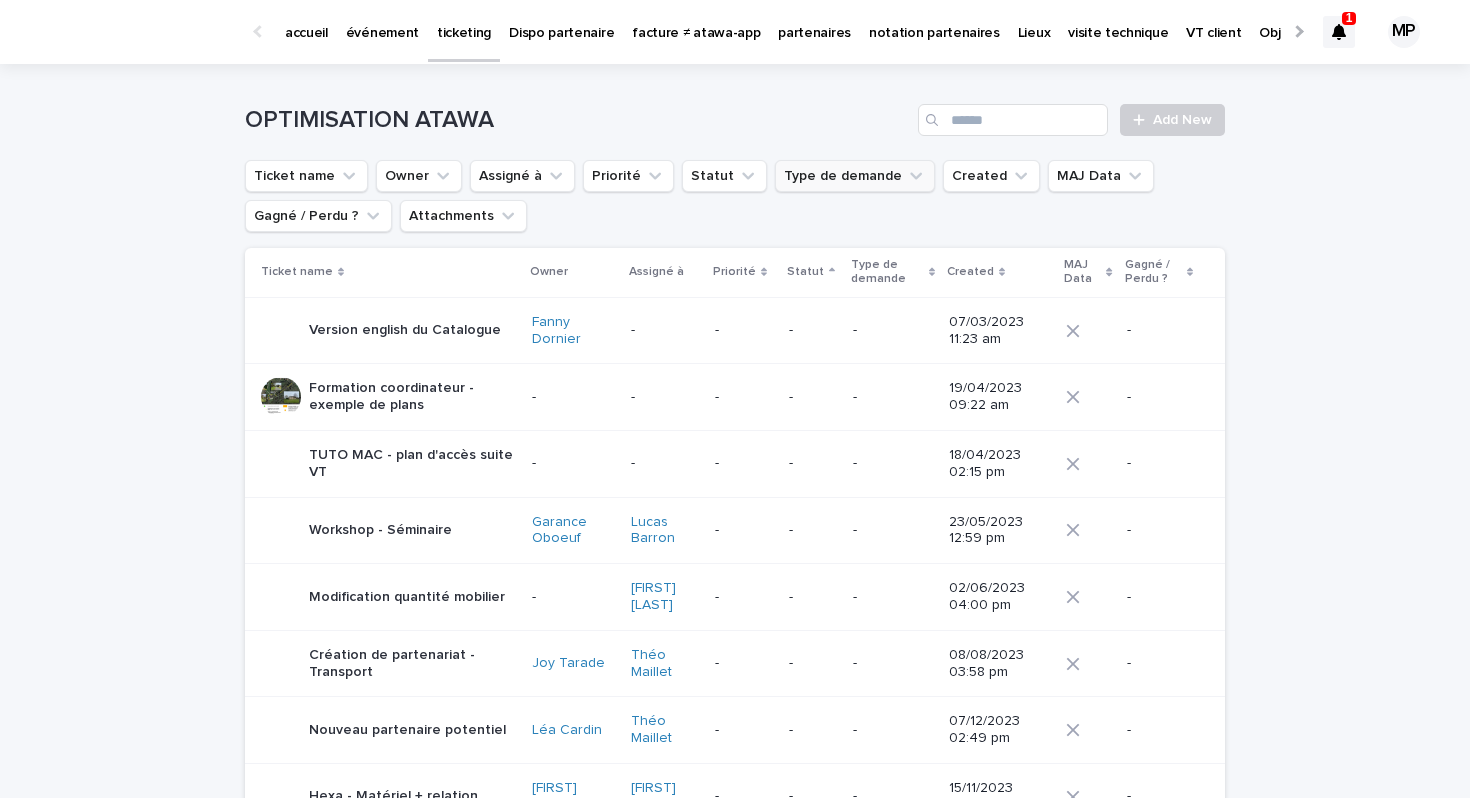 click on "Type de demande" at bounding box center [855, 176] 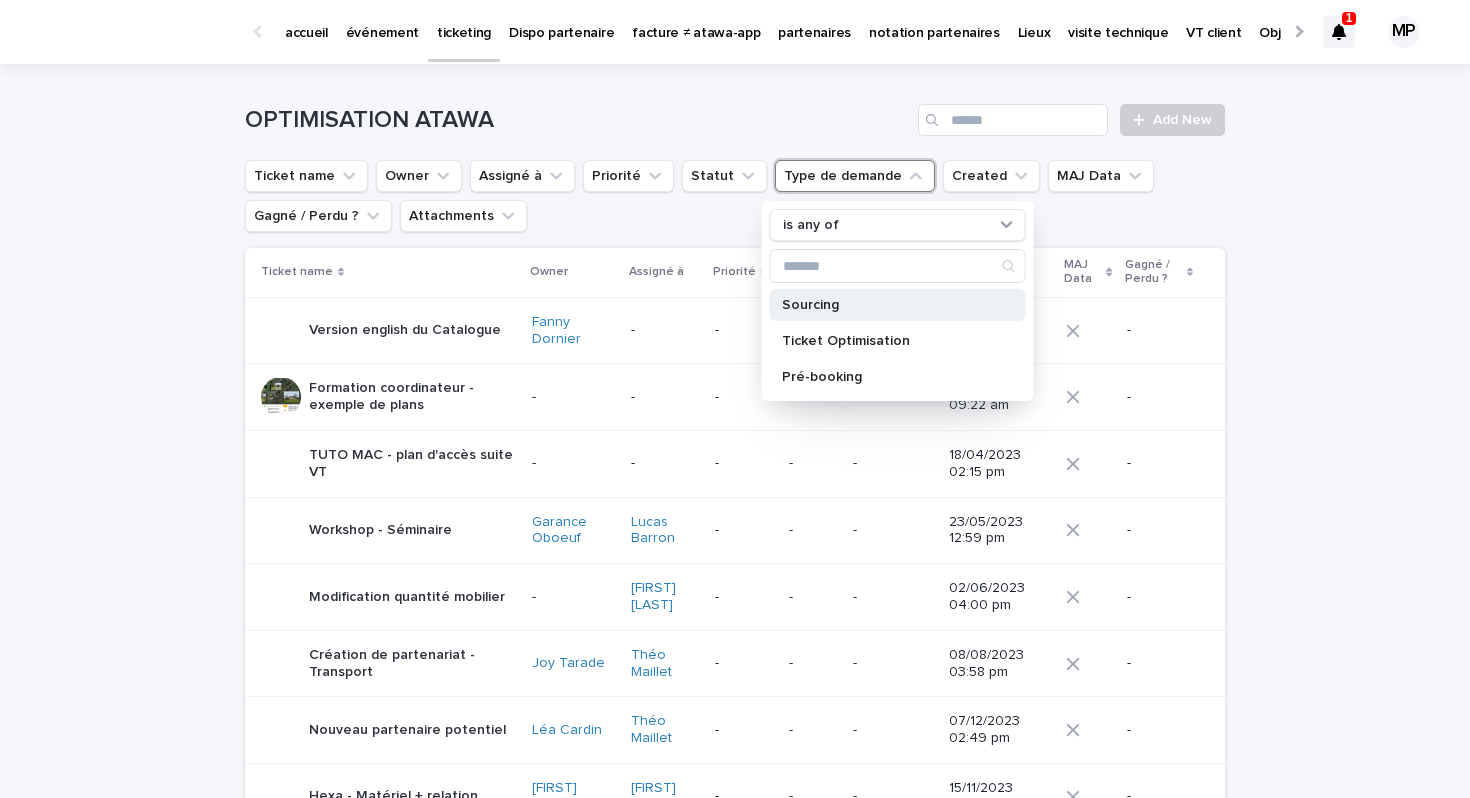 click on "Sourcing" at bounding box center [888, 305] 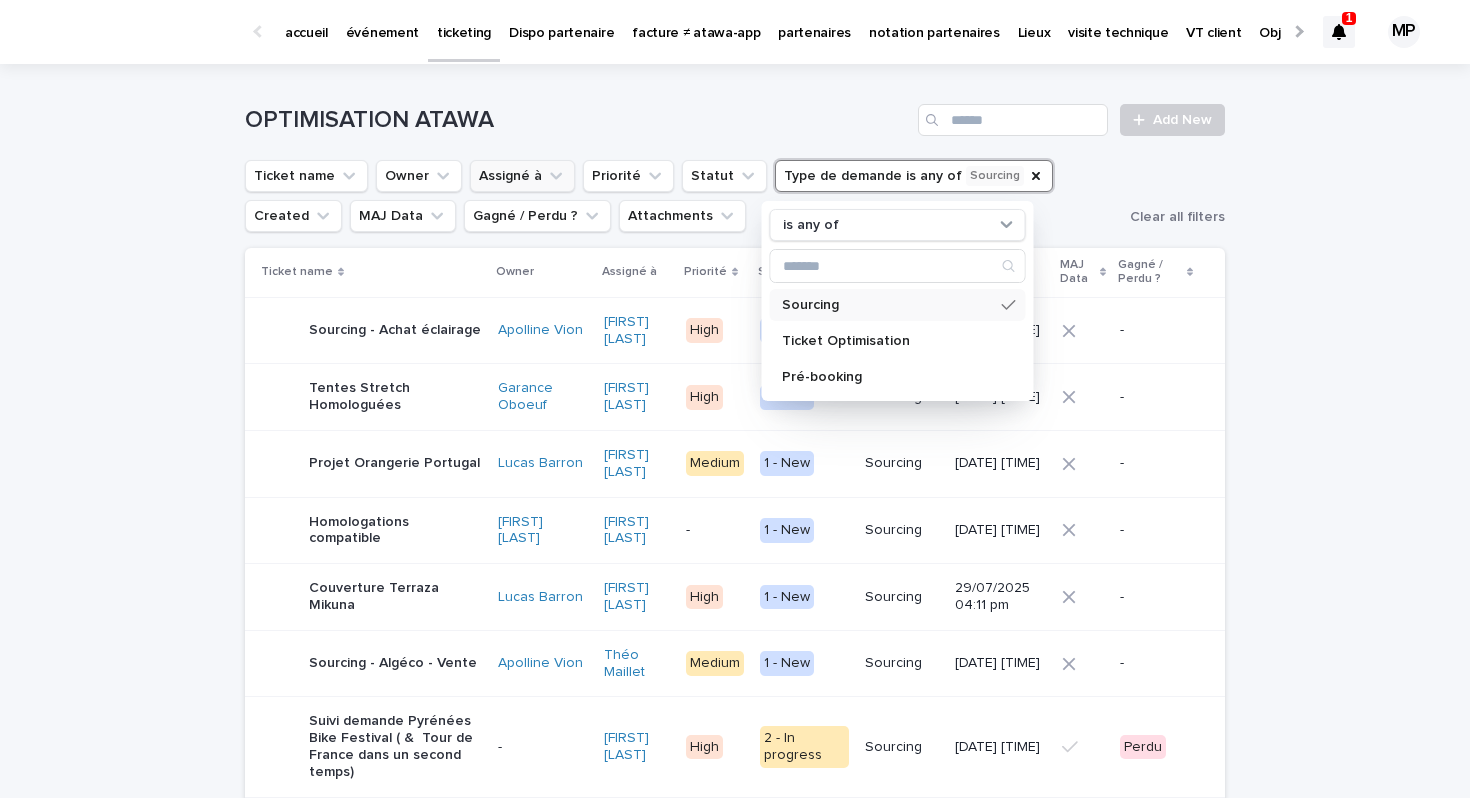 click on "Assigné à" at bounding box center [522, 176] 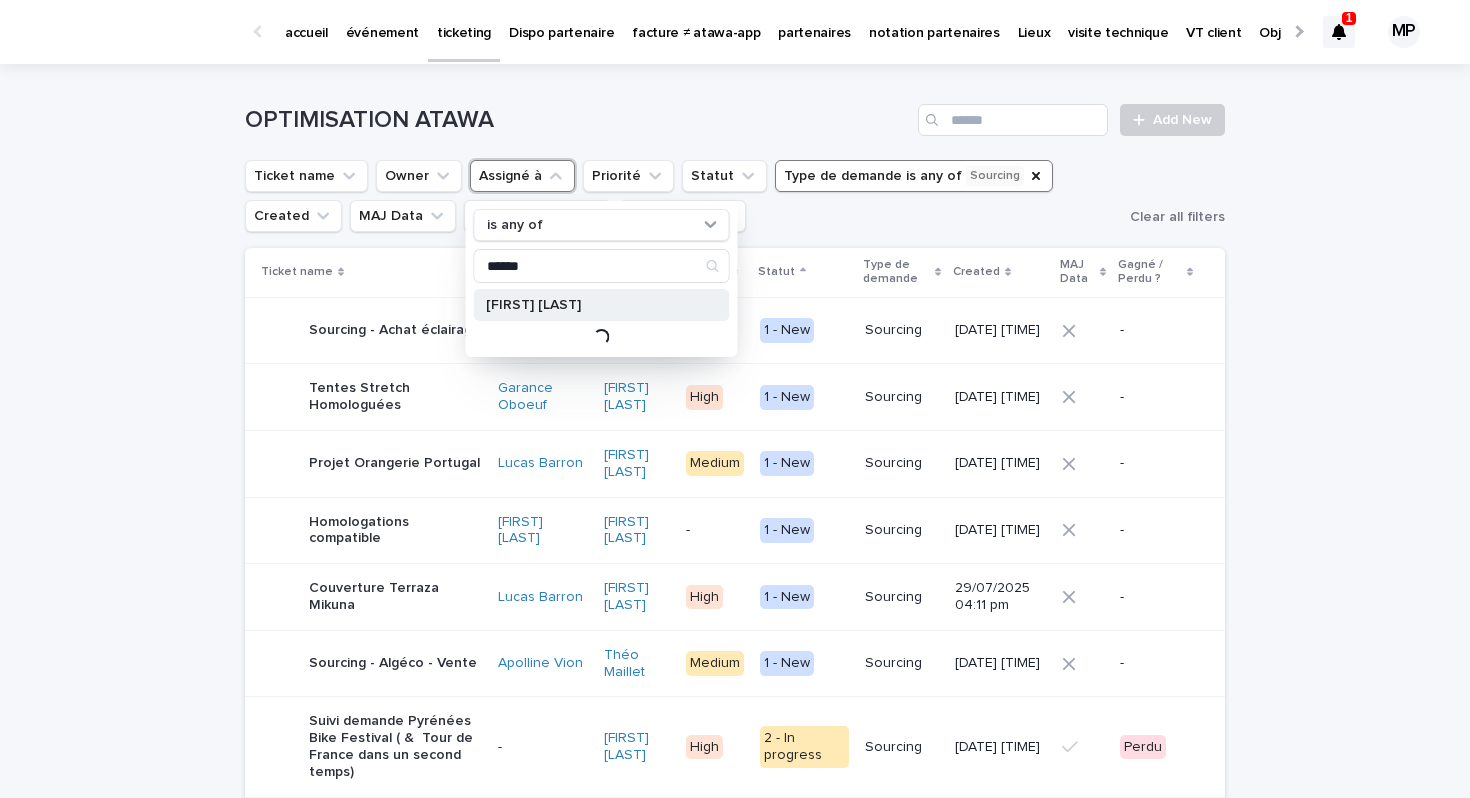 type on "******" 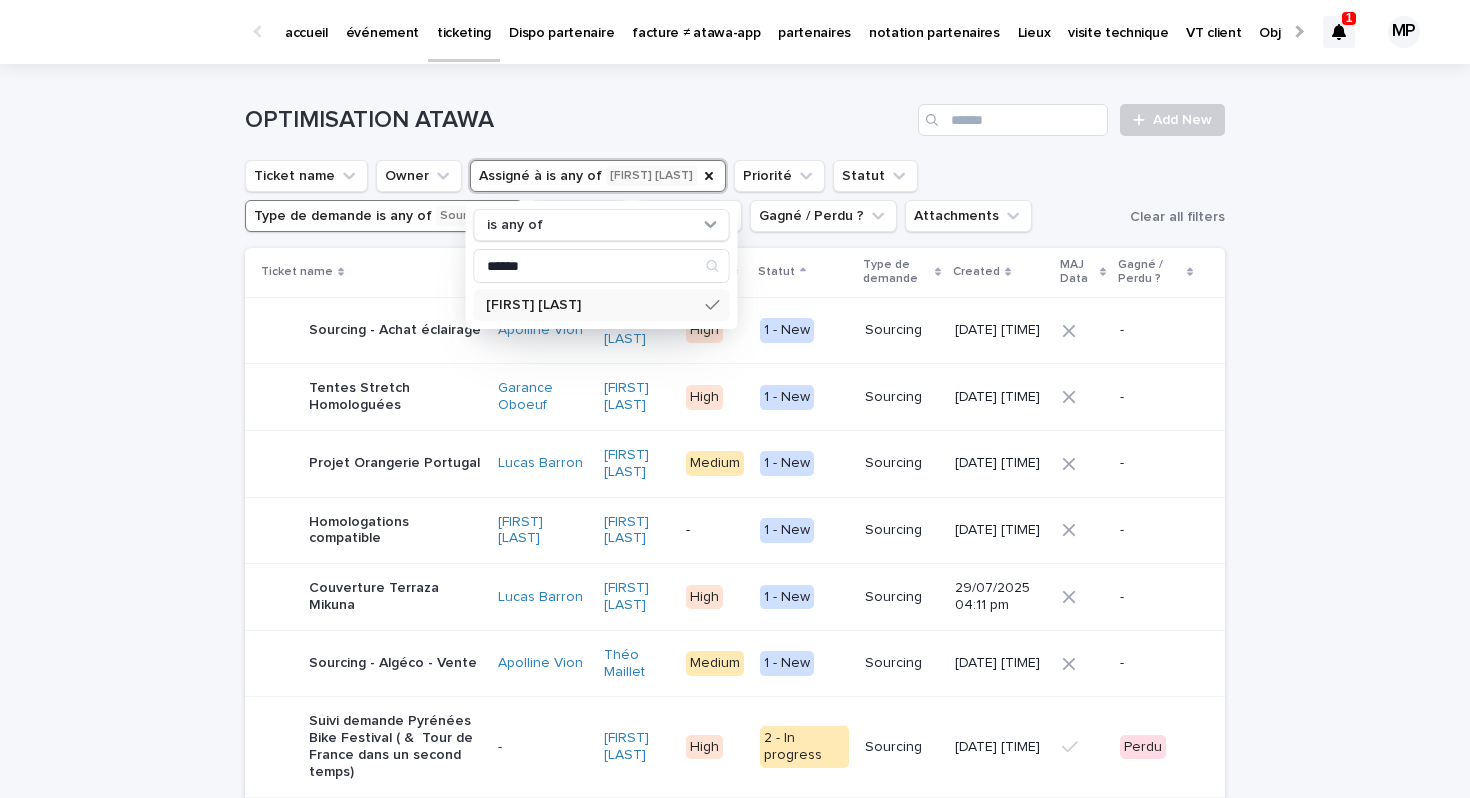 click on "Loading... Saving… Loading... Saving… OPTIMISATION ATAWA Add New Ticket name Owner Assigné à is any of Pierre Axel de Fournoux is any of ****** Pierre Axel de Fournoux Priorité Statut Type de demande is any of Sourcing Created MAJ Data Gagné / Perdu ? Attachments Clear all filters Ticket name Owner Assigné à Priorité Statut Type de demande Created MAJ Data Gagné / Perdu ? Sourcing - Achat éclairage Apolline Vion   Julia Majerus   High 1 - New Sourcing 11/03/2025 06:07 pm - Tentes Stretch Homologuées Garance Oboeuf   Julia Majerus   High 1 - New Sourcing 19/03/2025 10:36 am - Projet Orangerie Portugal Lucas Barron   Maureen Pilaud   Medium 1 - New Sourcing 30/04/2025 01:52 pm - Homologations compatible  Romane Camus   Maureen Pilaud   - 1 - New Sourcing 26/06/2025 10:06 am - Couverture Terraza Mikuna Lucas Barron   Pierre Axel de Fournoux   High 1 - New Sourcing 29/07/2025 04:11 pm - Sourcing - Algéco - Vente Apolline Vion   Théo Maillet   Medium 1 - New Sourcing 06/08/2025 03:28 pm - -   High" at bounding box center (735, 1434) 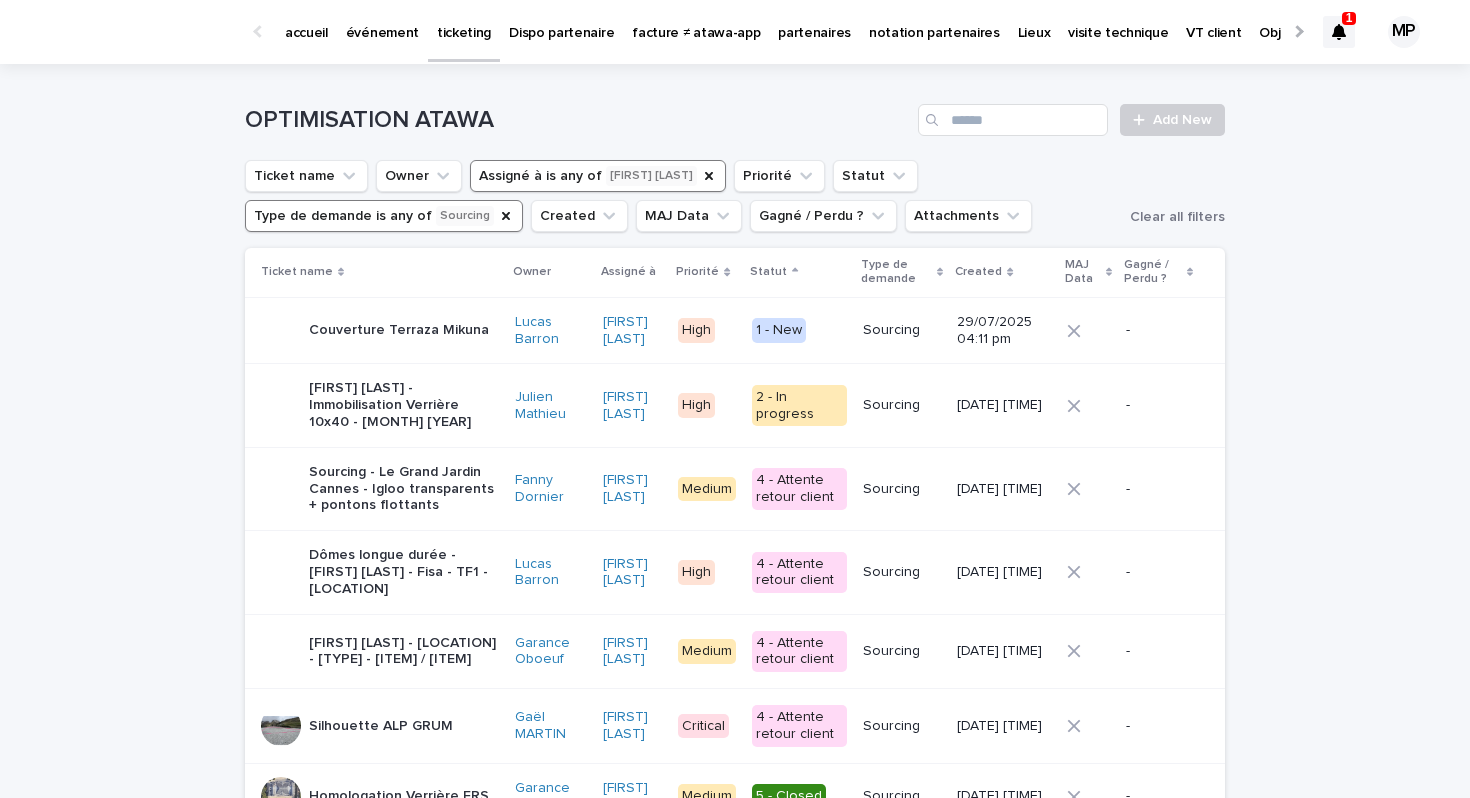 click on "Couverture Terraza Mikuna" at bounding box center (399, 330) 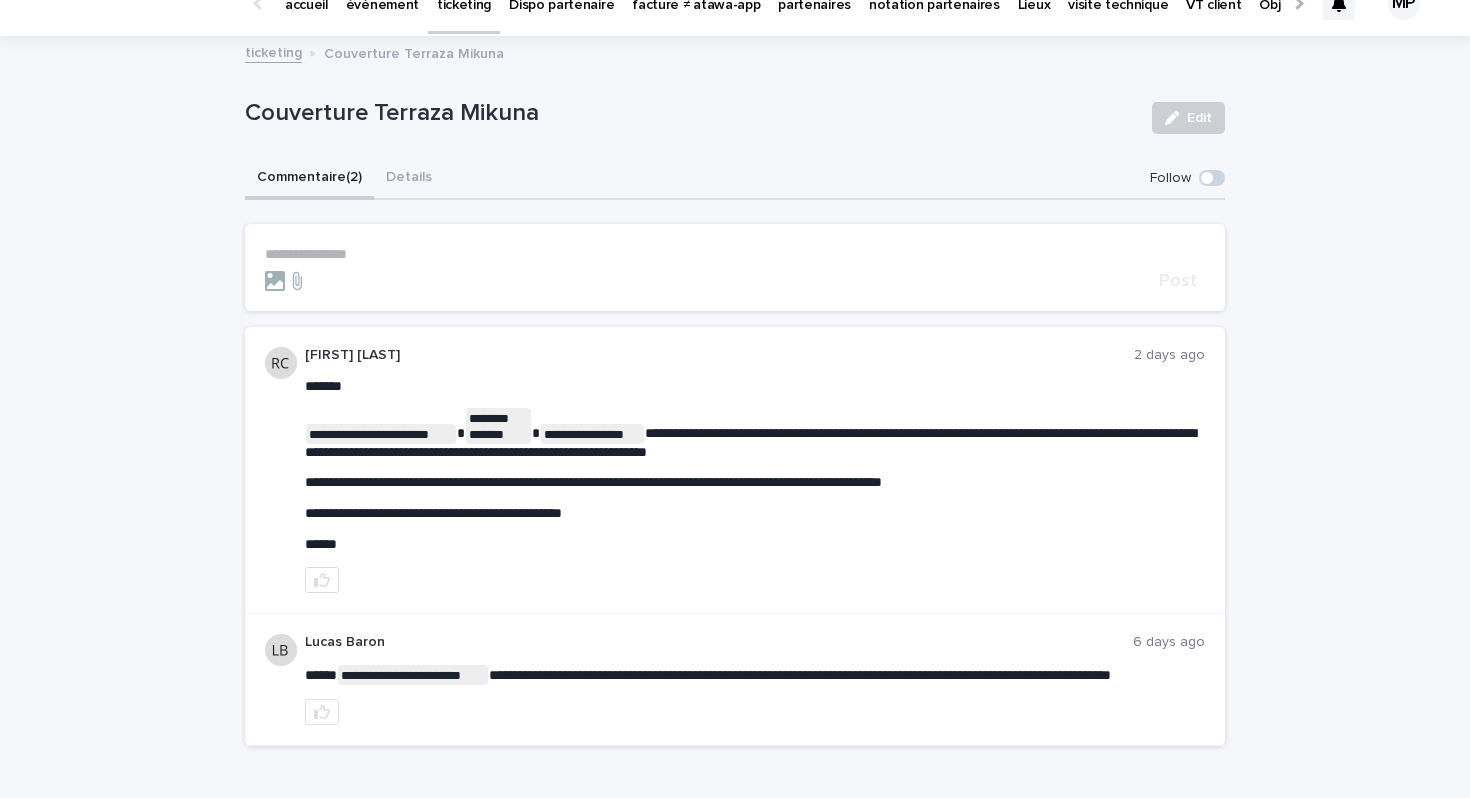 scroll, scrollTop: 27, scrollLeft: 0, axis: vertical 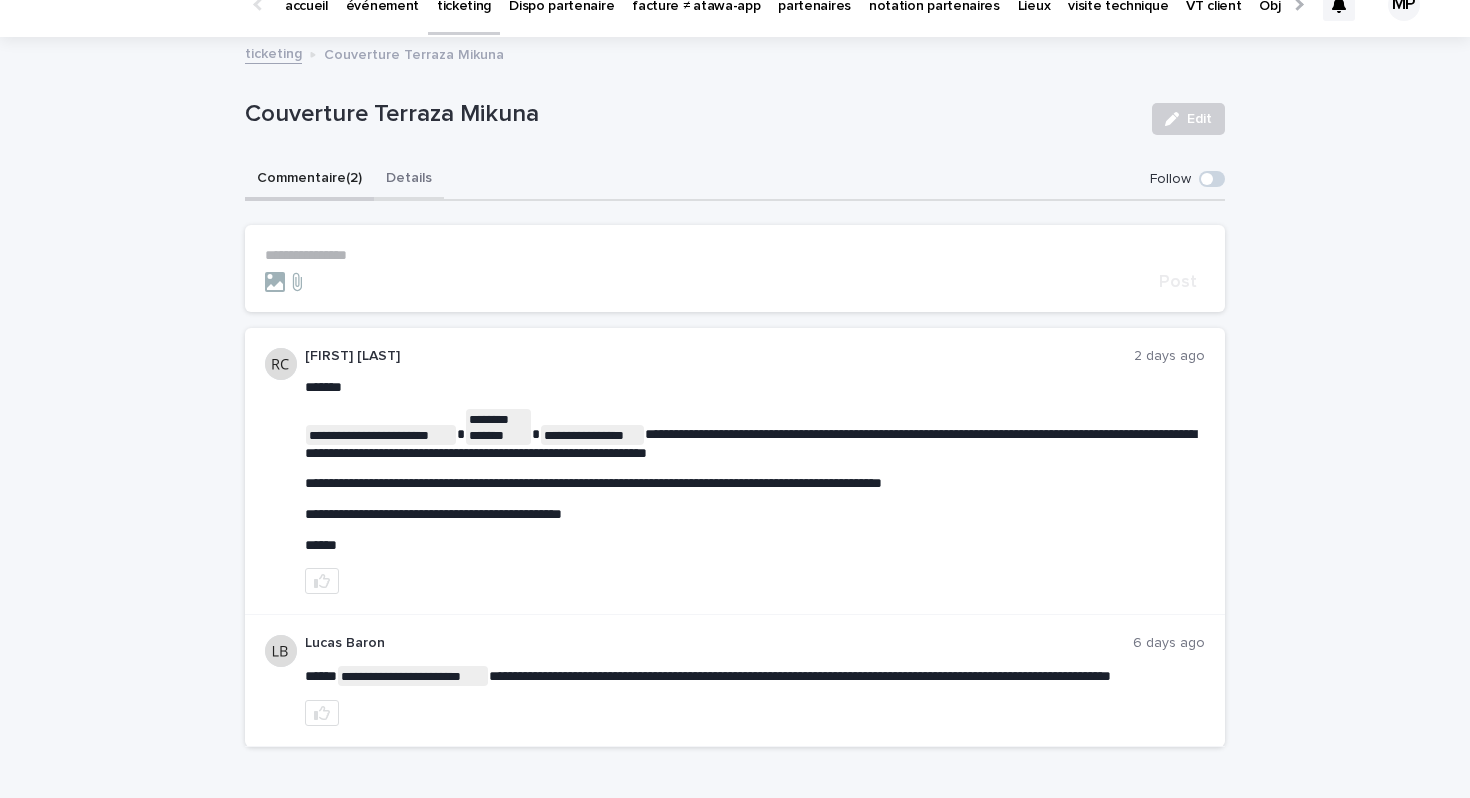 click on "Details" at bounding box center (409, 180) 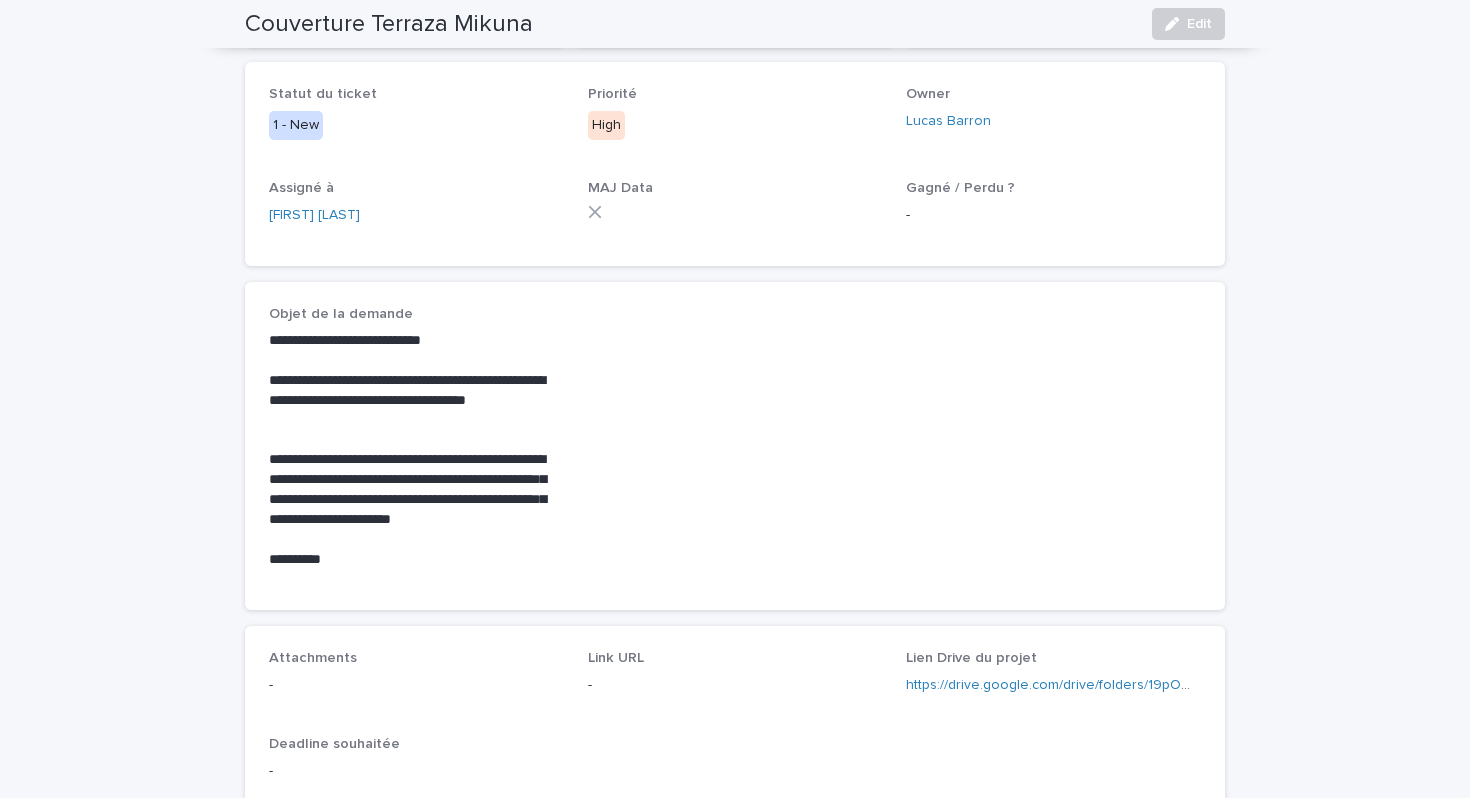 scroll, scrollTop: 40, scrollLeft: 0, axis: vertical 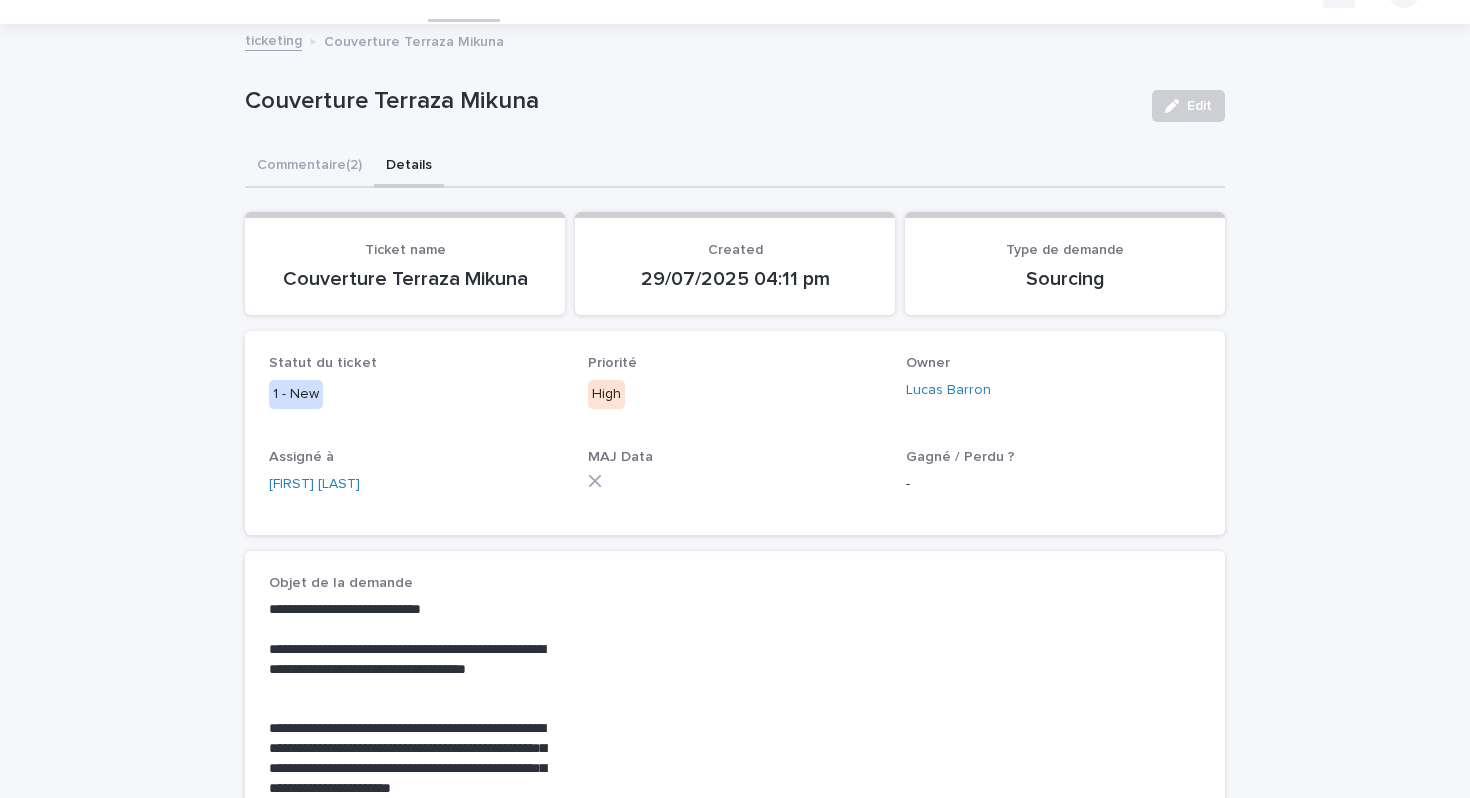click on "ticketing" at bounding box center [273, 39] 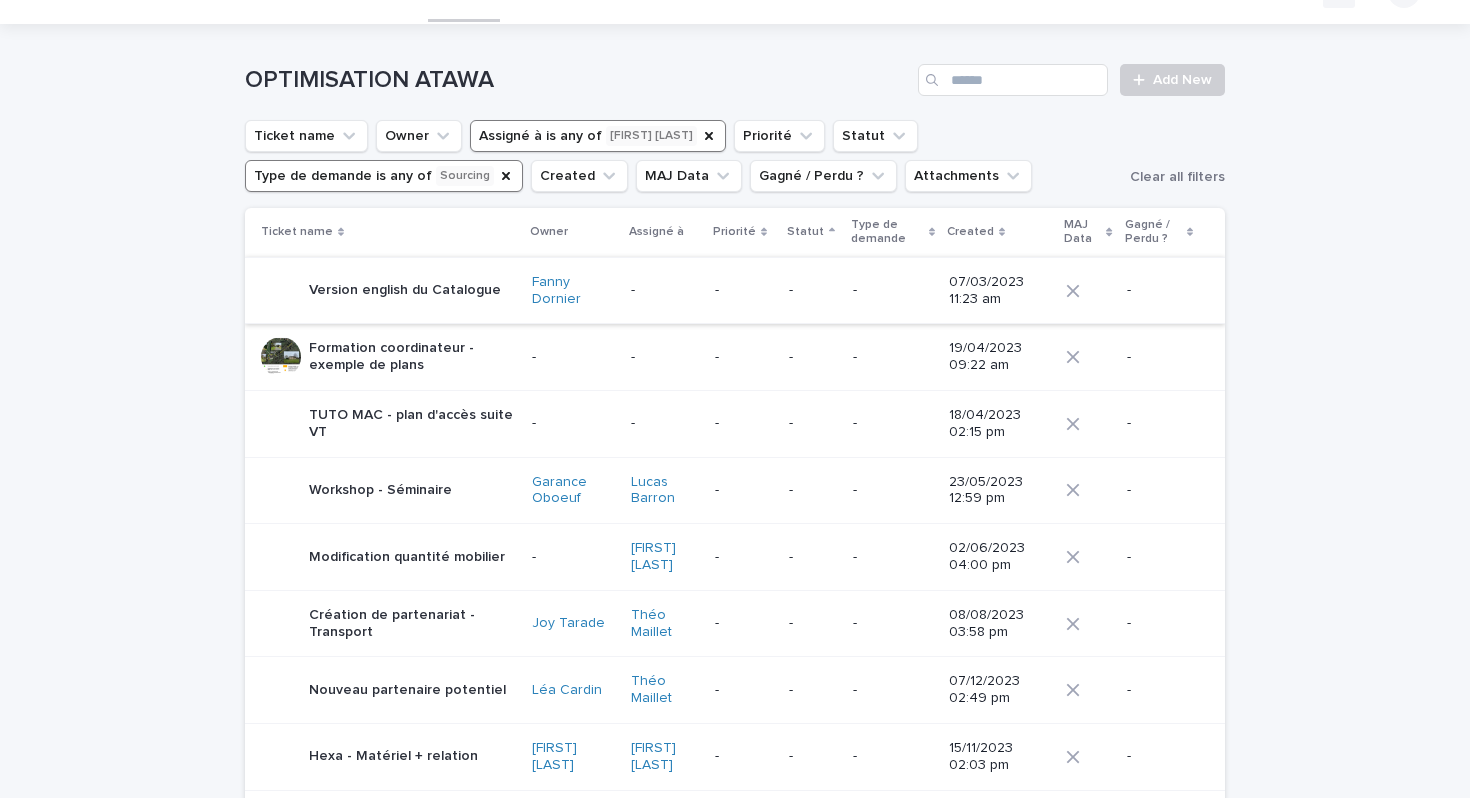 scroll, scrollTop: 0, scrollLeft: 0, axis: both 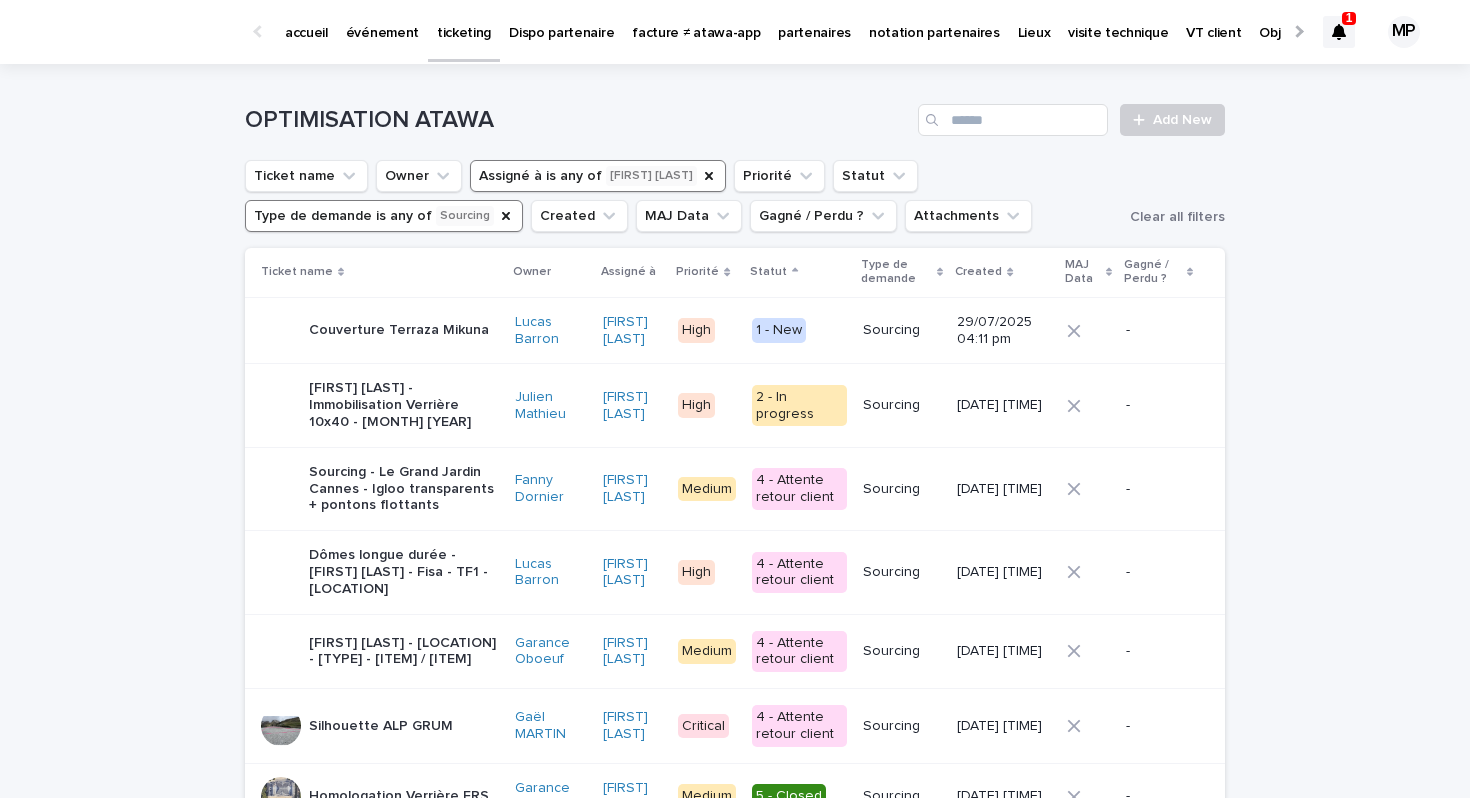 click on "[FIRST] [LAST] - Immobilisation Verrière 10x40 - Septembre 2025" at bounding box center [404, 405] 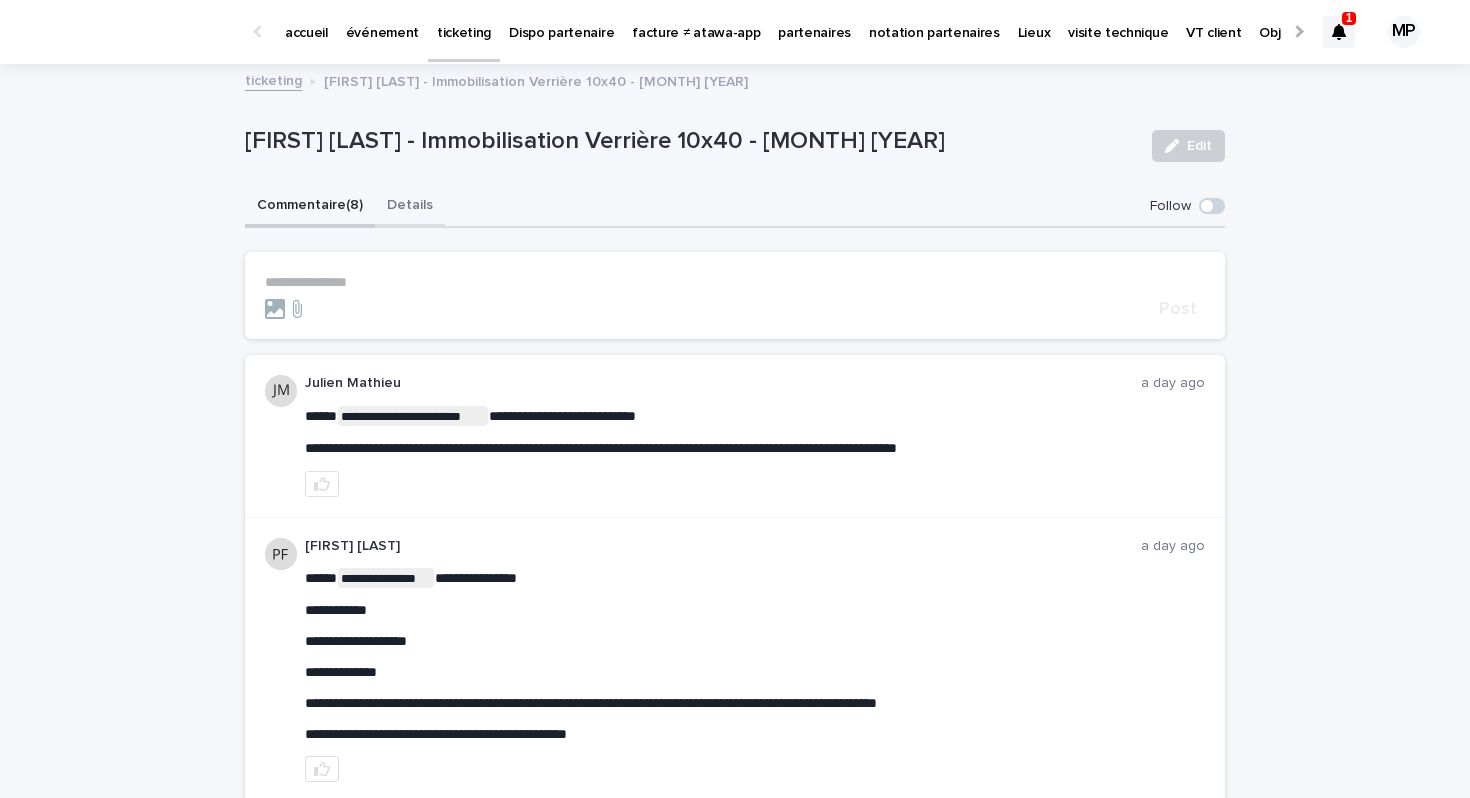 click on "Details" at bounding box center [410, 207] 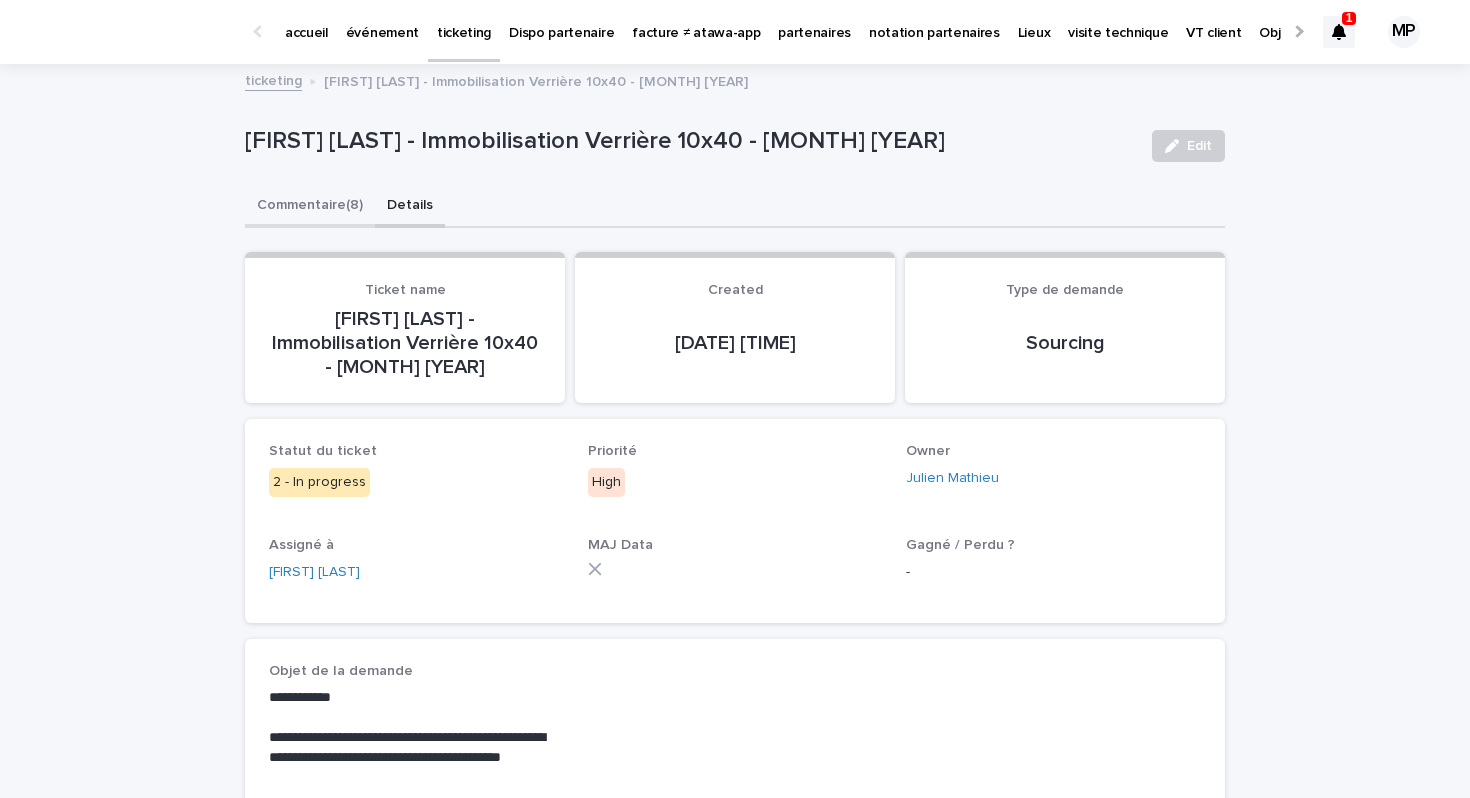 click on "Commentaire  (8)" at bounding box center (310, 207) 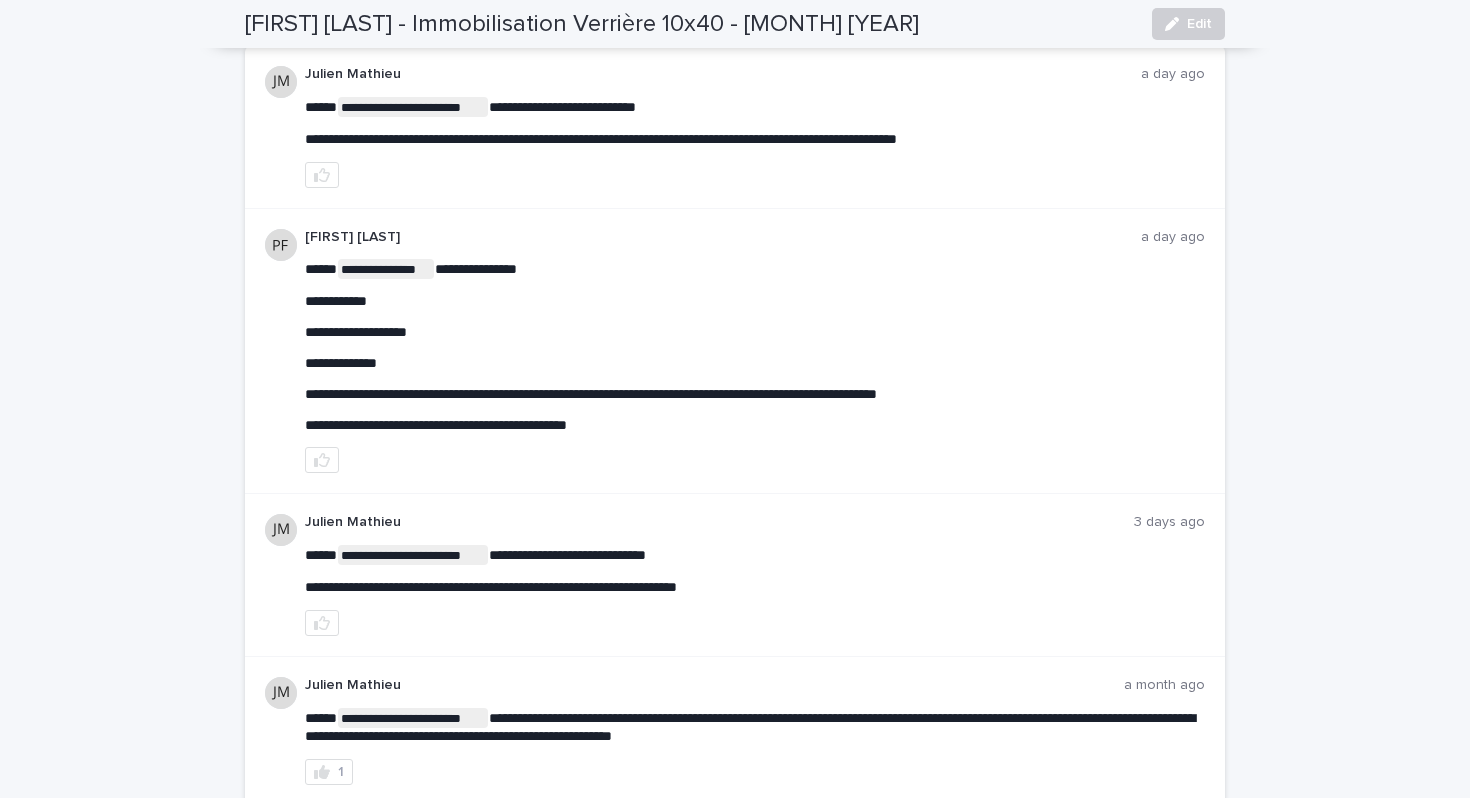 scroll, scrollTop: 0, scrollLeft: 0, axis: both 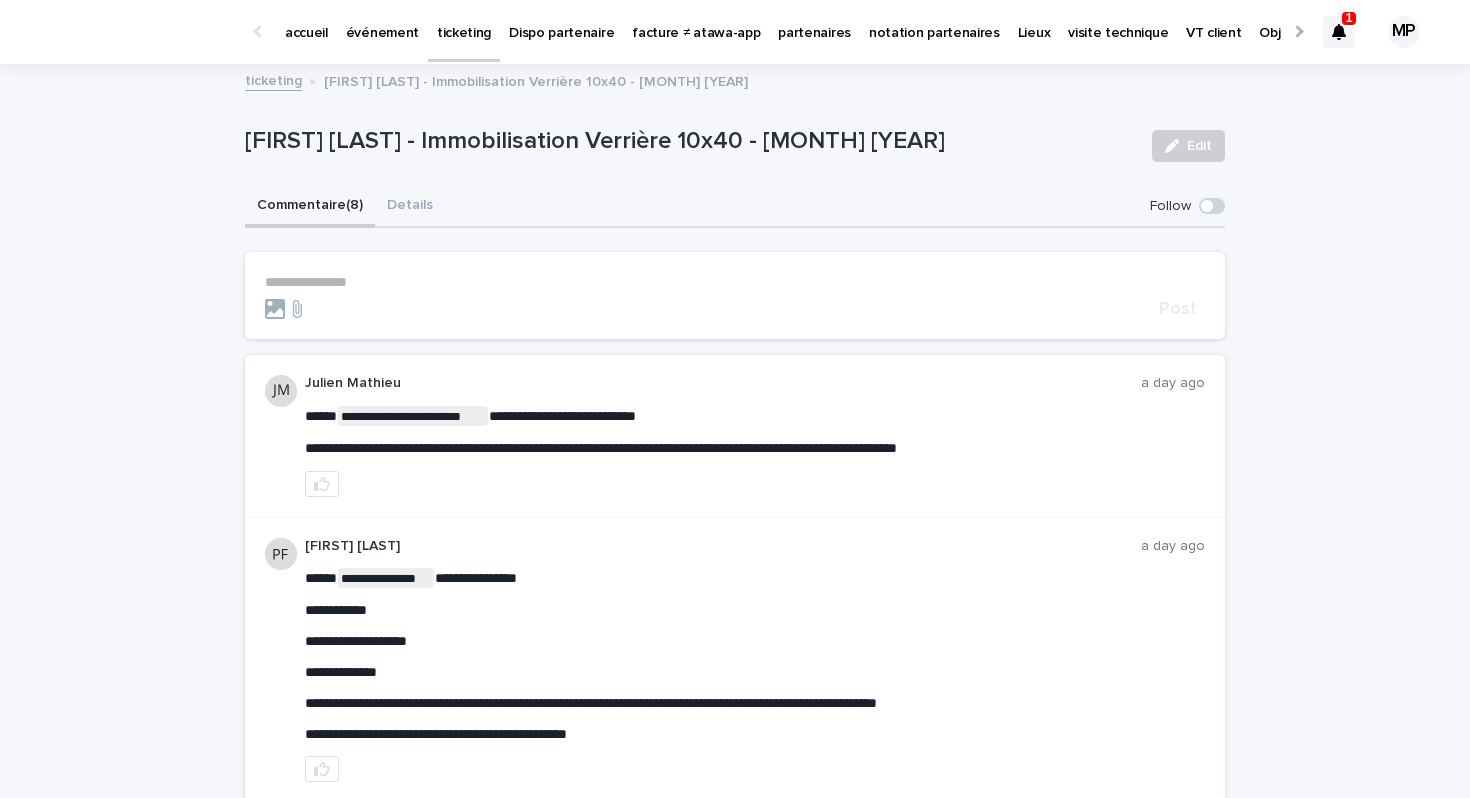 click on "[FIRST] [LAST] - Immobilisation Verrière 10x40 - Septembre 2025" at bounding box center (690, 141) 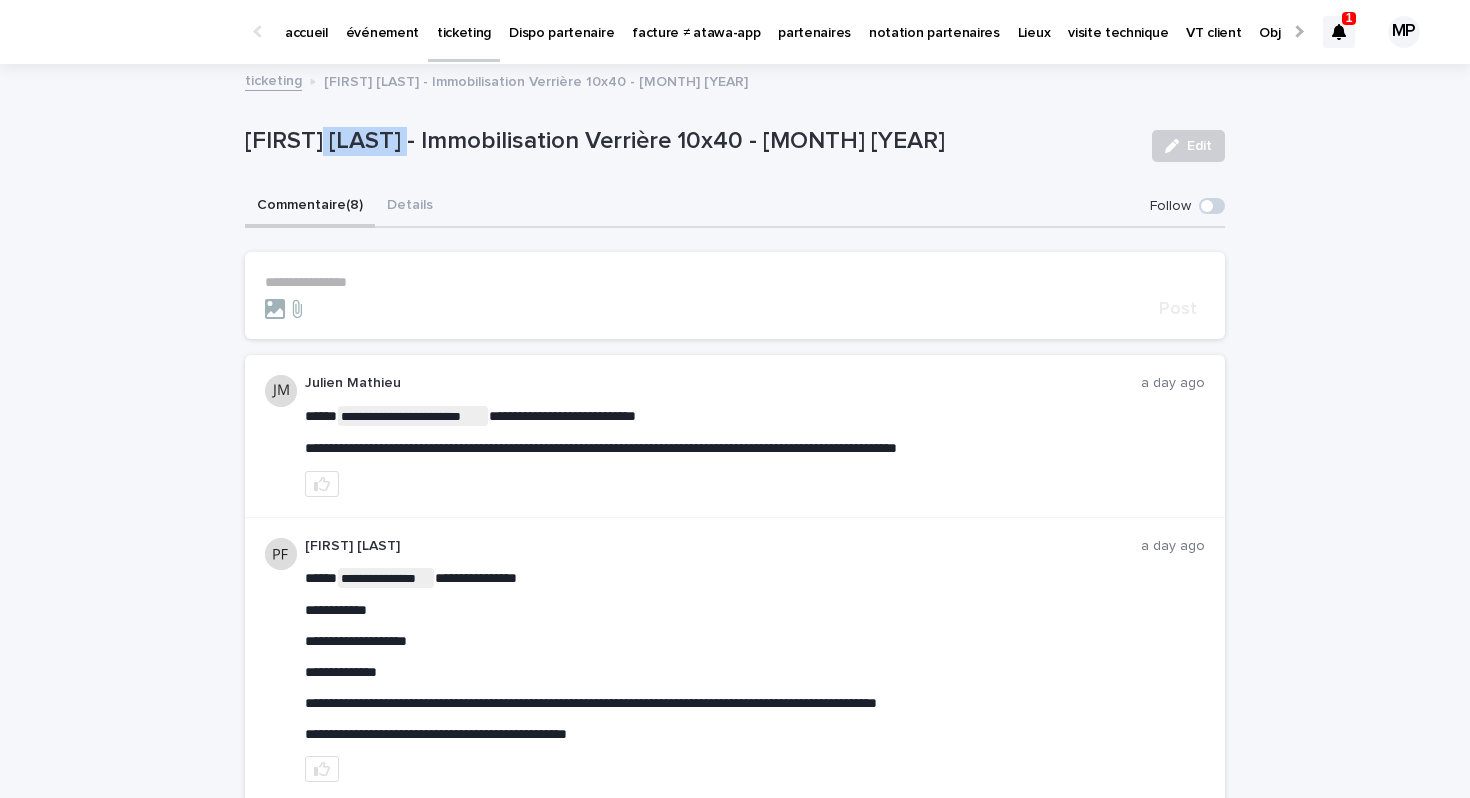 click on "[FIRST] [LAST] - Immobilisation Verrière 10x40 - Septembre 2025" at bounding box center [690, 141] 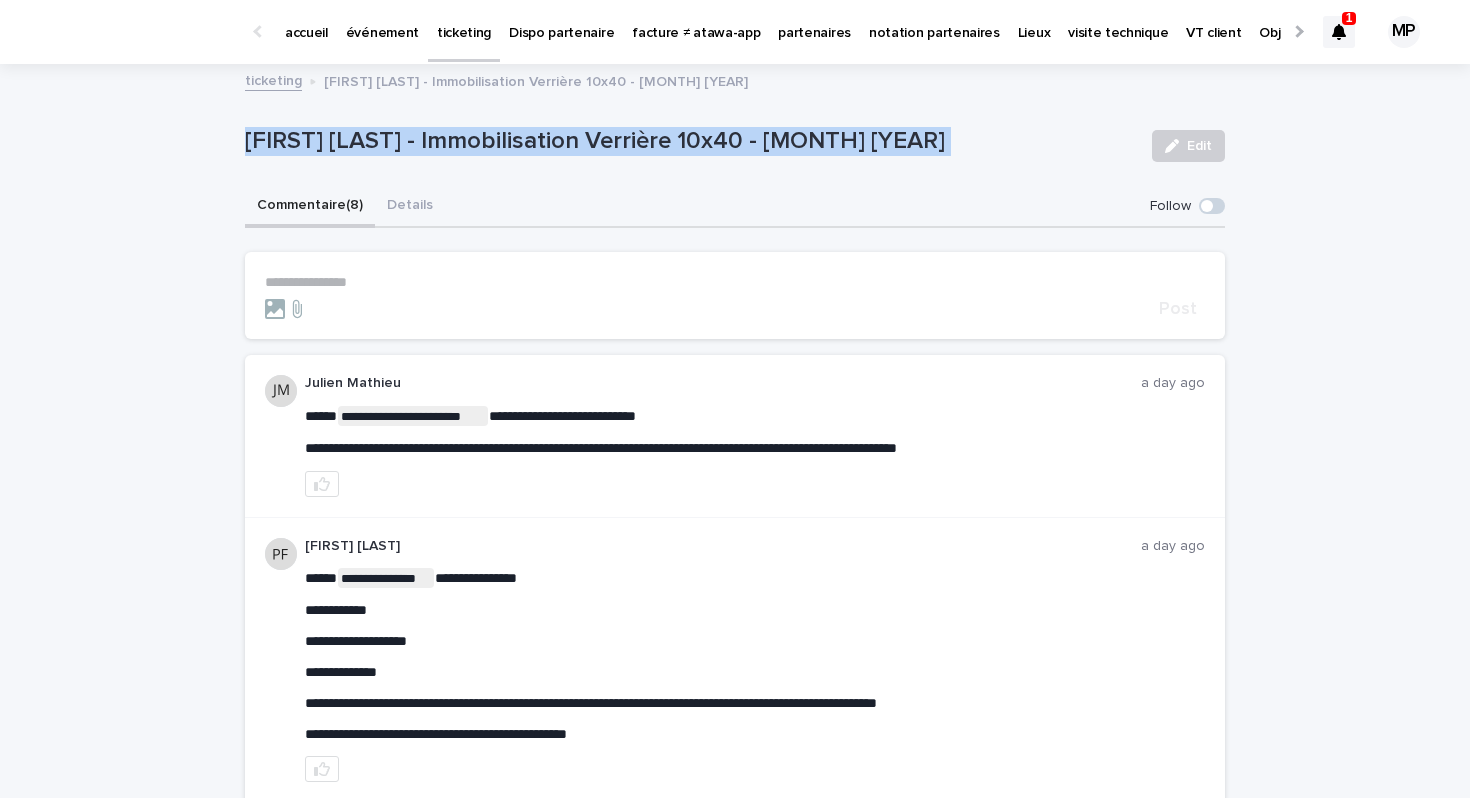 click on "[FIRST] [LAST] - Immobilisation Verrière 10x40 - Septembre 2025" at bounding box center (690, 141) 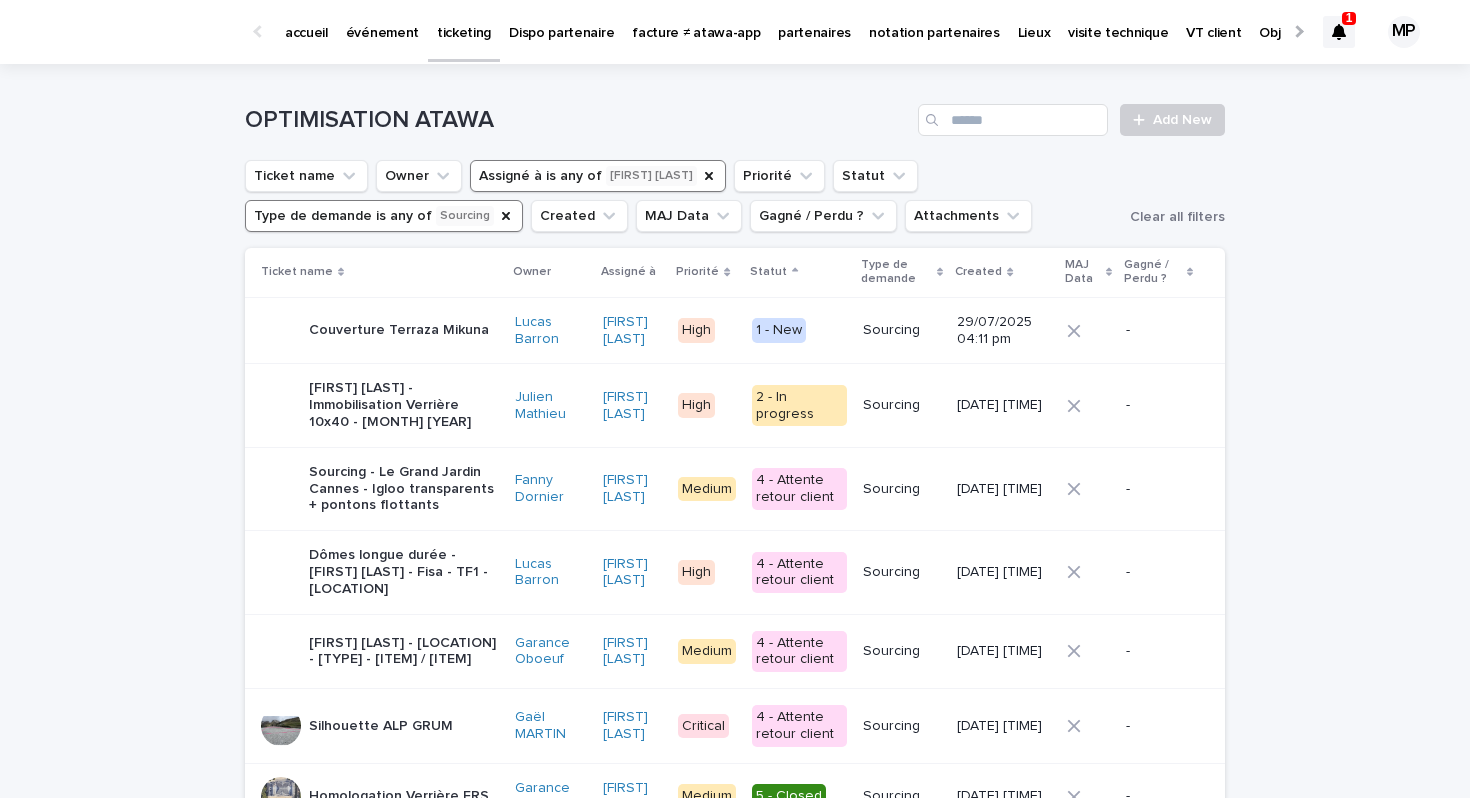 click on "Couverture Terraza Mikuna" at bounding box center (399, 330) 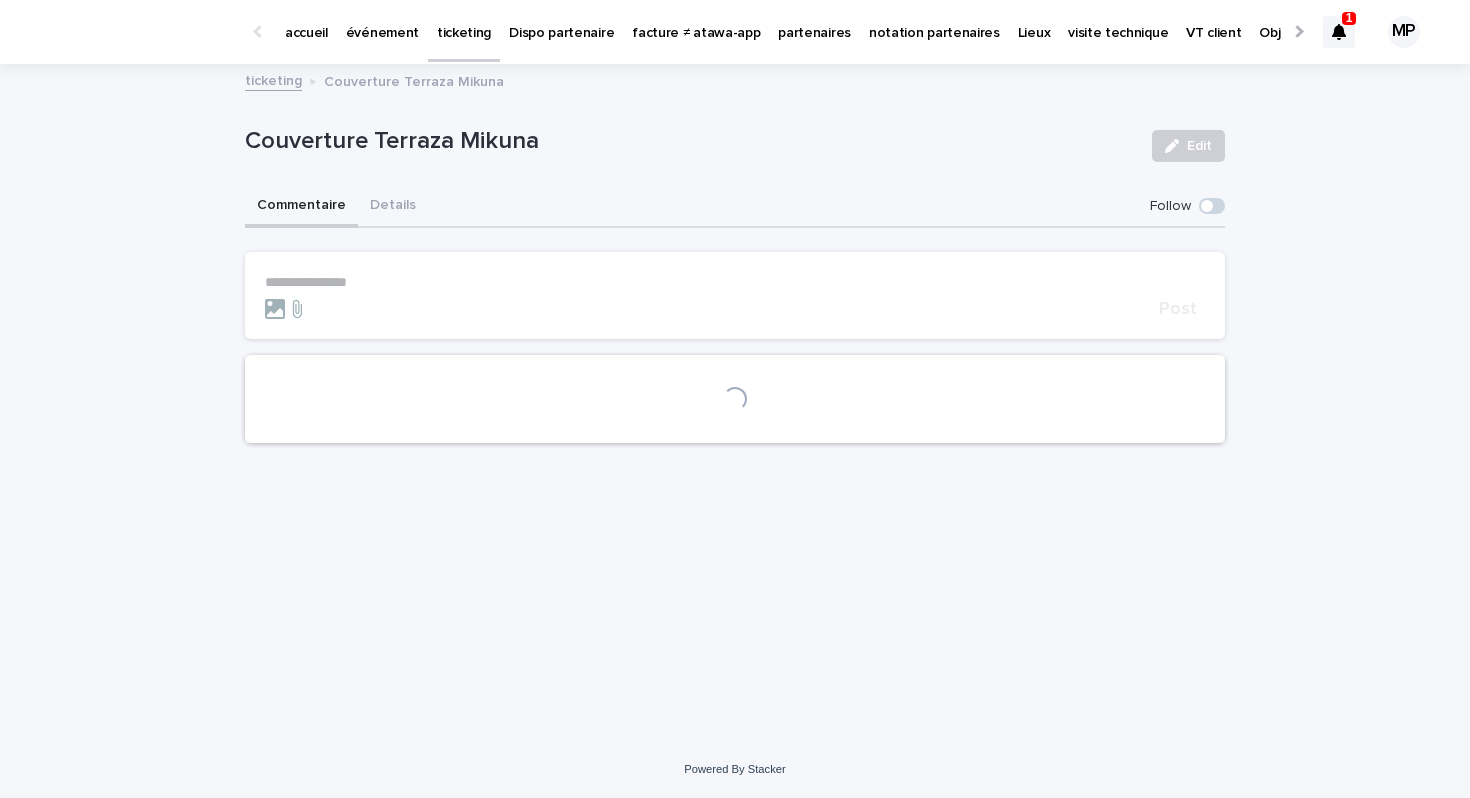 click on "Couverture Terraza Mikuna" at bounding box center [690, 141] 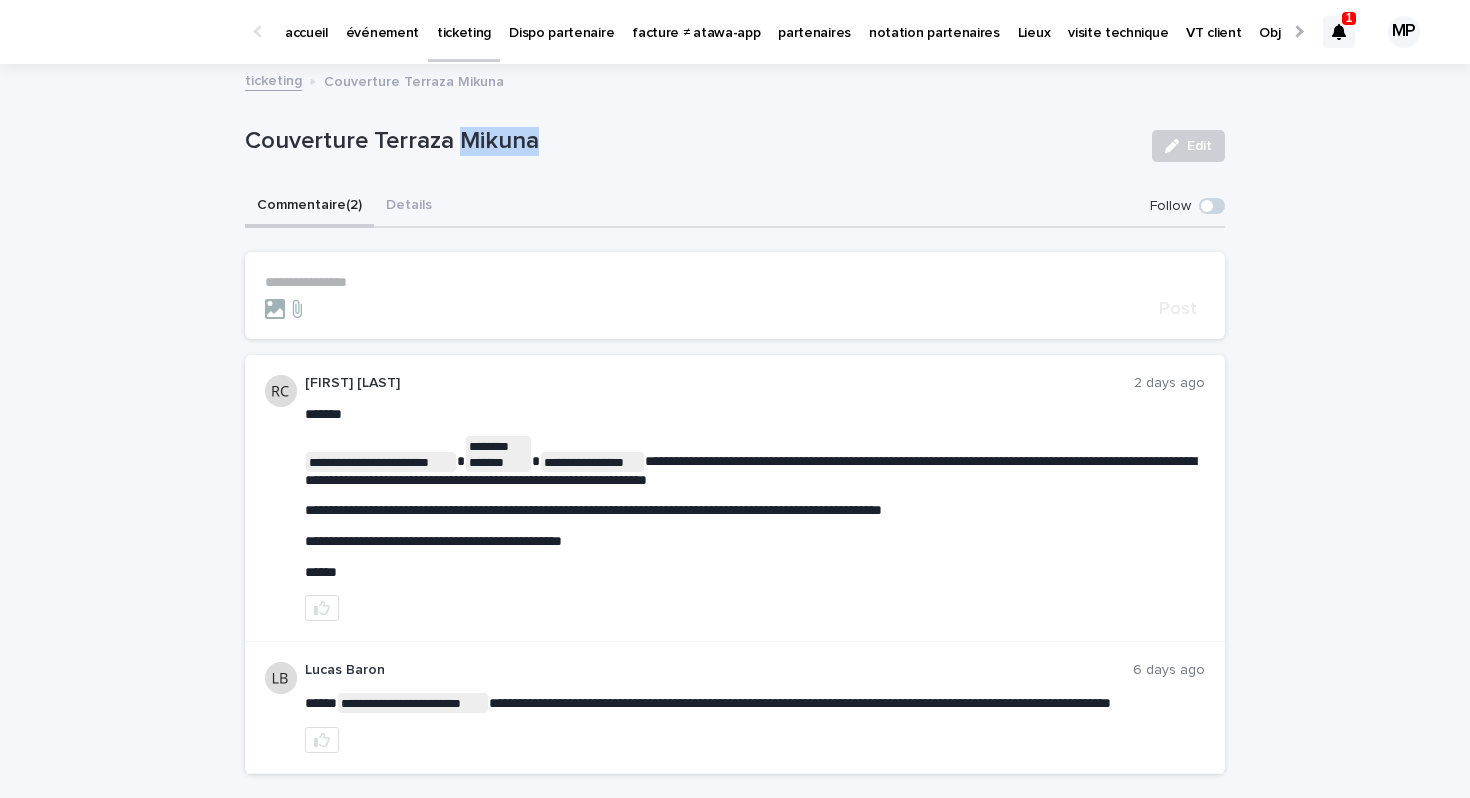 click on "Couverture Terraza Mikuna" at bounding box center (690, 141) 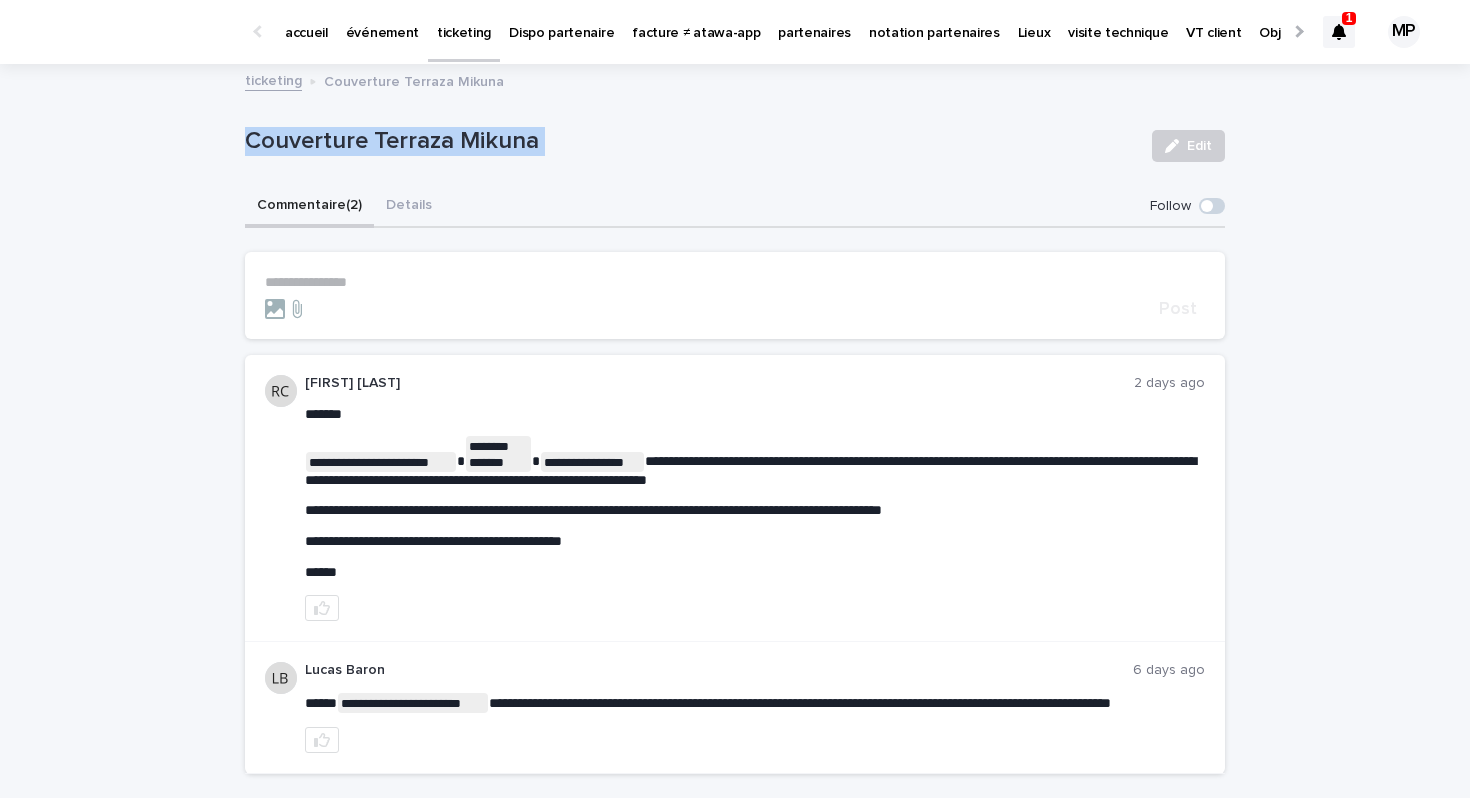 click on "Couverture Terraza Mikuna" at bounding box center (690, 141) 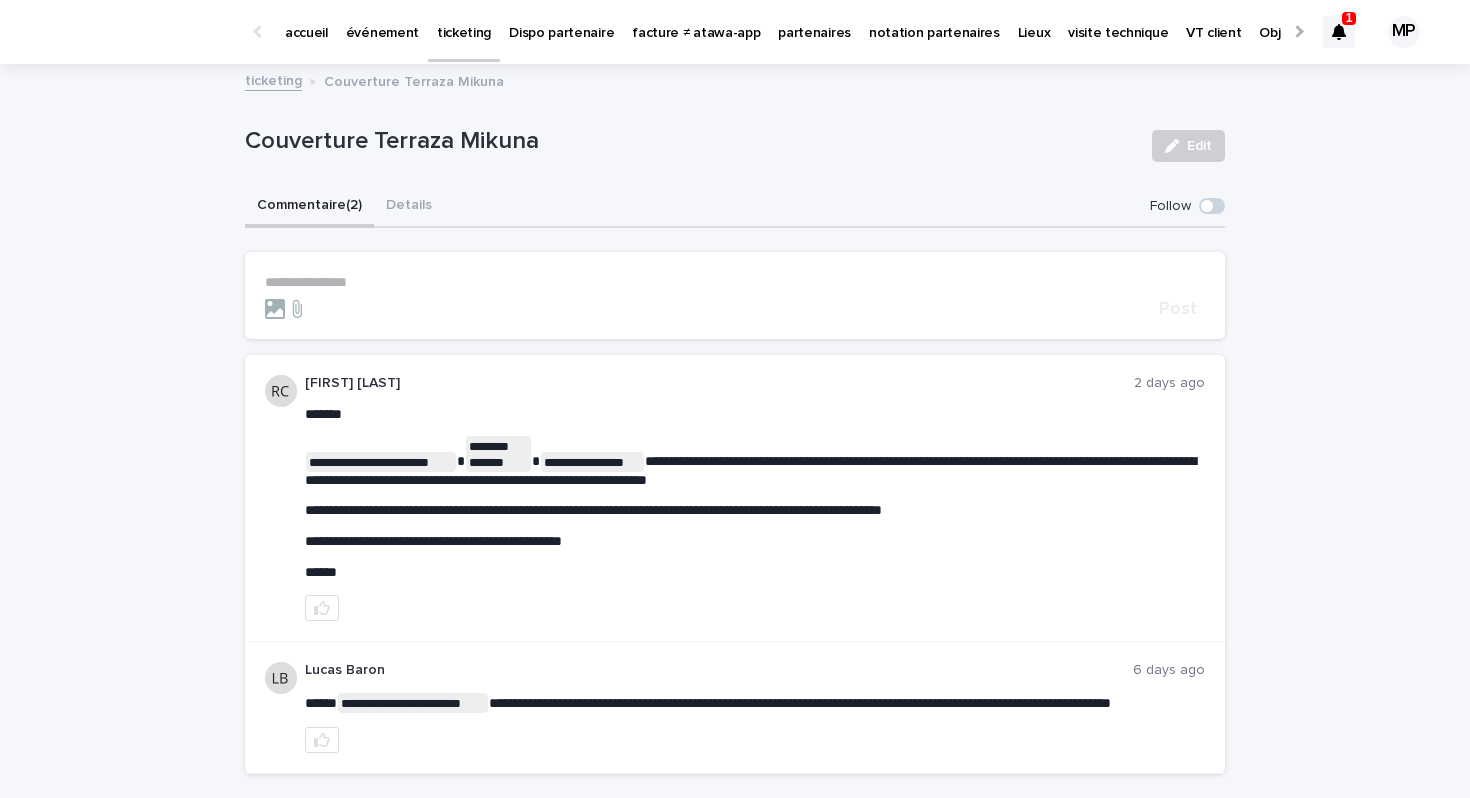 click on "**********" at bounding box center [735, 513] 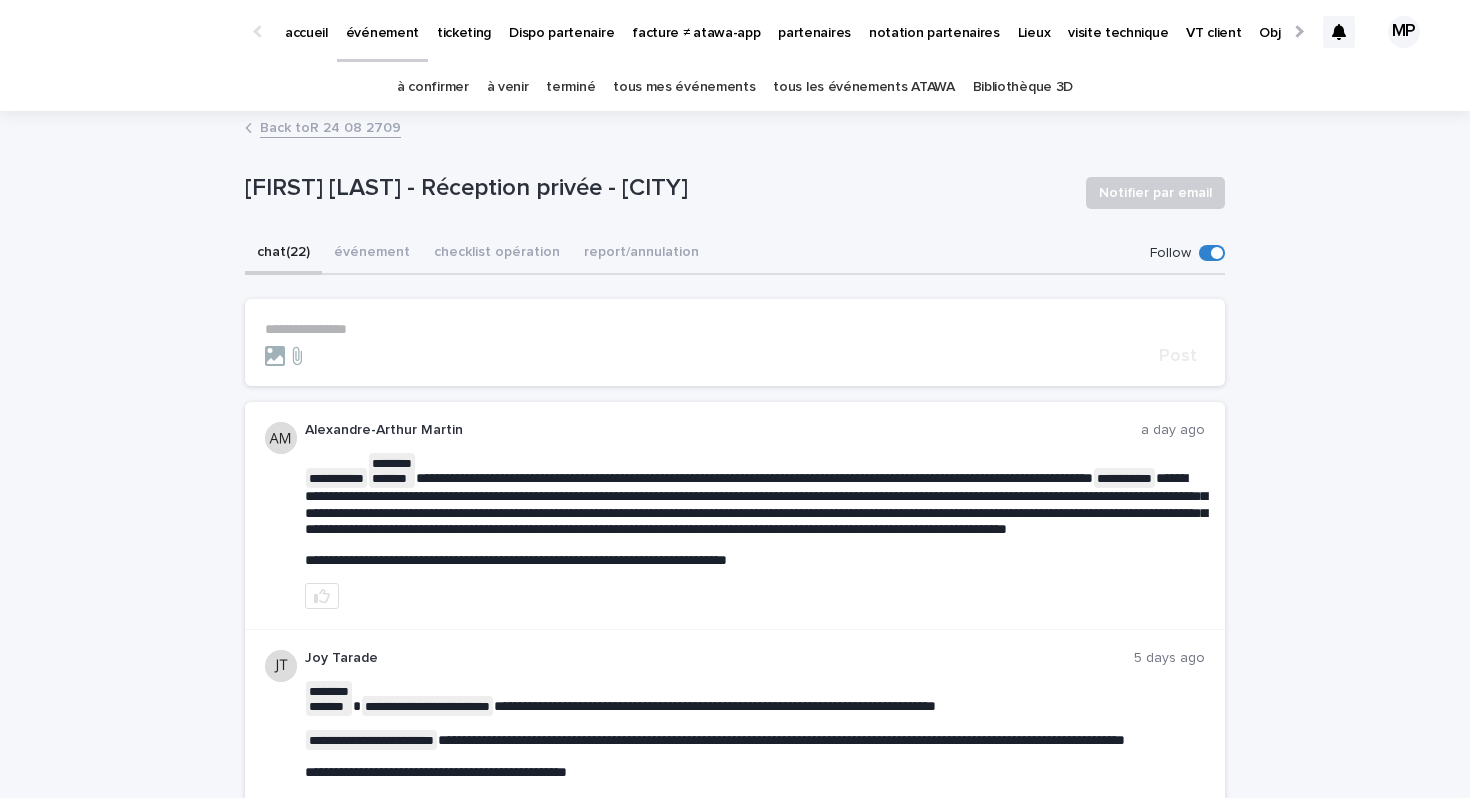 scroll, scrollTop: 0, scrollLeft: 0, axis: both 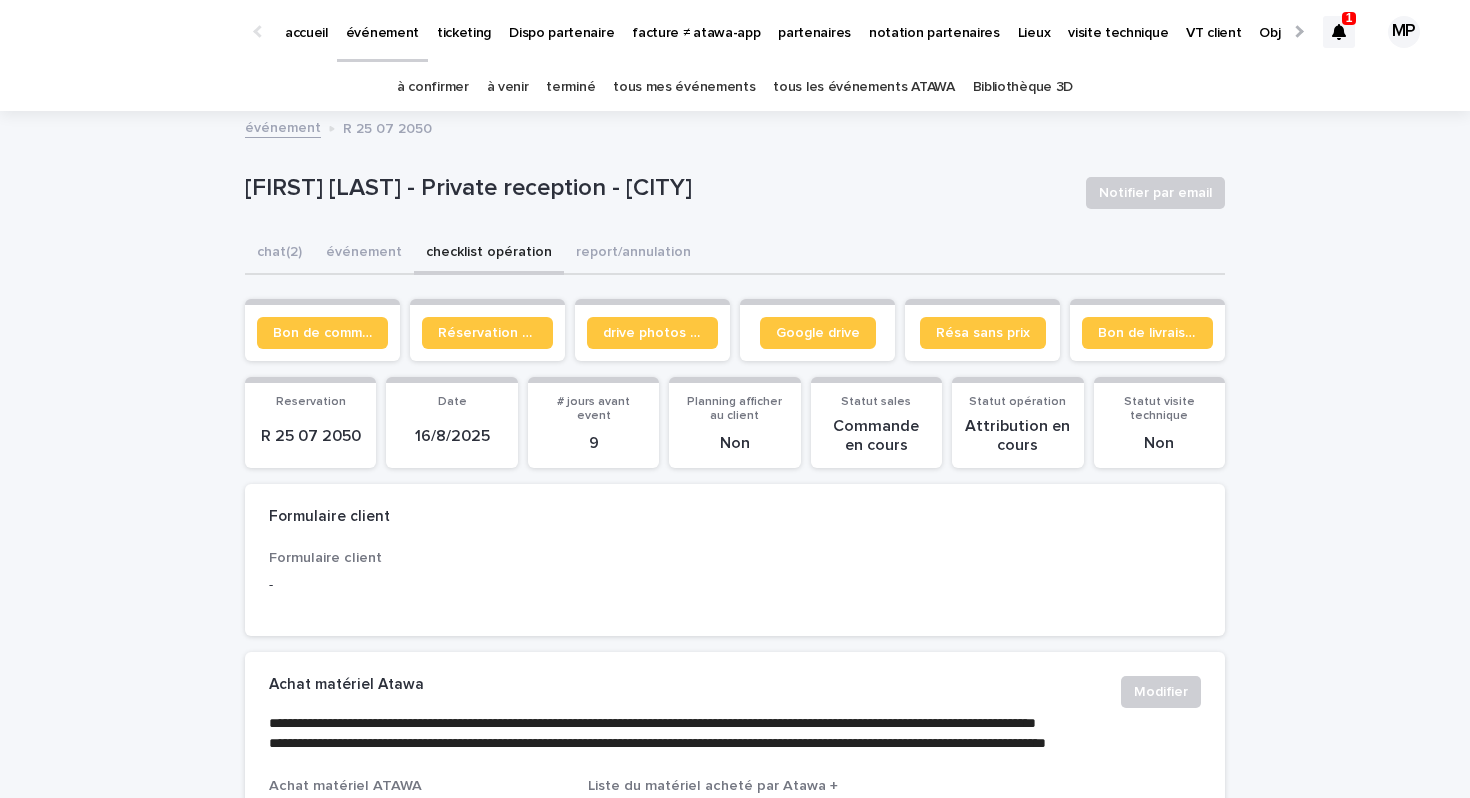 click on "tous les événements ATAWA" at bounding box center [863, 87] 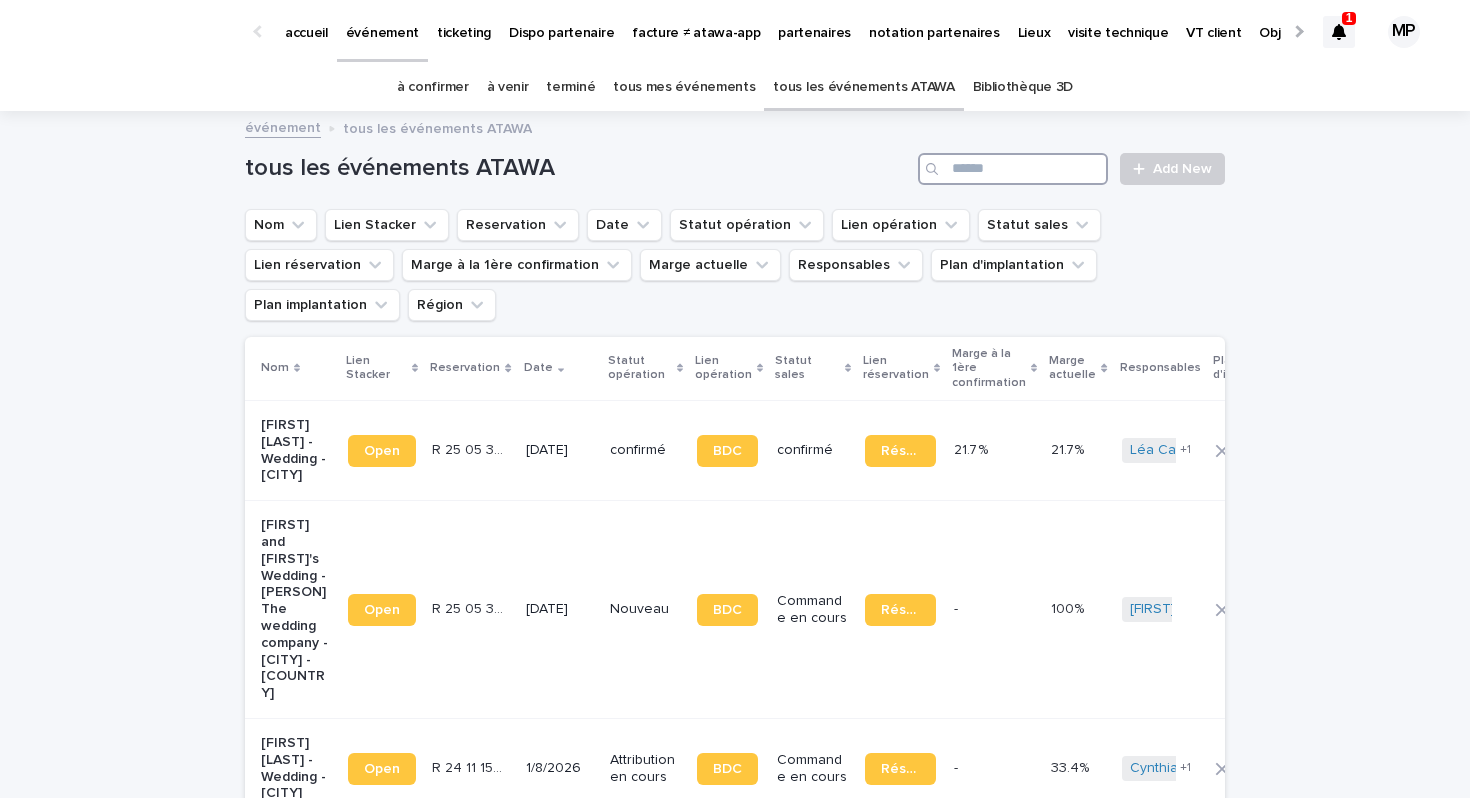 click at bounding box center (1013, 169) 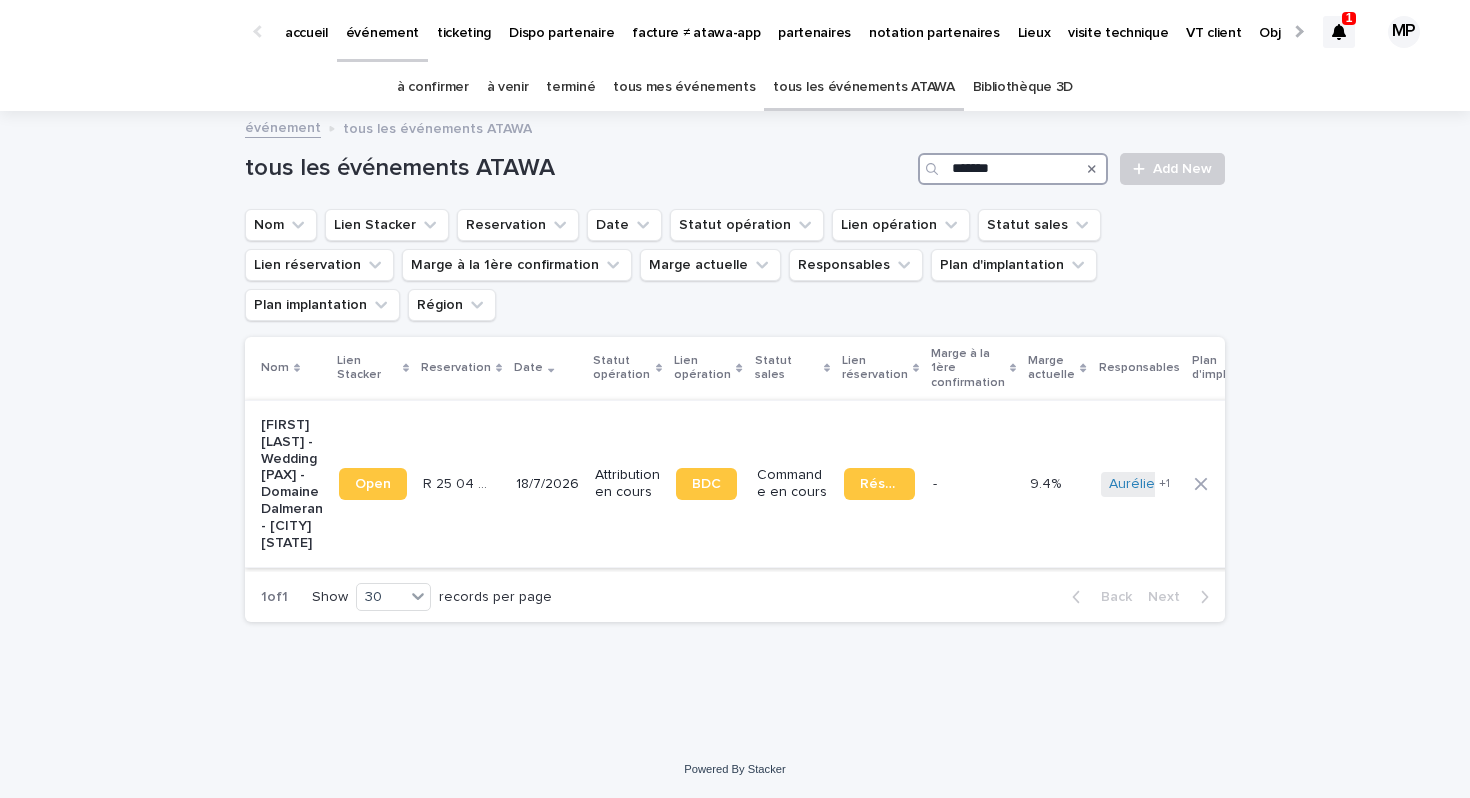 type on "*******" 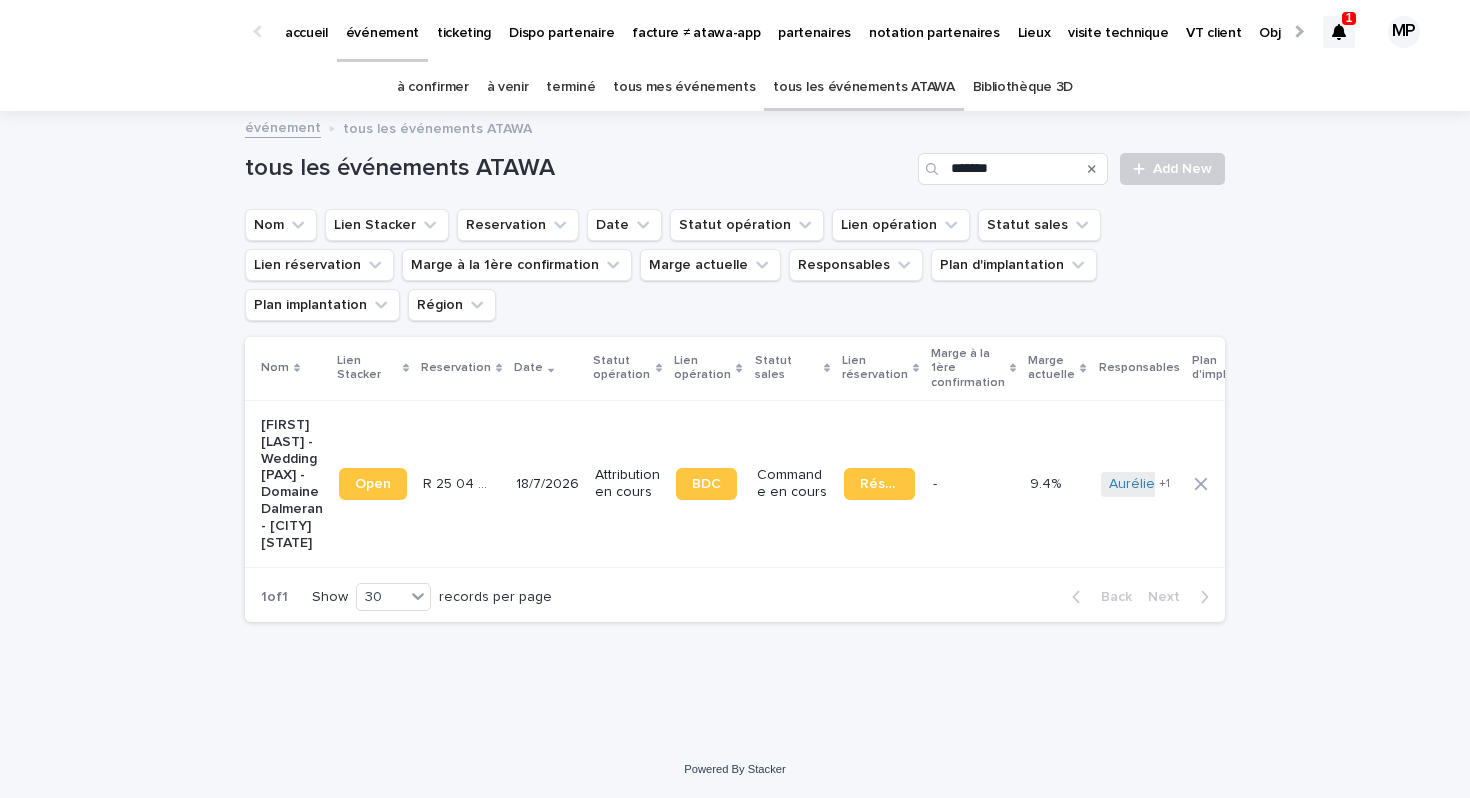 click on "[FIRST] [LAST] - Wedding [PAX] - Domaine Dalmeran - [CITY] [STATE]" at bounding box center (292, 484) 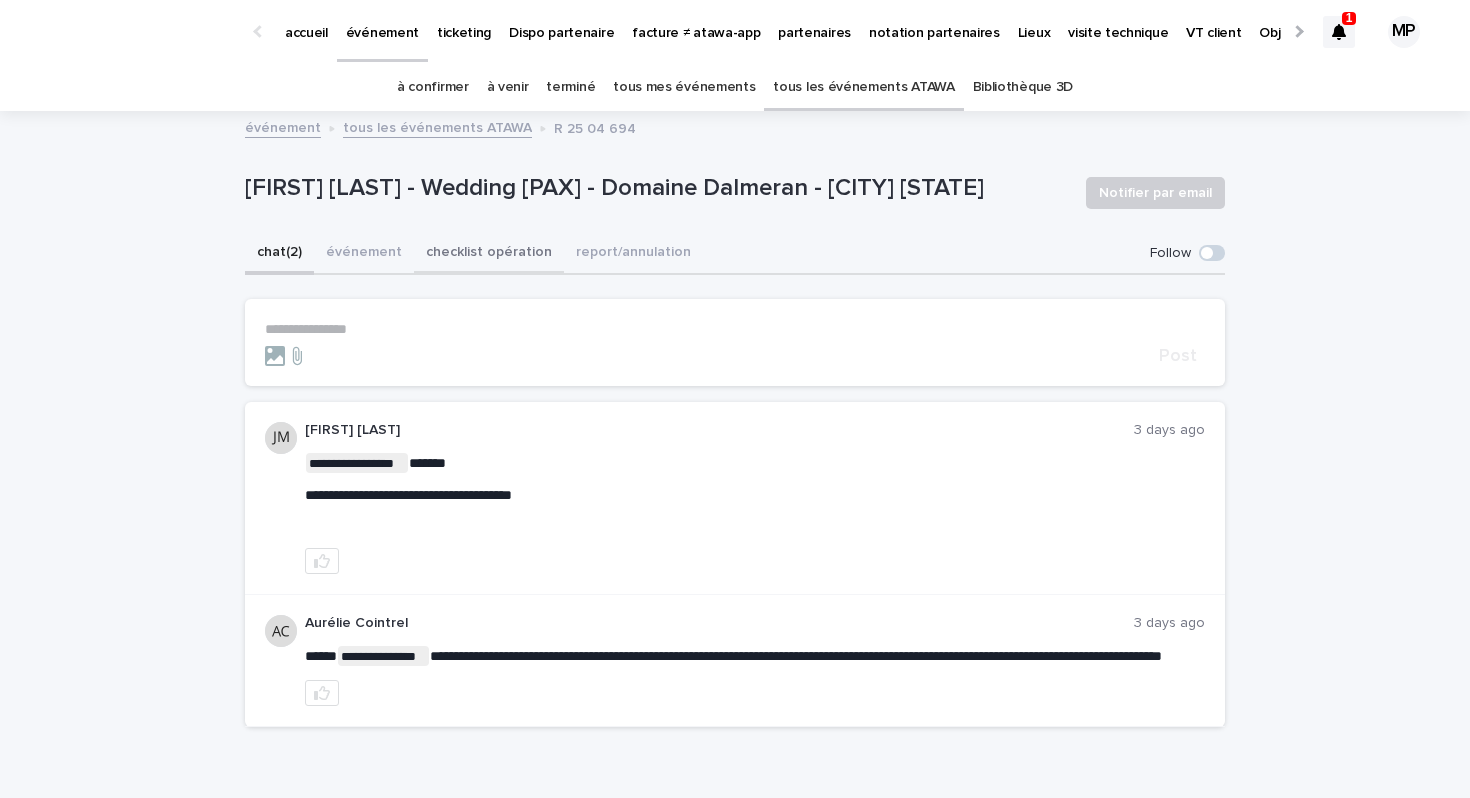 click on "checklist opération" at bounding box center [489, 254] 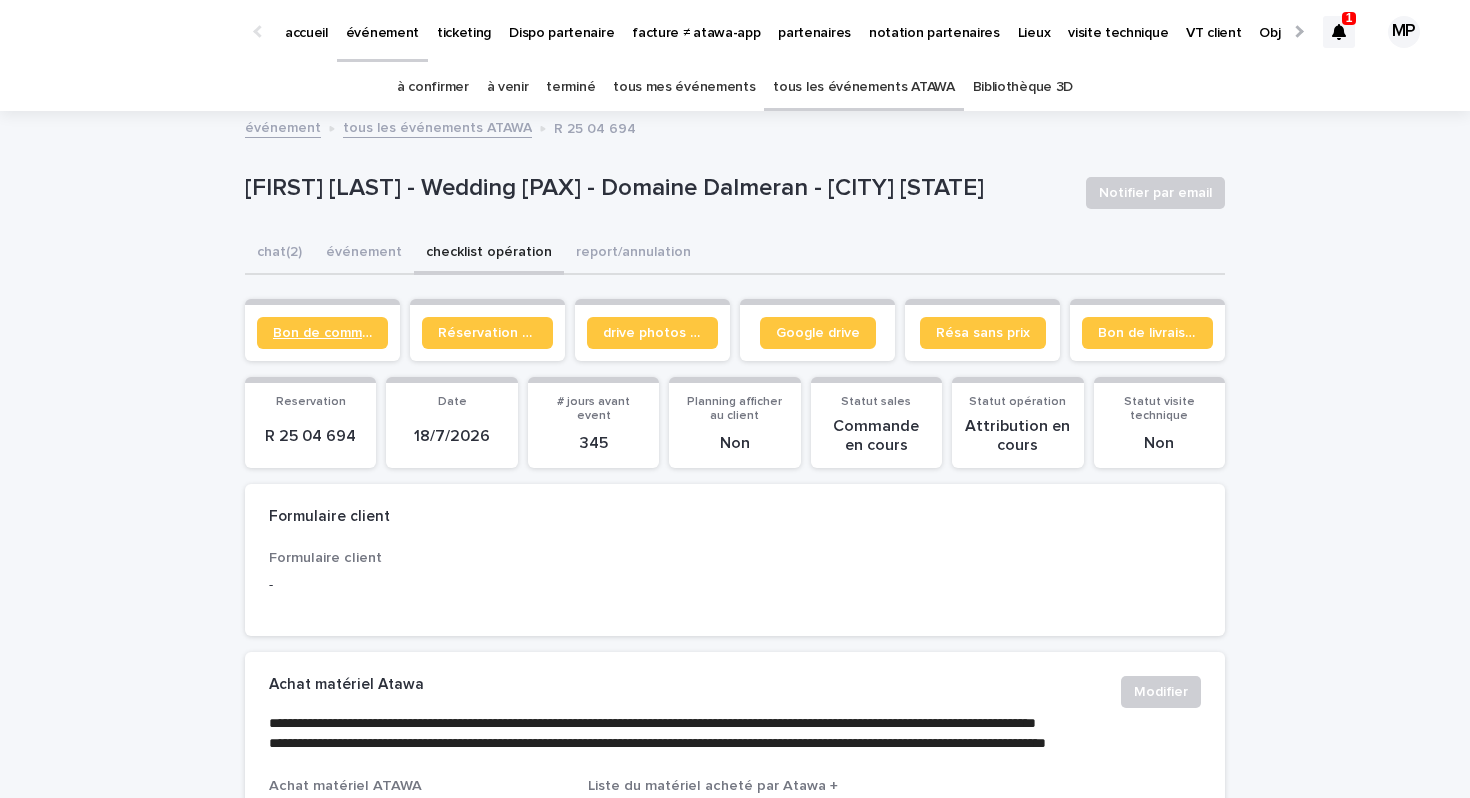 click on "Bon de commande" at bounding box center [322, 333] 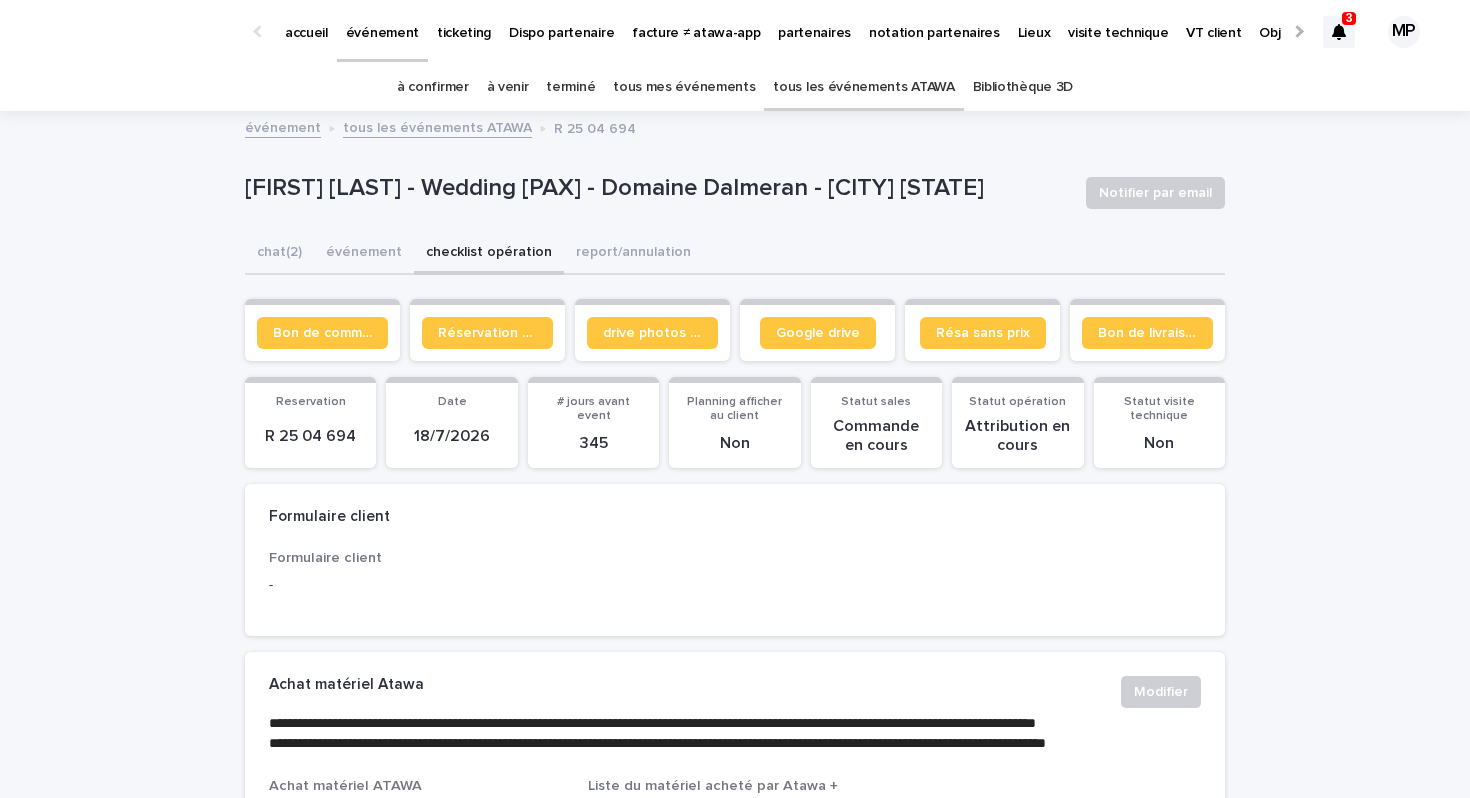 click 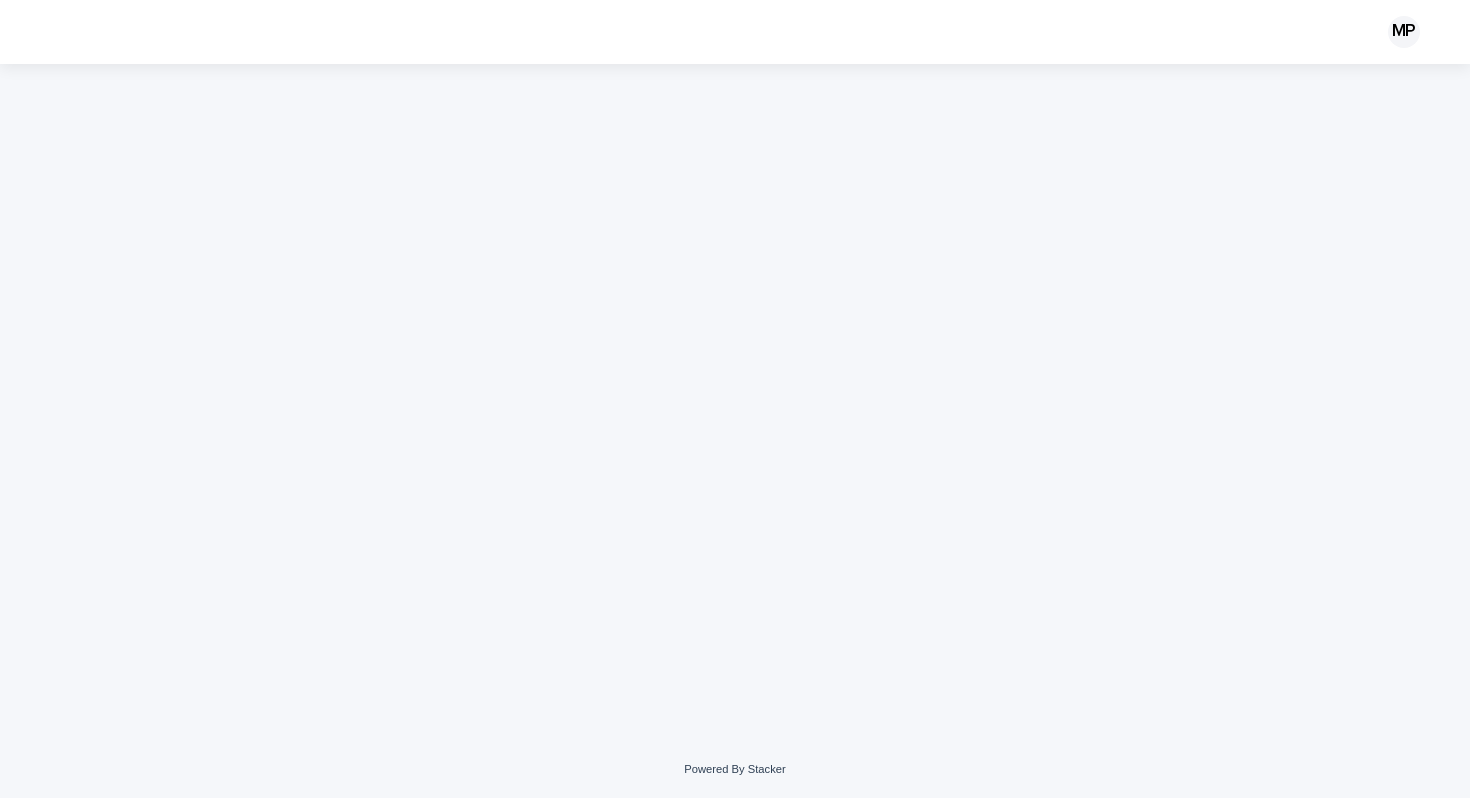 scroll, scrollTop: 0, scrollLeft: 0, axis: both 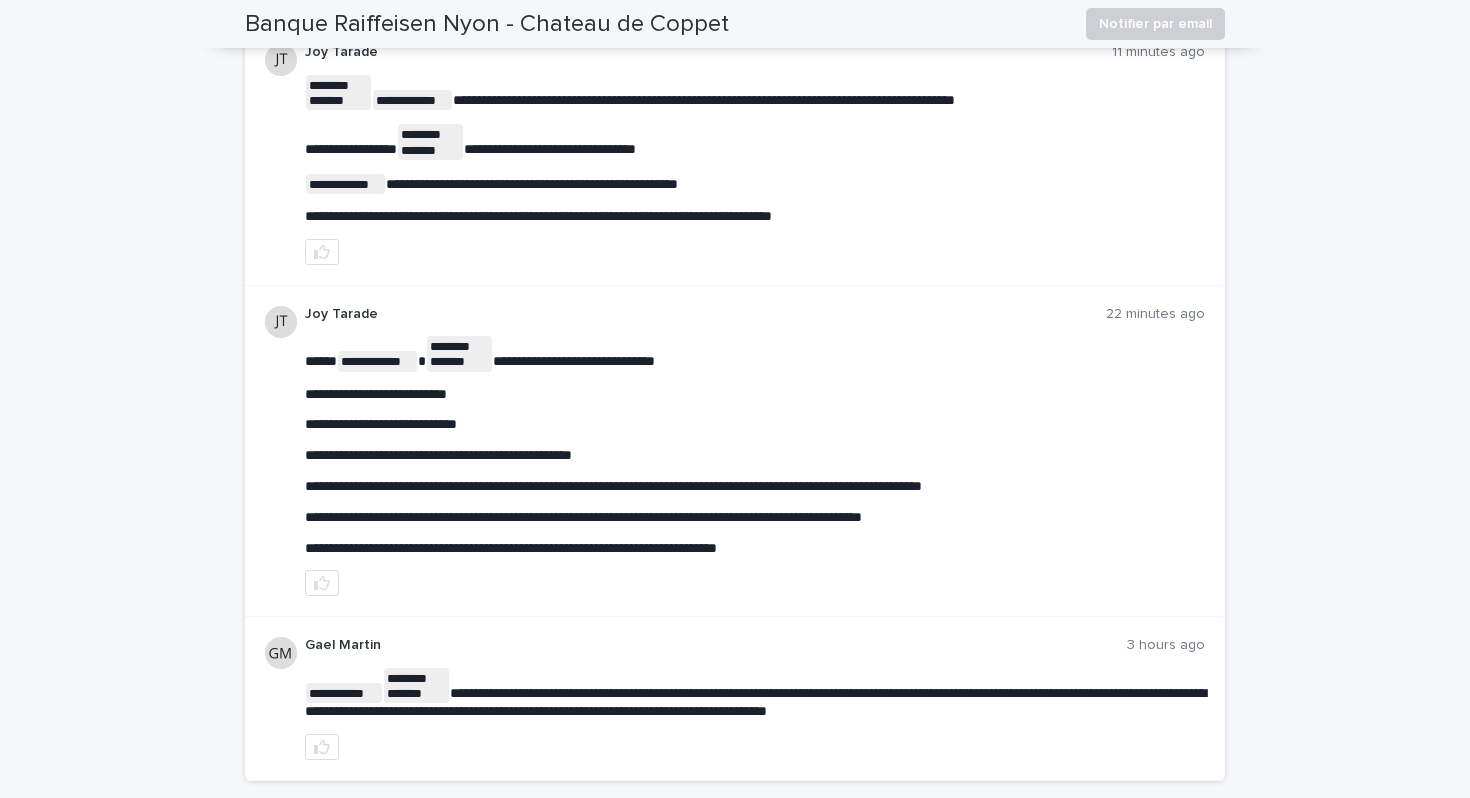 drag, startPoint x: 306, startPoint y: 532, endPoint x: 1160, endPoint y: 526, distance: 854.02106 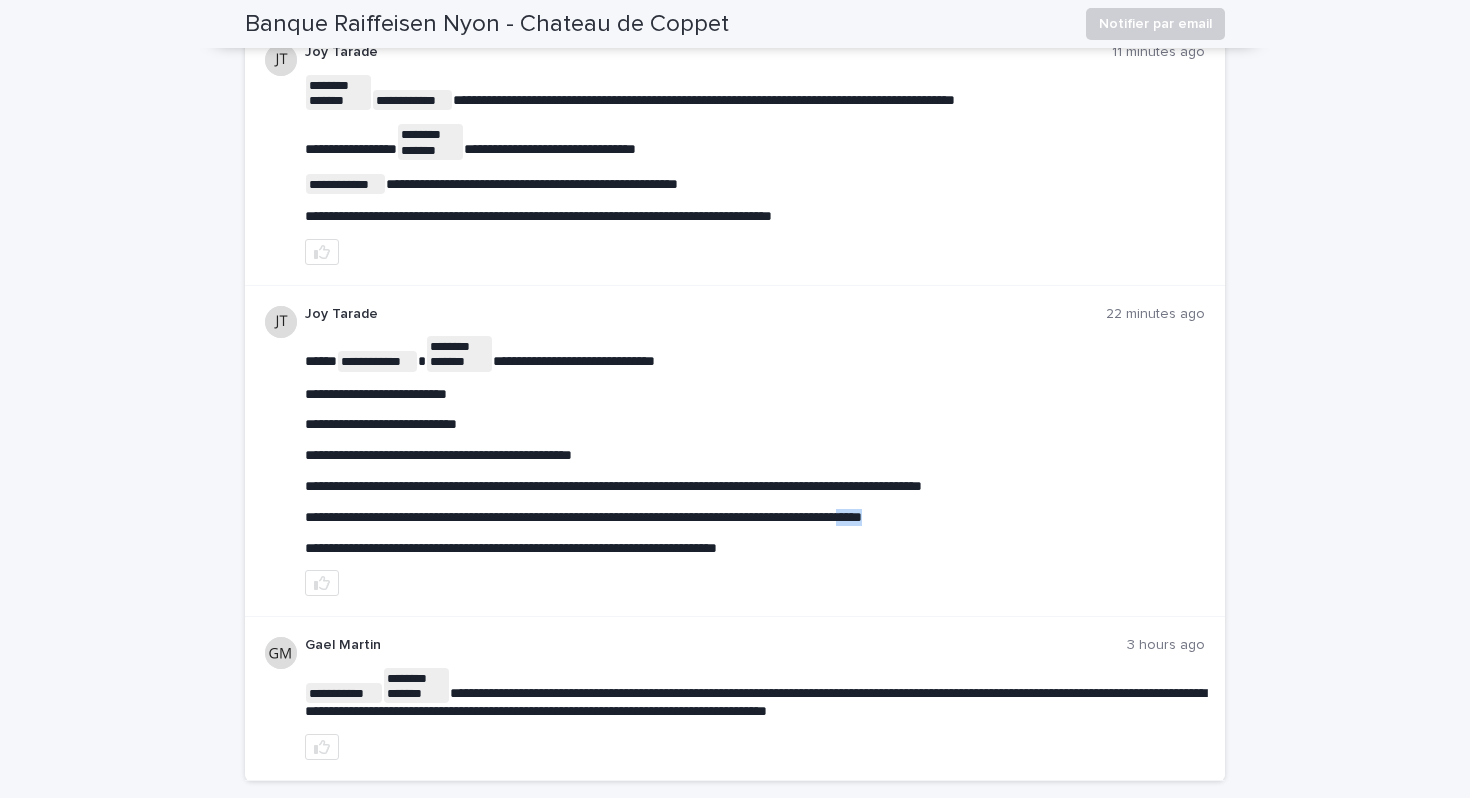 click on "**********" at bounding box center (583, 517) 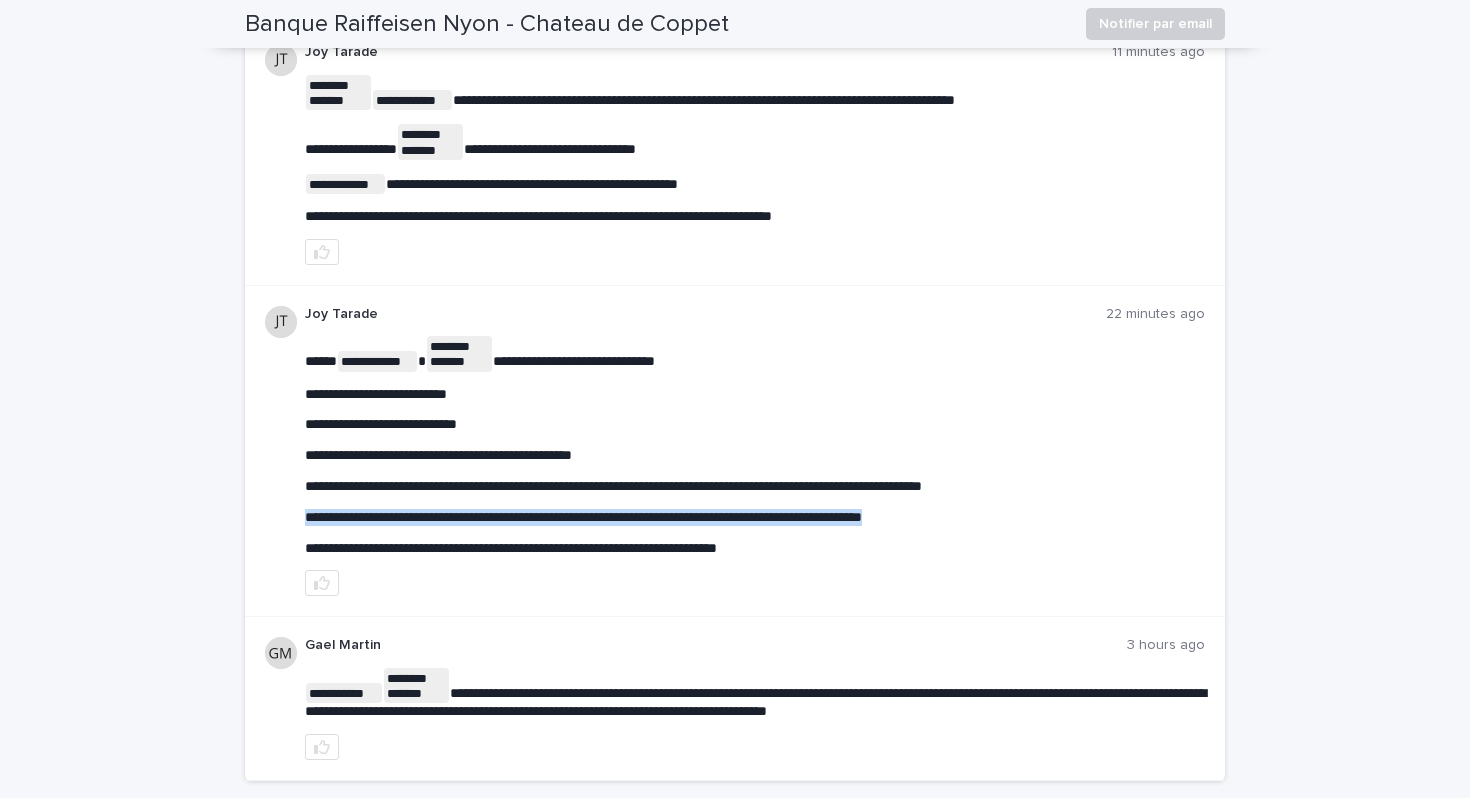 click on "**********" at bounding box center (583, 517) 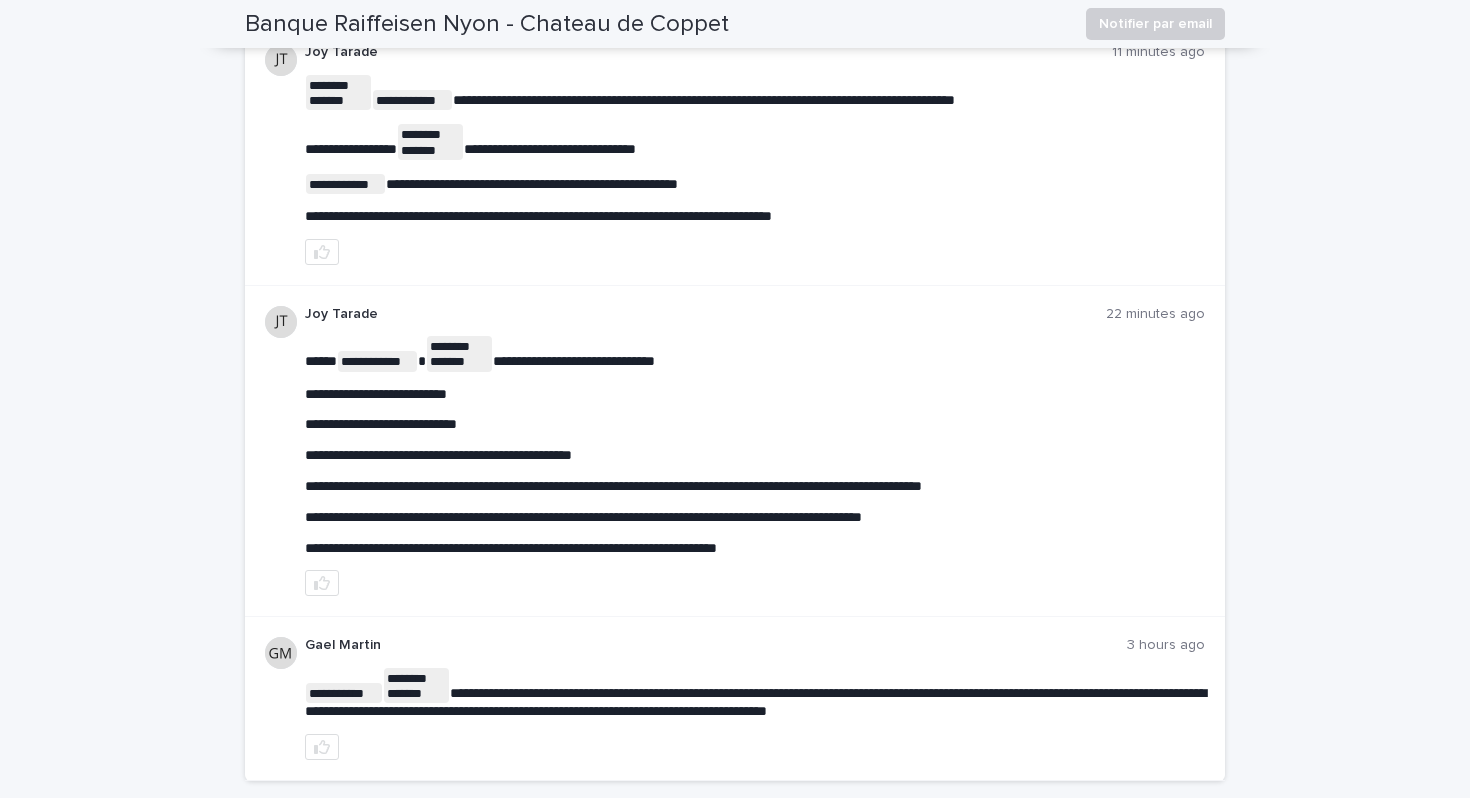 click on "**********" at bounding box center (755, 353) 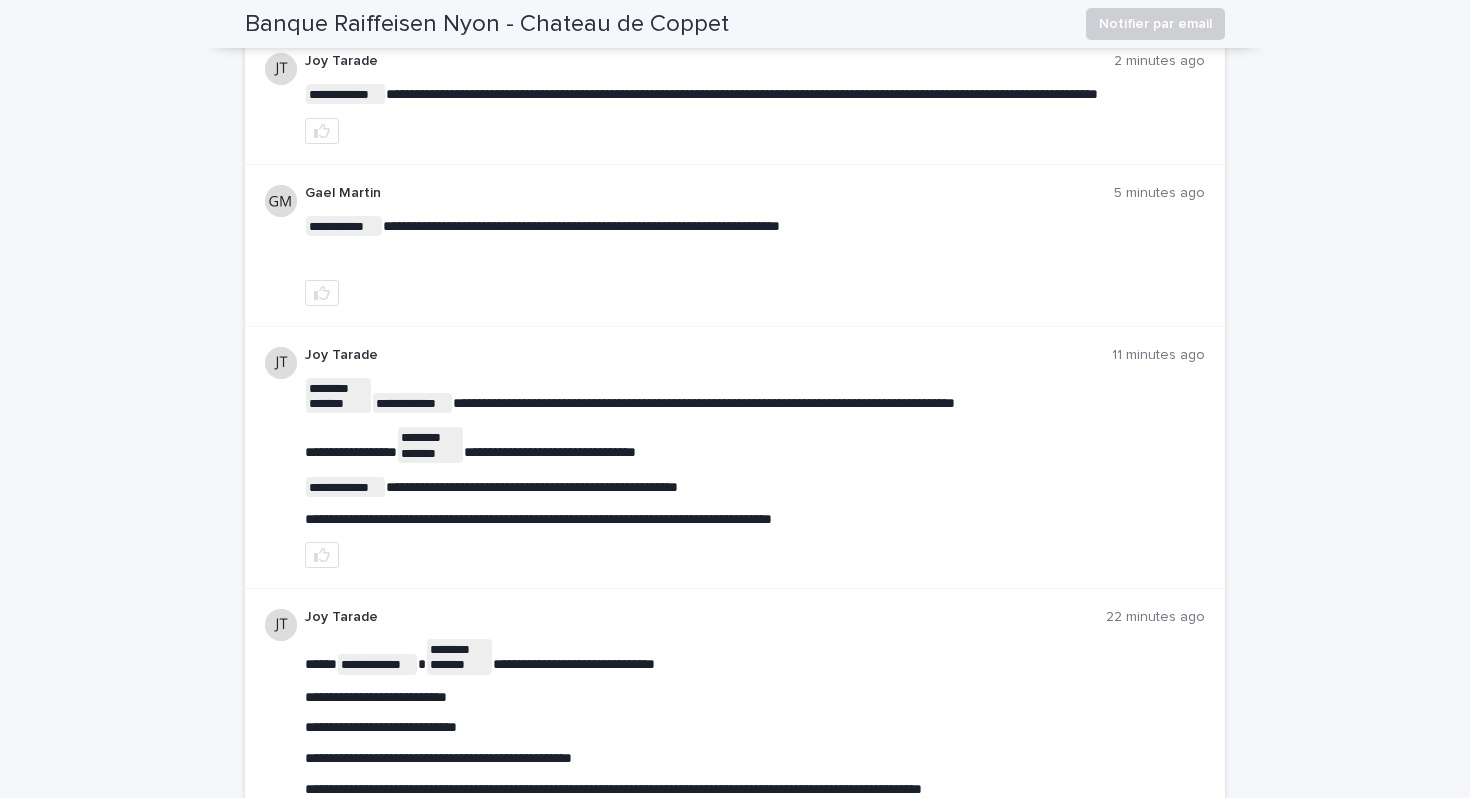 scroll, scrollTop: 188, scrollLeft: 0, axis: vertical 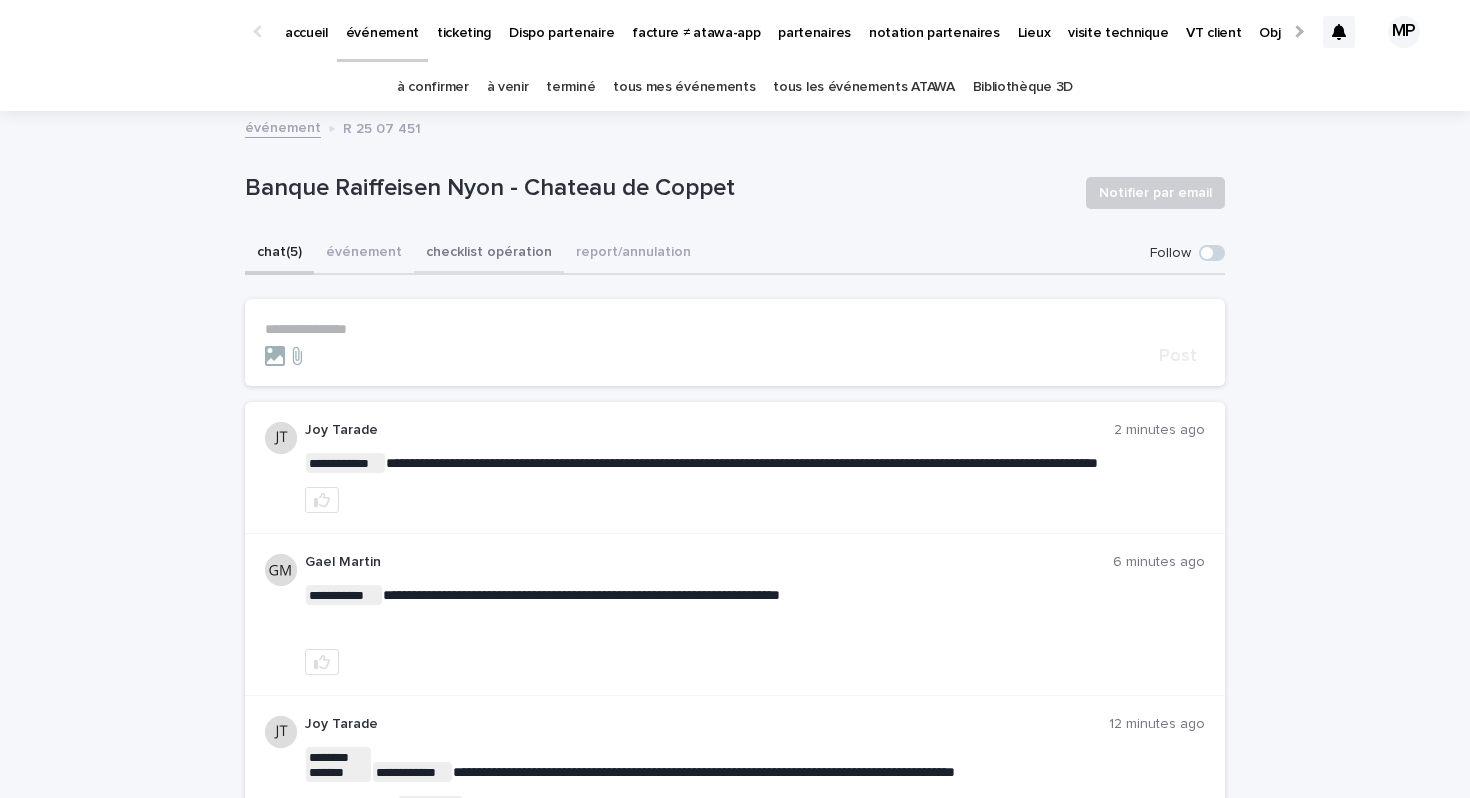 click on "checklist opération" at bounding box center (489, 254) 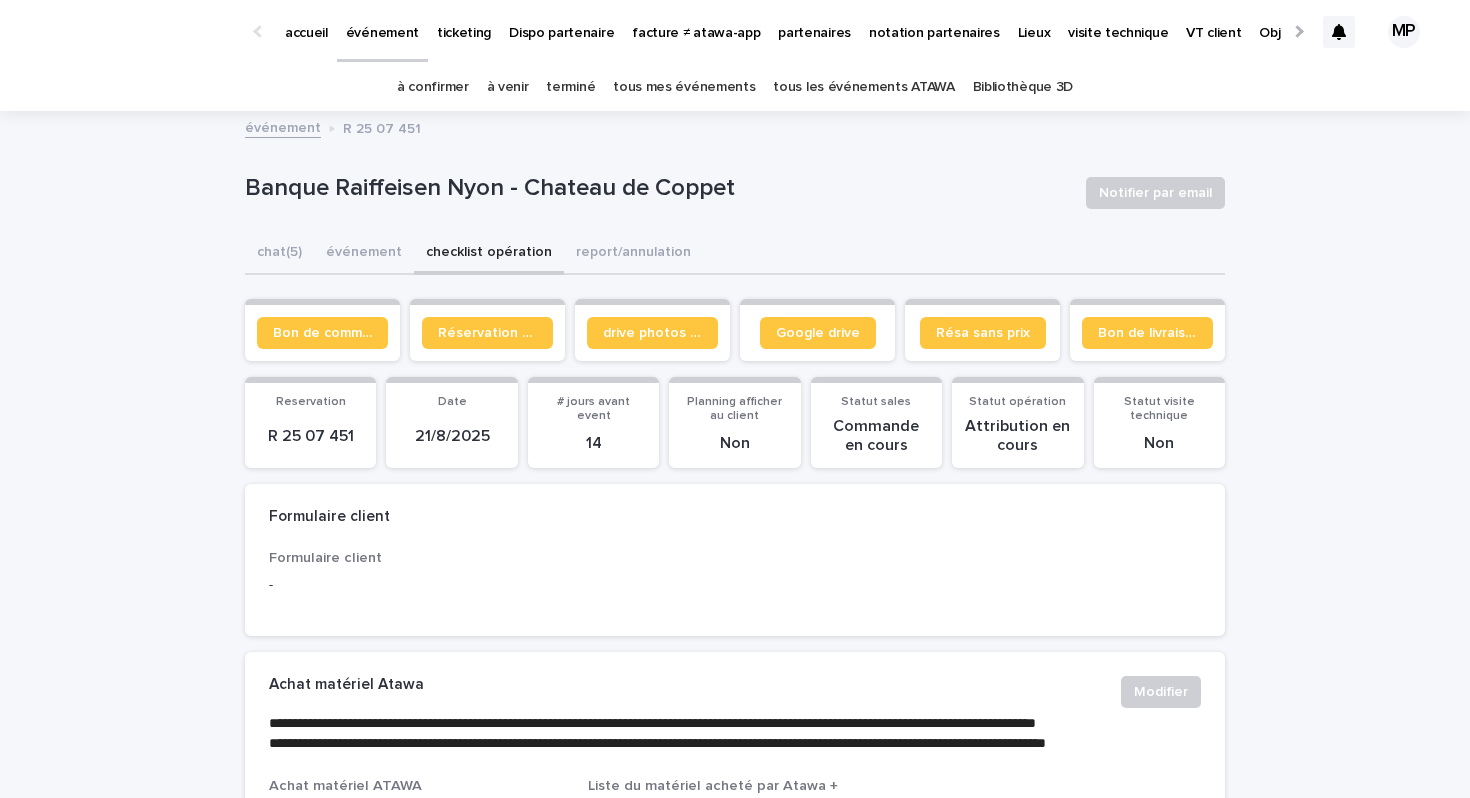 drag, startPoint x: 329, startPoint y: 329, endPoint x: 724, endPoint y: 353, distance: 395.72845 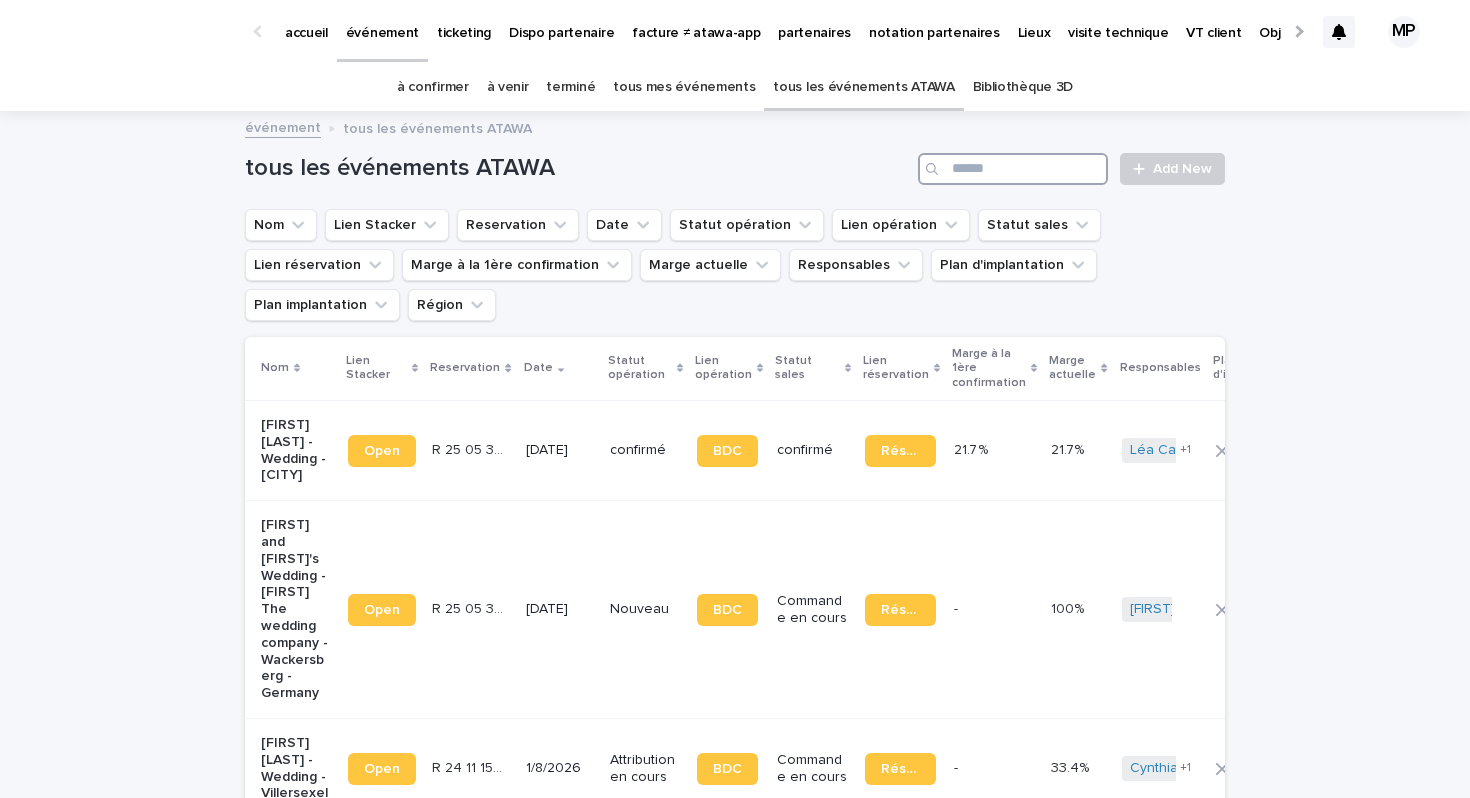 click at bounding box center (1013, 169) 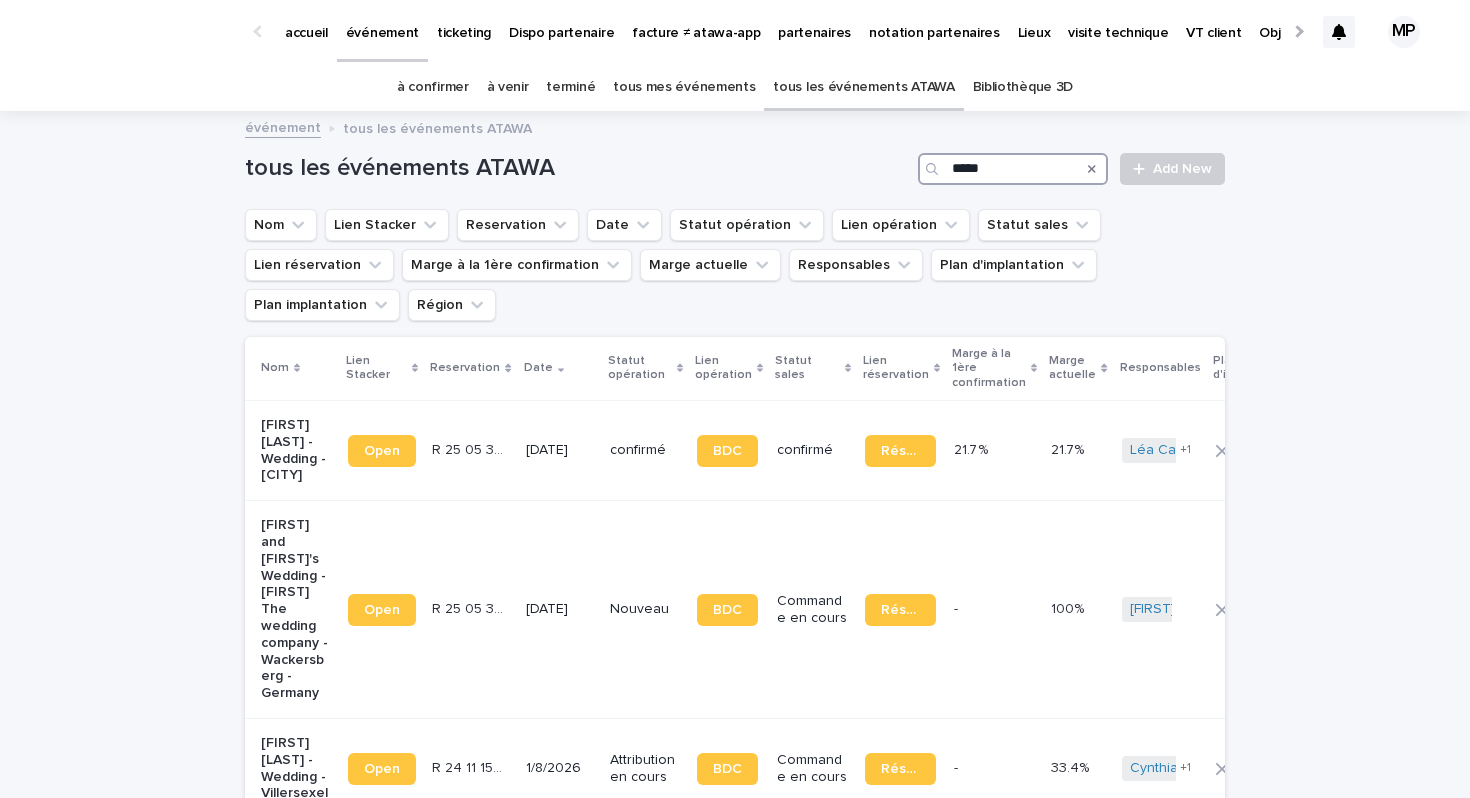 type on "******" 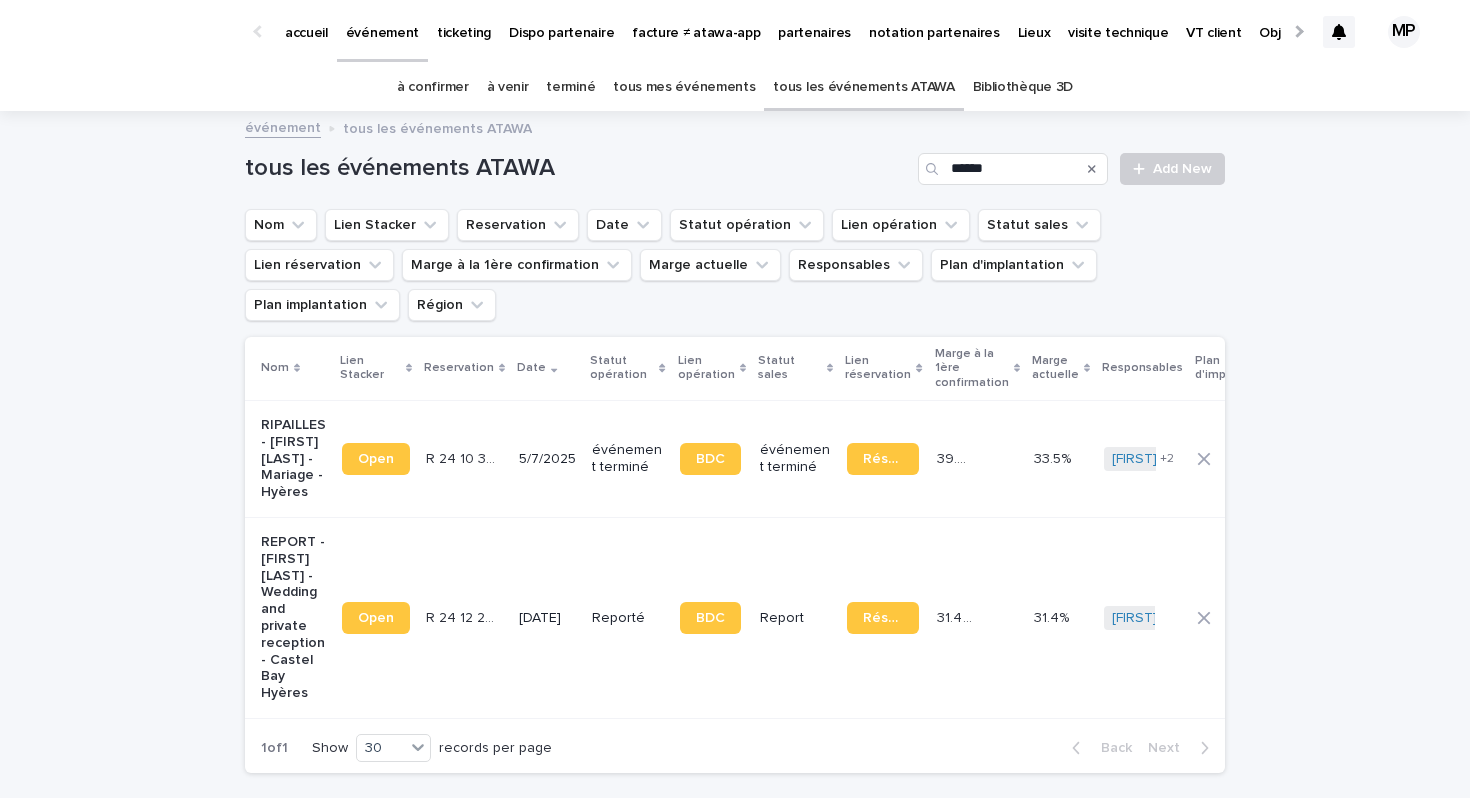click on "RIPAILLES - Thomas Roullier - Mariage - Hyères" at bounding box center (293, 459) 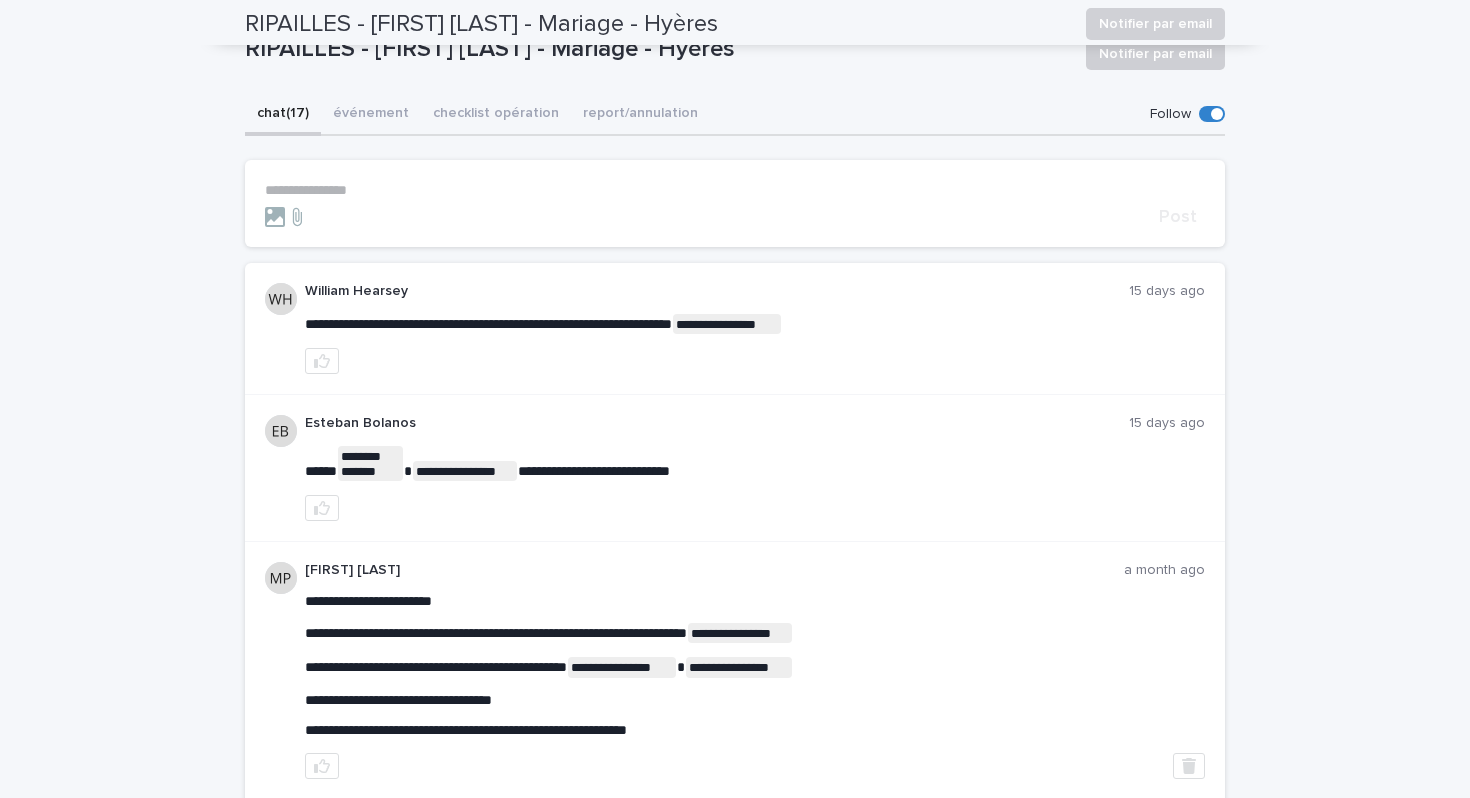 scroll, scrollTop: 135, scrollLeft: 0, axis: vertical 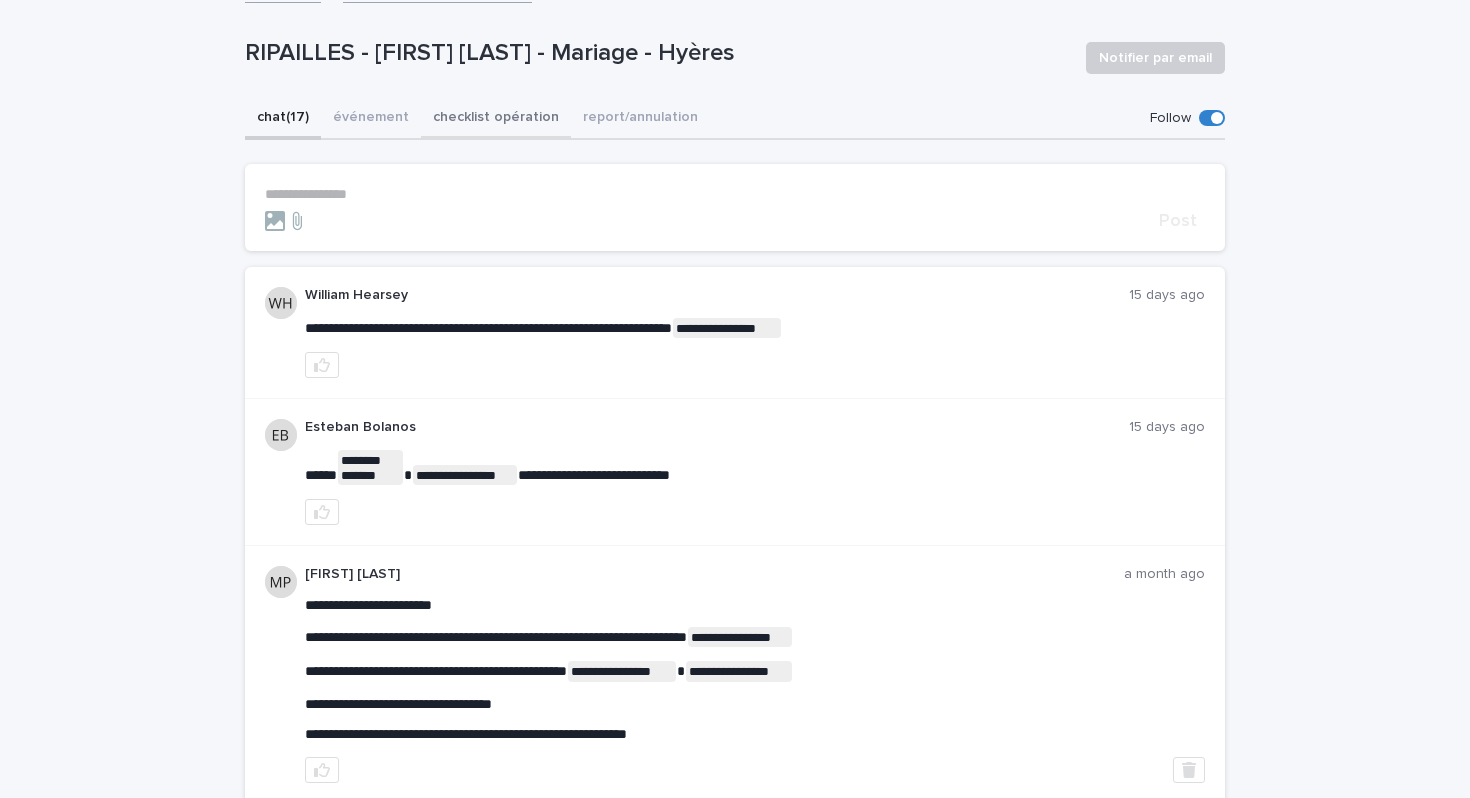 click on "checklist opération" at bounding box center [496, 119] 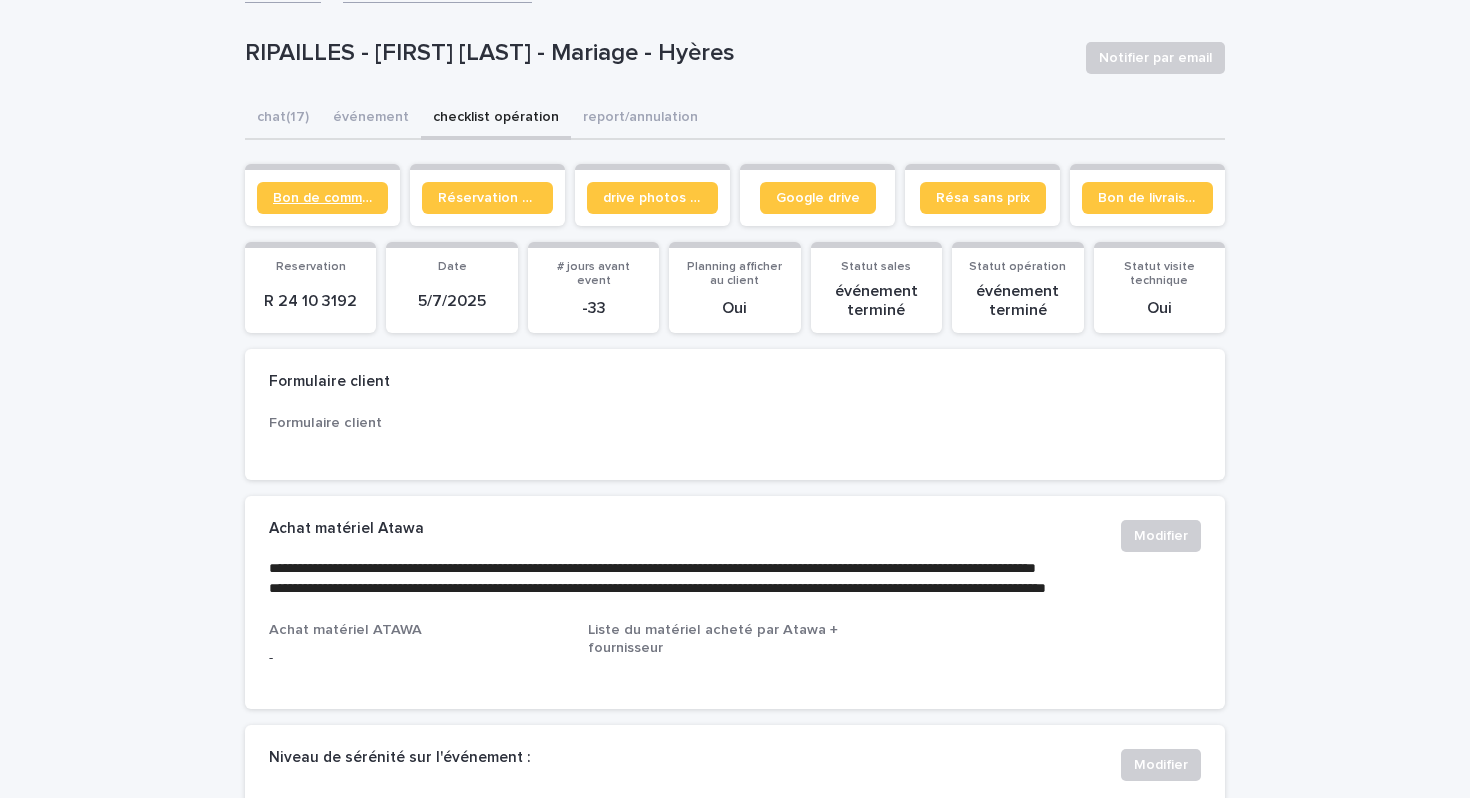click on "Bon de commande" at bounding box center (322, 198) 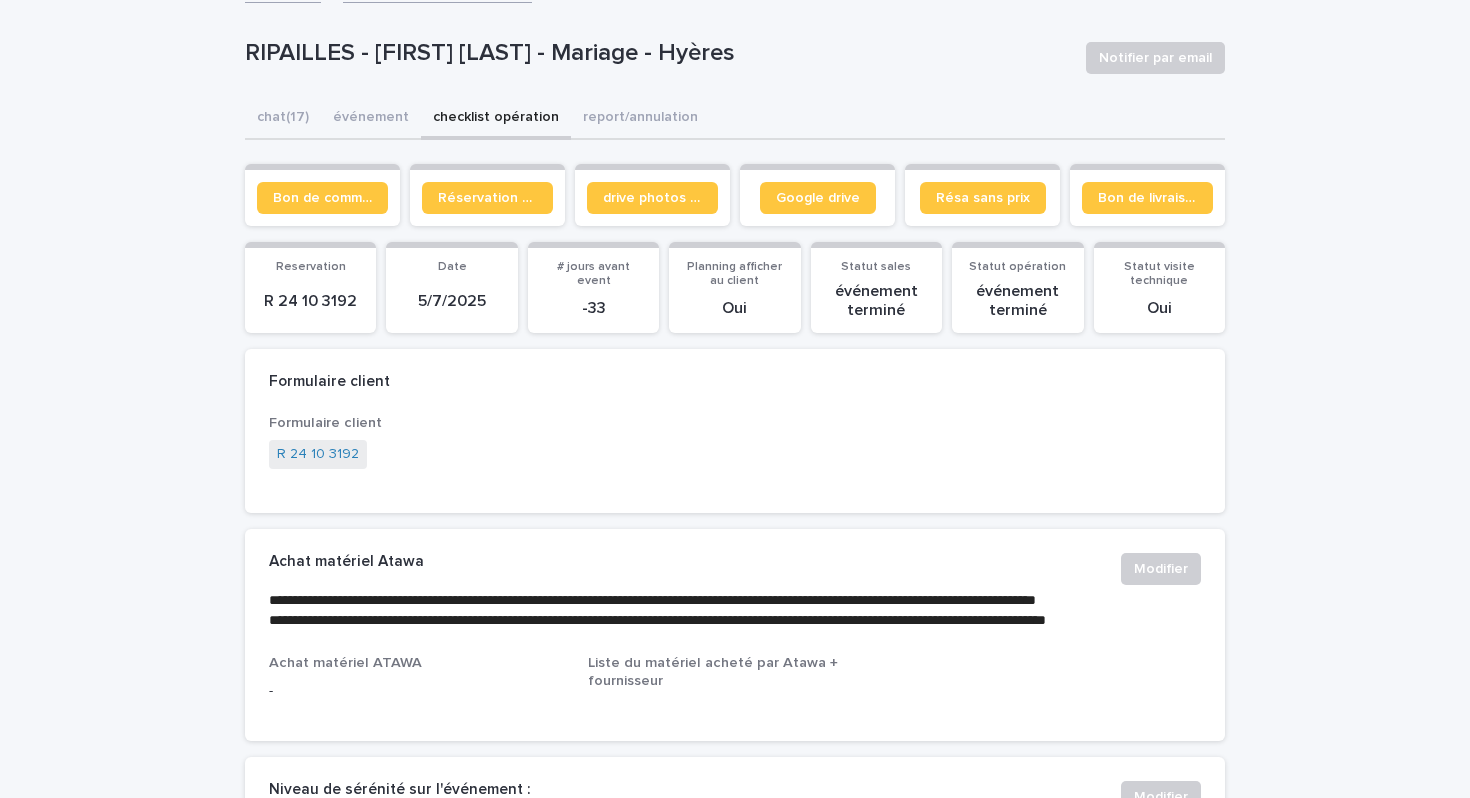 scroll, scrollTop: 0, scrollLeft: 0, axis: both 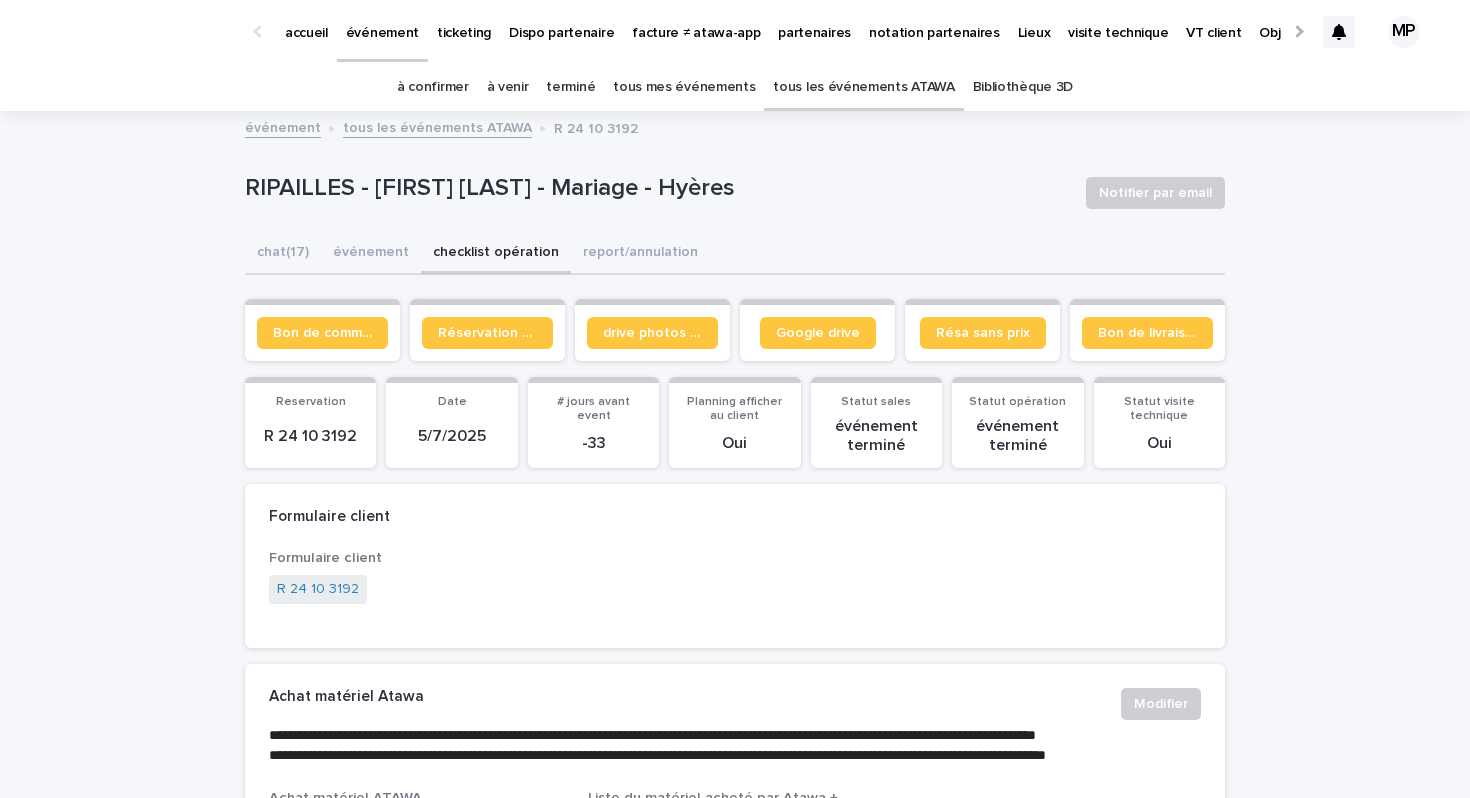 click on "tous les événements ATAWA" at bounding box center (863, 87) 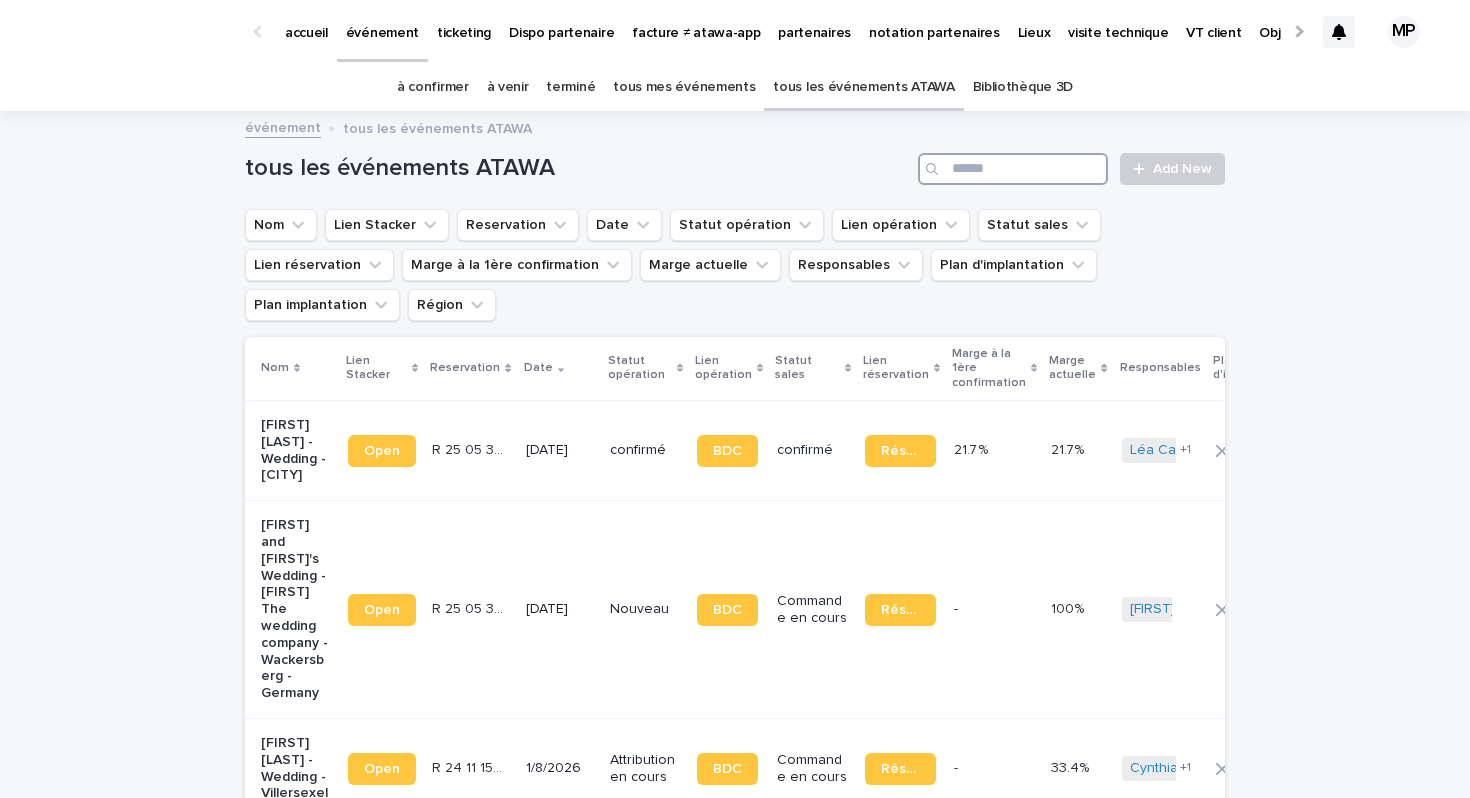 click at bounding box center [1013, 169] 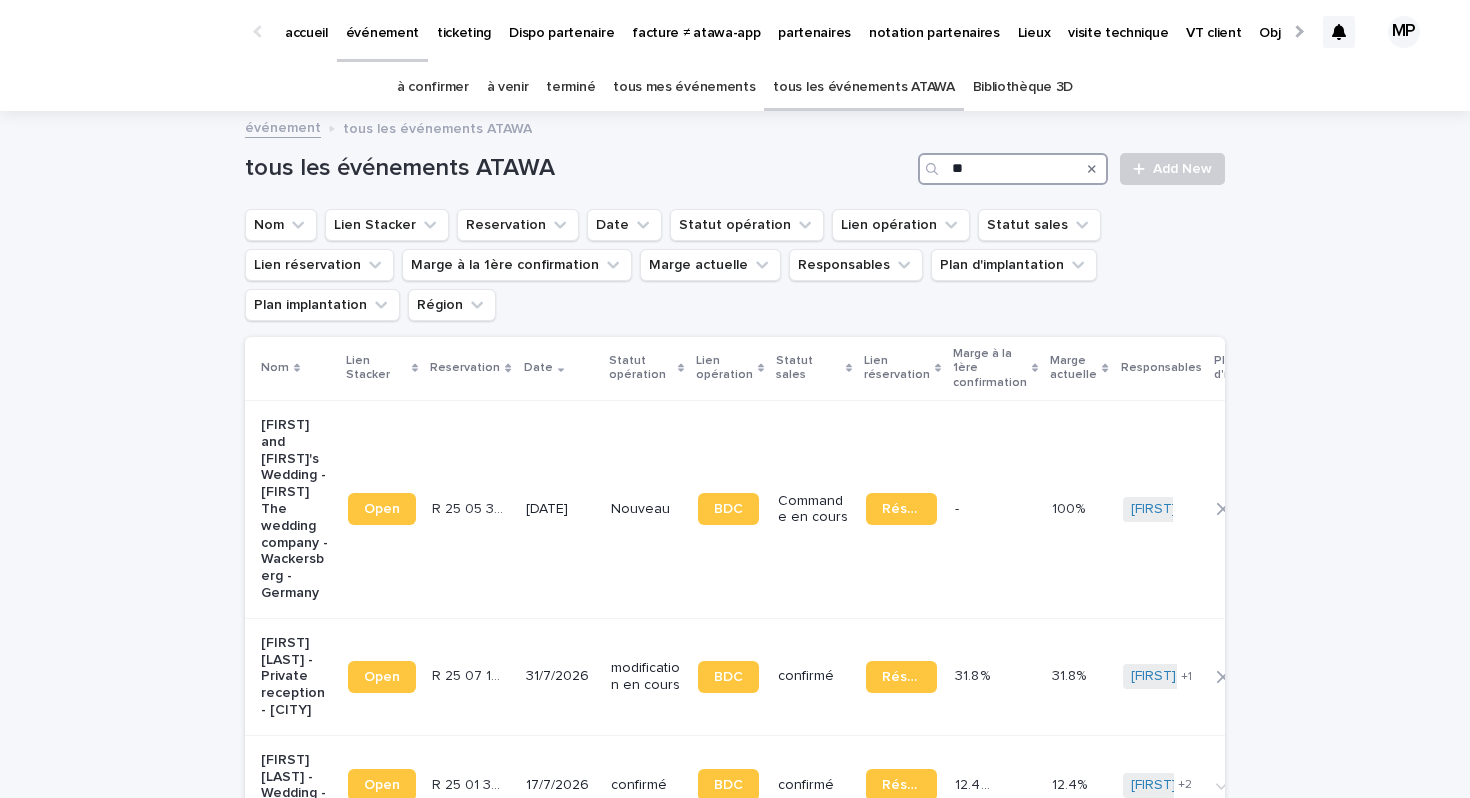 type on "**" 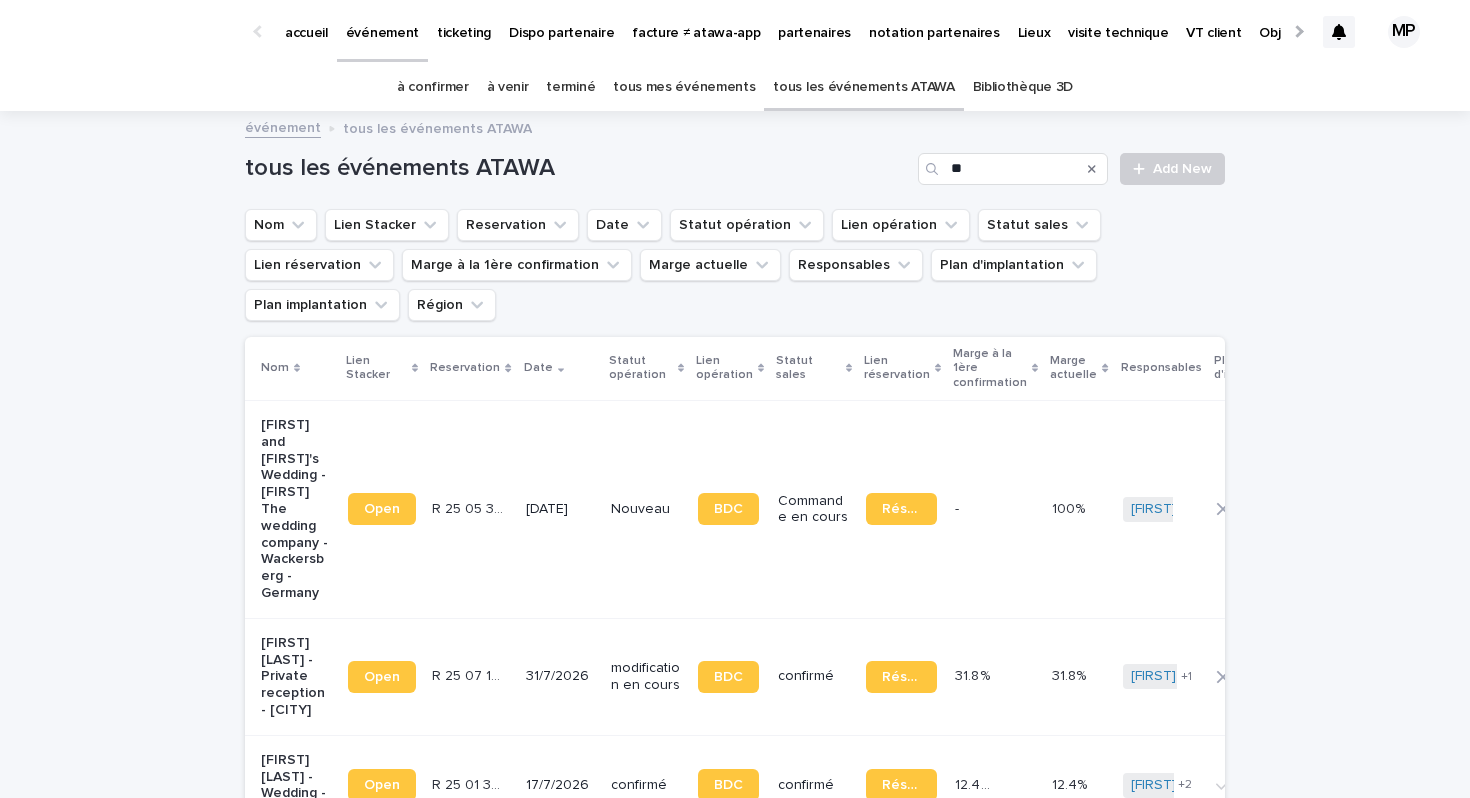click on "ticketing" at bounding box center (464, 21) 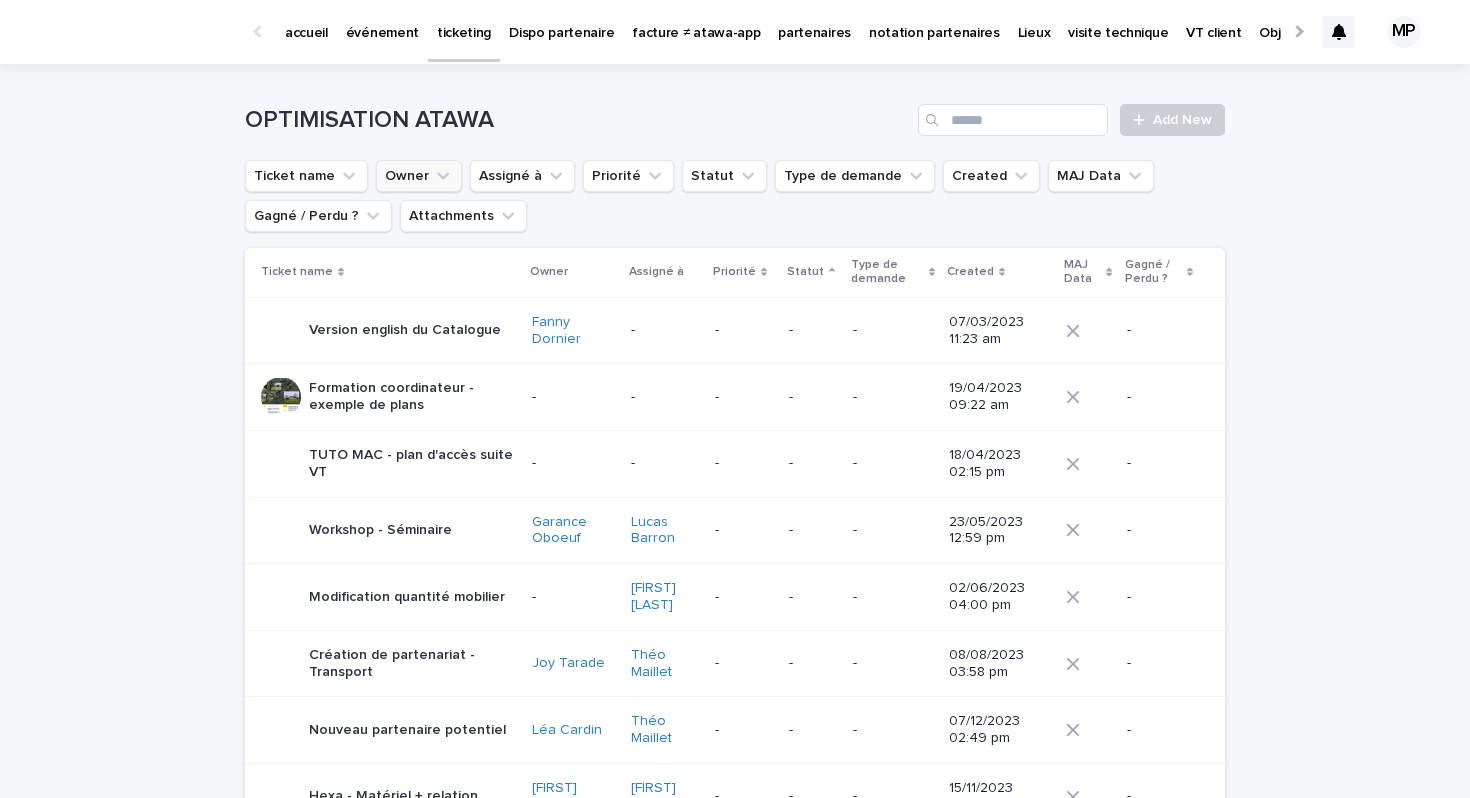 click on "Owner" at bounding box center (419, 176) 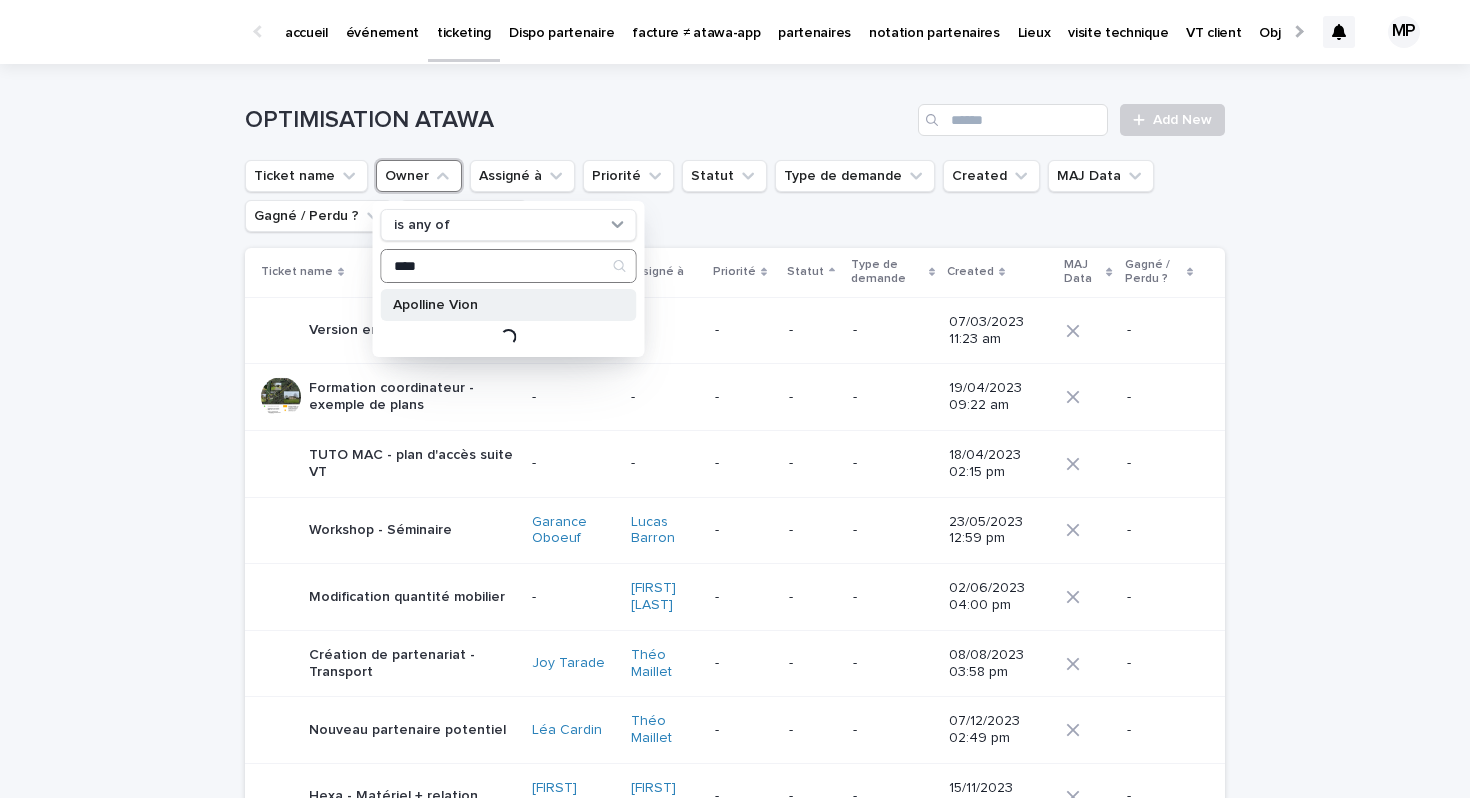 type on "****" 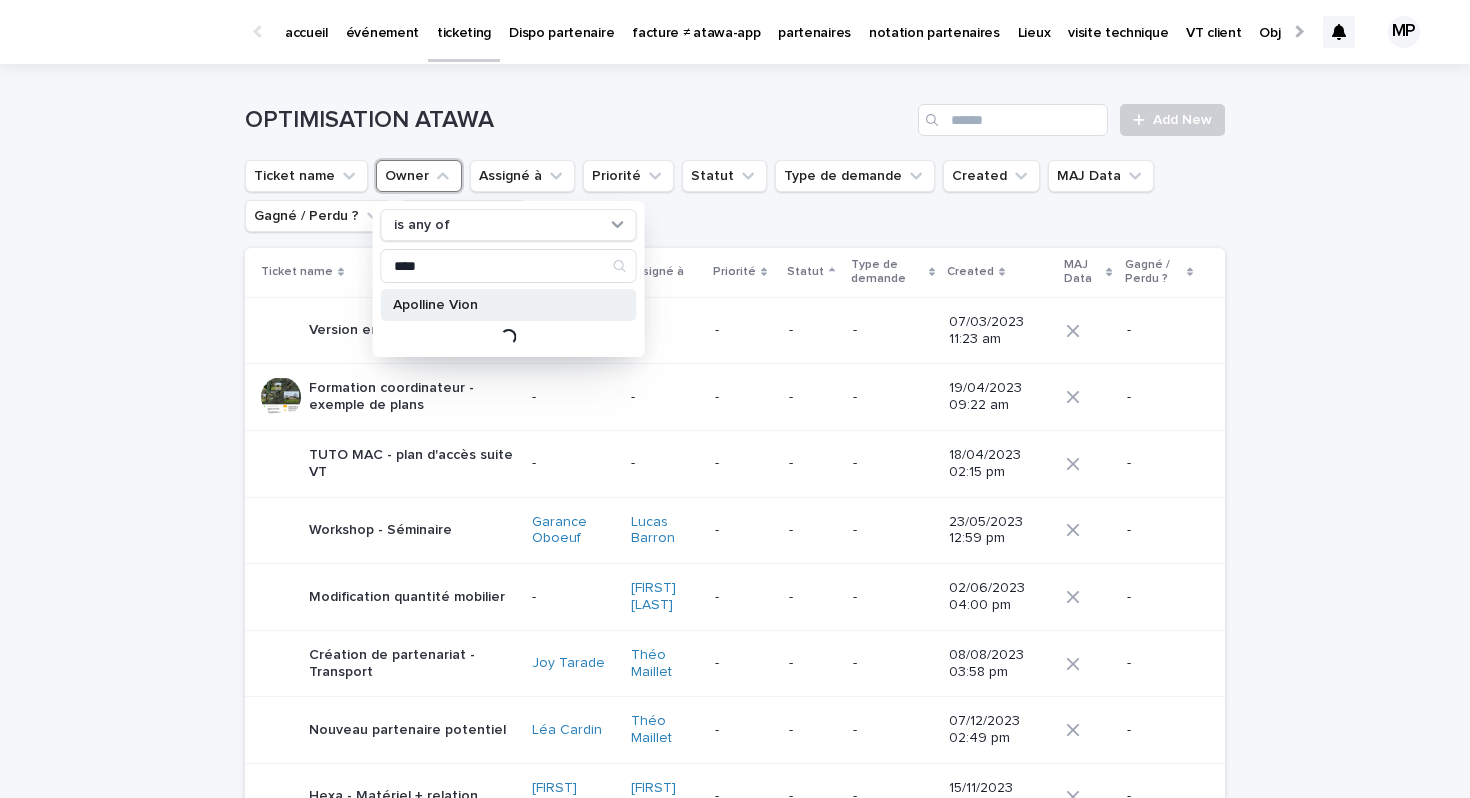 click on "Apolline Vion" at bounding box center (499, 305) 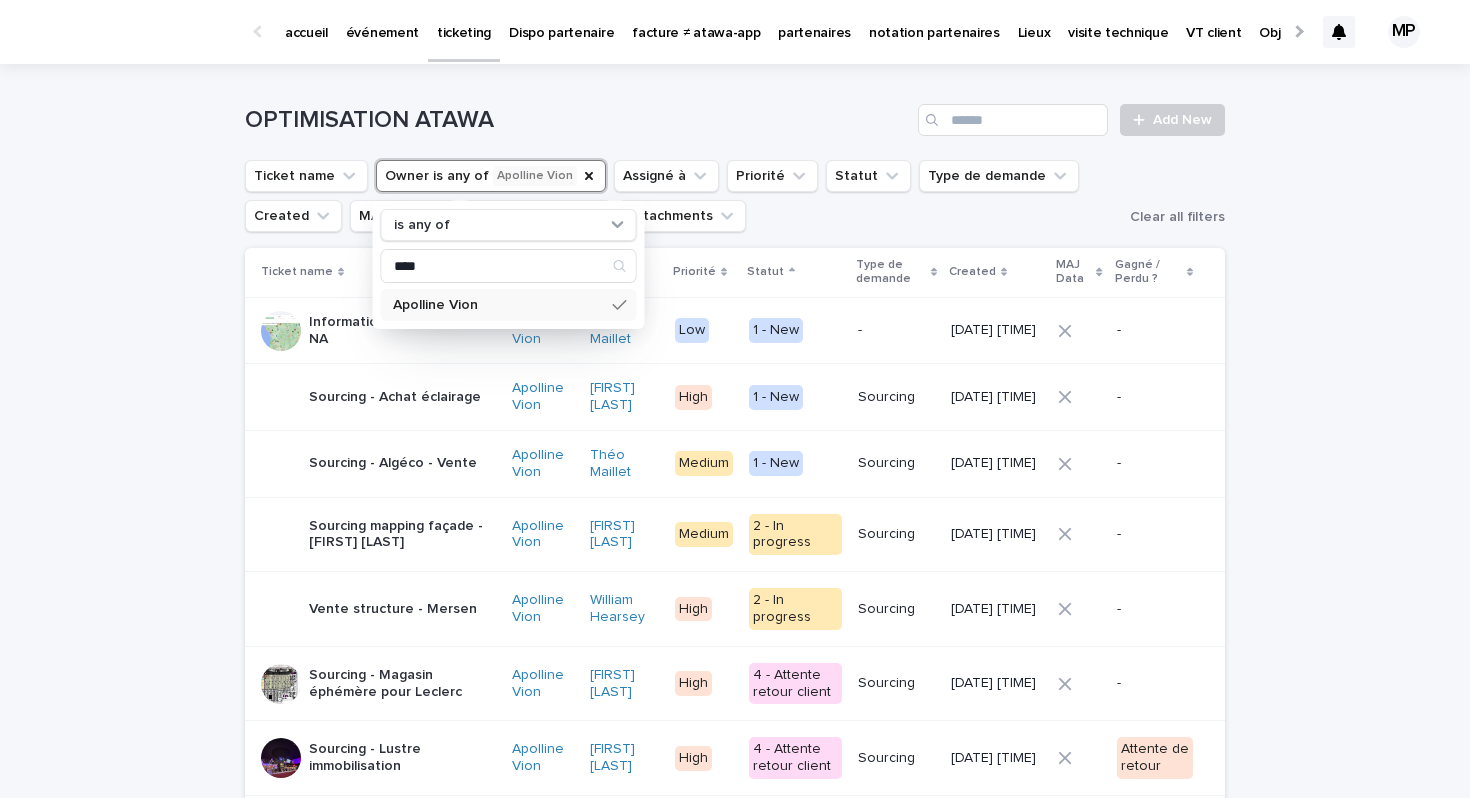 click on "Loading... Saving… Loading... Saving… OPTIMISATION ATAWA Add New Ticket name Owner is any of Apolline Vion is any of **** Apolline Vion Assigné à Priorité Statut Type de demande Created MAJ Data Gagné / Perdu ? Attachments Clear all filters Ticket name Owner Assigné à Priorité Statut Type de demande Created MAJ Data Gagné / Perdu ? Informations partenaire - NA Apolline Vion   Théo Maillet   Low 1 - New - 16/05/2024 11:44 am - Sourcing - Achat éclairage Apolline Vion   Julia Majerus   High 1 - New Sourcing 11/03/2025 06:07 pm - Sourcing - Algéco - Vente Apolline Vion   Théo Maillet   Medium 1 - New Sourcing 06/08/2025 03:28 pm - Sourcing mapping façade - Philippine Rodocanachi  Apolline Vion   Julia Majerus   Medium 2 - In progress Sourcing 21/02/2025 09:45 am - Vente structure - Mersen Apolline Vion   William Hearsey   High 2 - In progress Sourcing 30/05/2025 11:43 am - Sourcing - Magasin éphémère pour Leclerc Apolline Vion   Marion Houriez   High 4 - Attente retour client Sourcing -" at bounding box center [735, 1359] 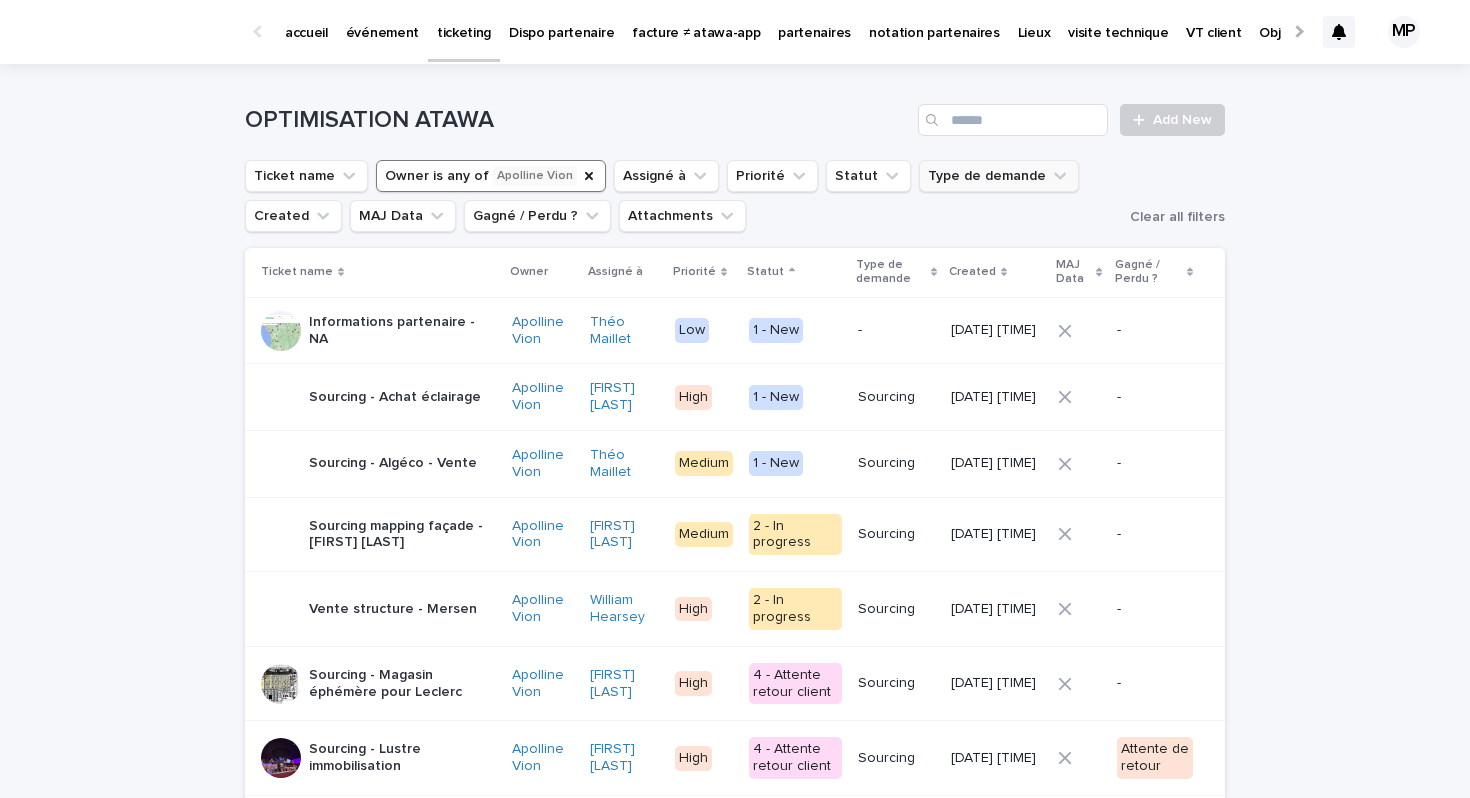 click on "Type de demande" at bounding box center (999, 176) 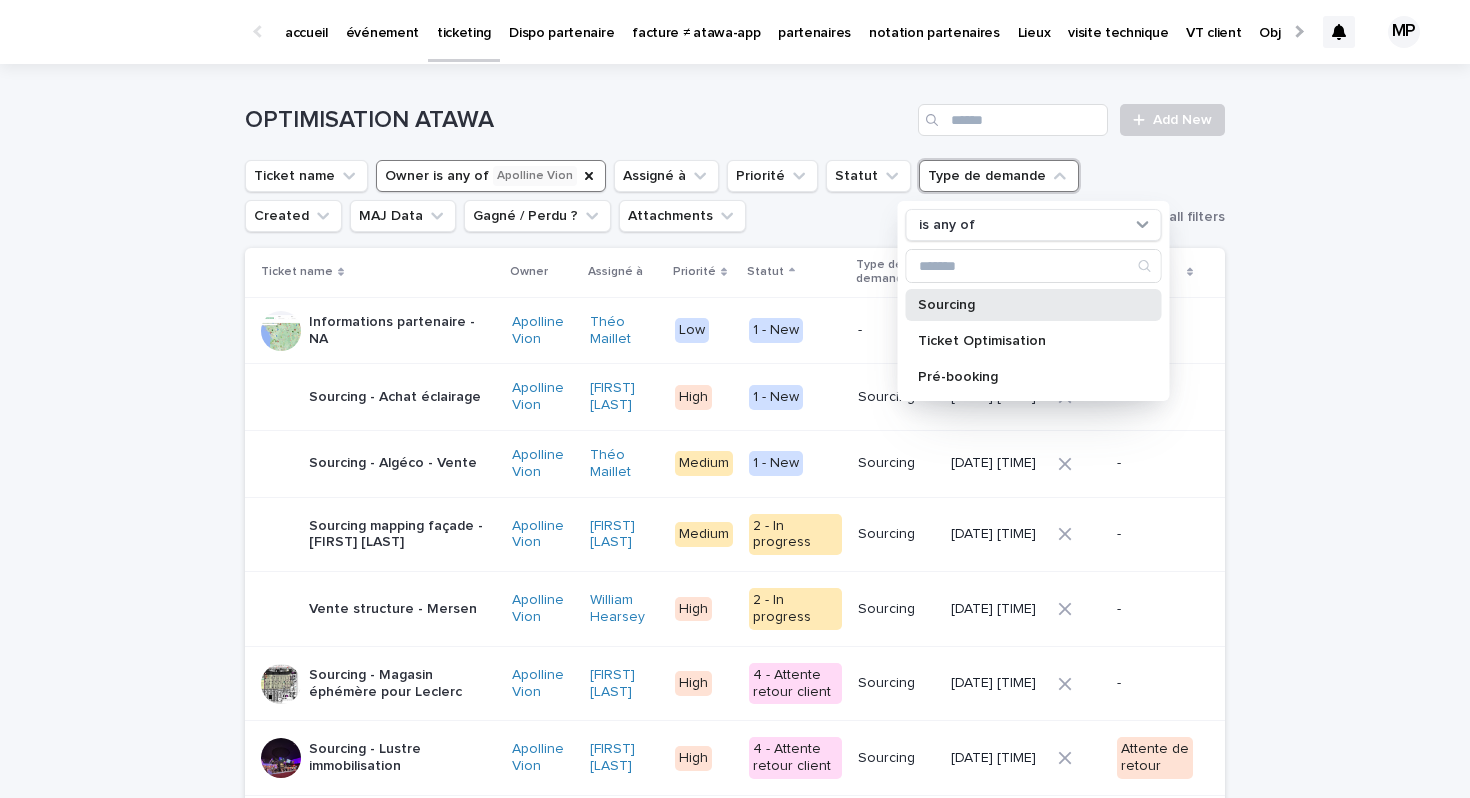 click on "Sourcing" at bounding box center [1024, 305] 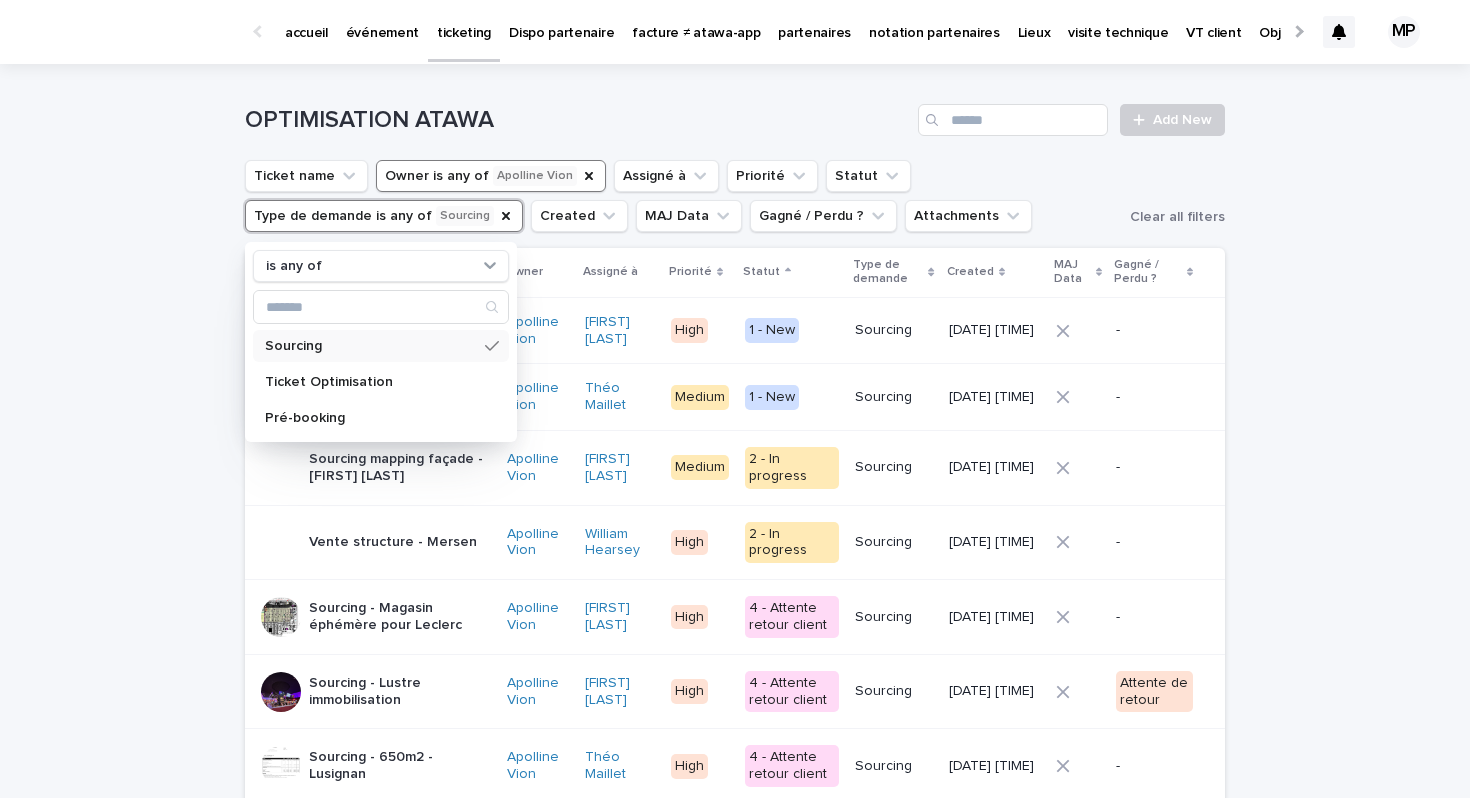 click on "Loading... Saving… Loading... Saving… OPTIMISATION ATAWA Add New Ticket name Owner is any of Apolline Vion Assigné à Priorité Statut Type de demande is any of Sourcing is any of Sourcing Ticket Optimisation Pré-booking Created MAJ Data Gagné / Perdu ? Attachments Clear all filters Ticket name Owner Assigné à Priorité Statut Type de demande Created MAJ Data Gagné / Perdu ? Sourcing - Achat éclairage Apolline Vion   Julia Majerus   High 1 - New Sourcing 11/03/2025 06:07 pm - Sourcing - Algéco - Vente Apolline Vion   Théo Maillet   Medium 1 - New Sourcing 06/08/2025 03:28 pm - Sourcing mapping façade - Philippine Rodocanachi  Apolline Vion   Julia Majerus   Medium 2 - In progress Sourcing 21/02/2025 09:45 am - Vente structure - Mersen Apolline Vion   William Hearsey   High 2 - In progress Sourcing 30/05/2025 11:43 am - Sourcing - Magasin éphémère pour Leclerc Apolline Vion   Marion Houriez   High 4 - Attente retour client Sourcing 20/10/2023 10:54 am - Sourcing - Lustre immobilisation" at bounding box center (735, 1380) 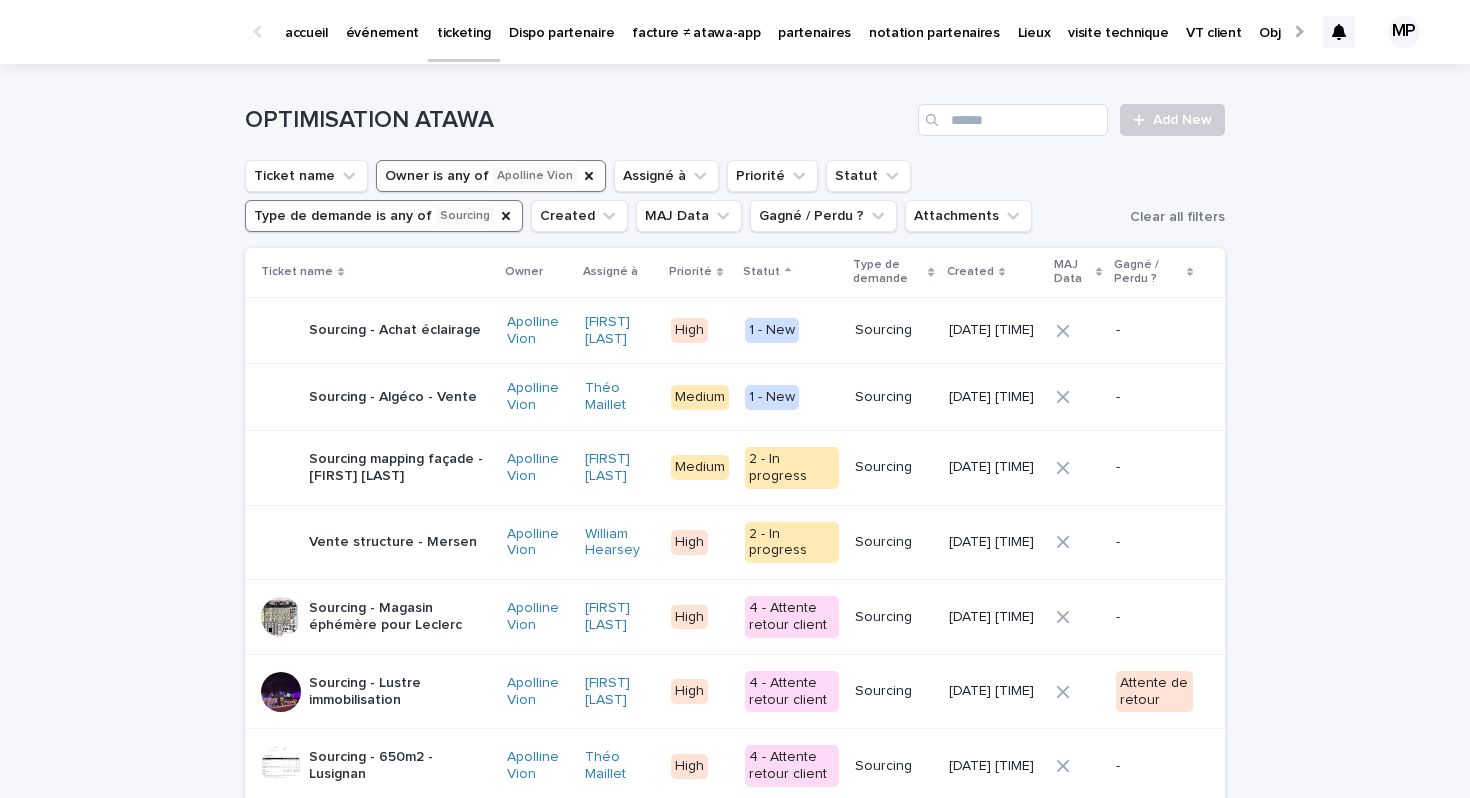 click on "Sourcing - Algéco - Vente" at bounding box center (393, 397) 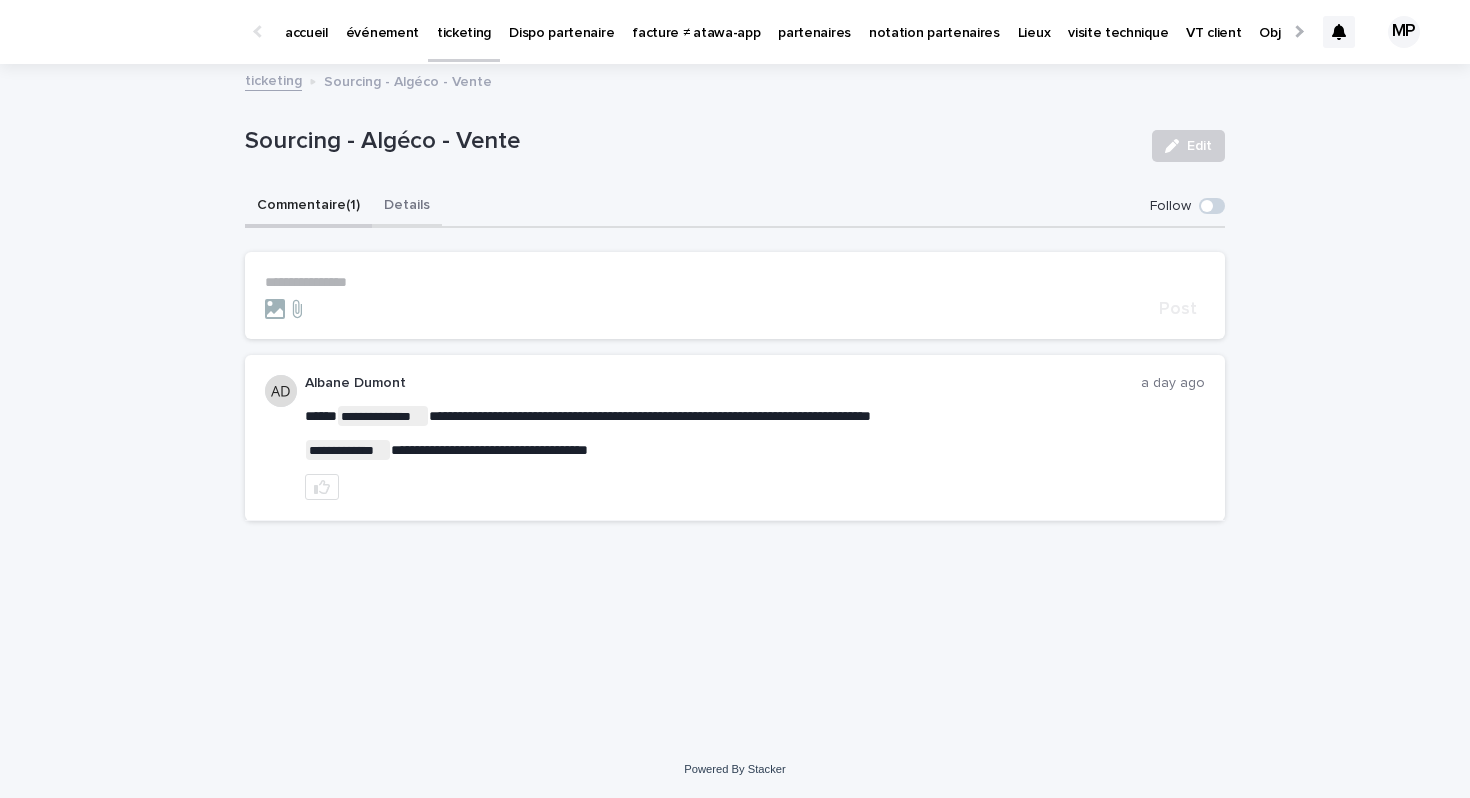 click on "Details" at bounding box center (407, 207) 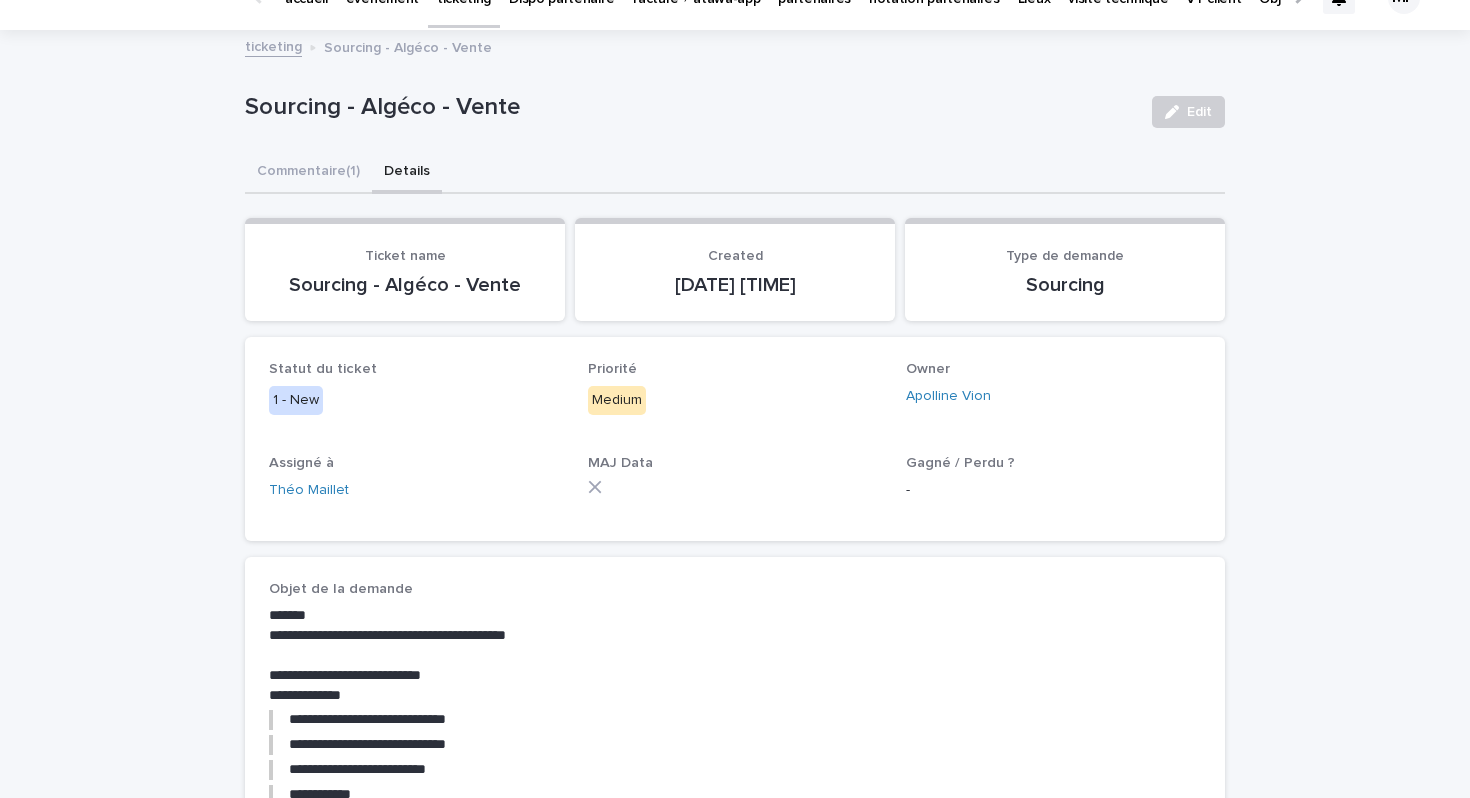 scroll, scrollTop: 29, scrollLeft: 0, axis: vertical 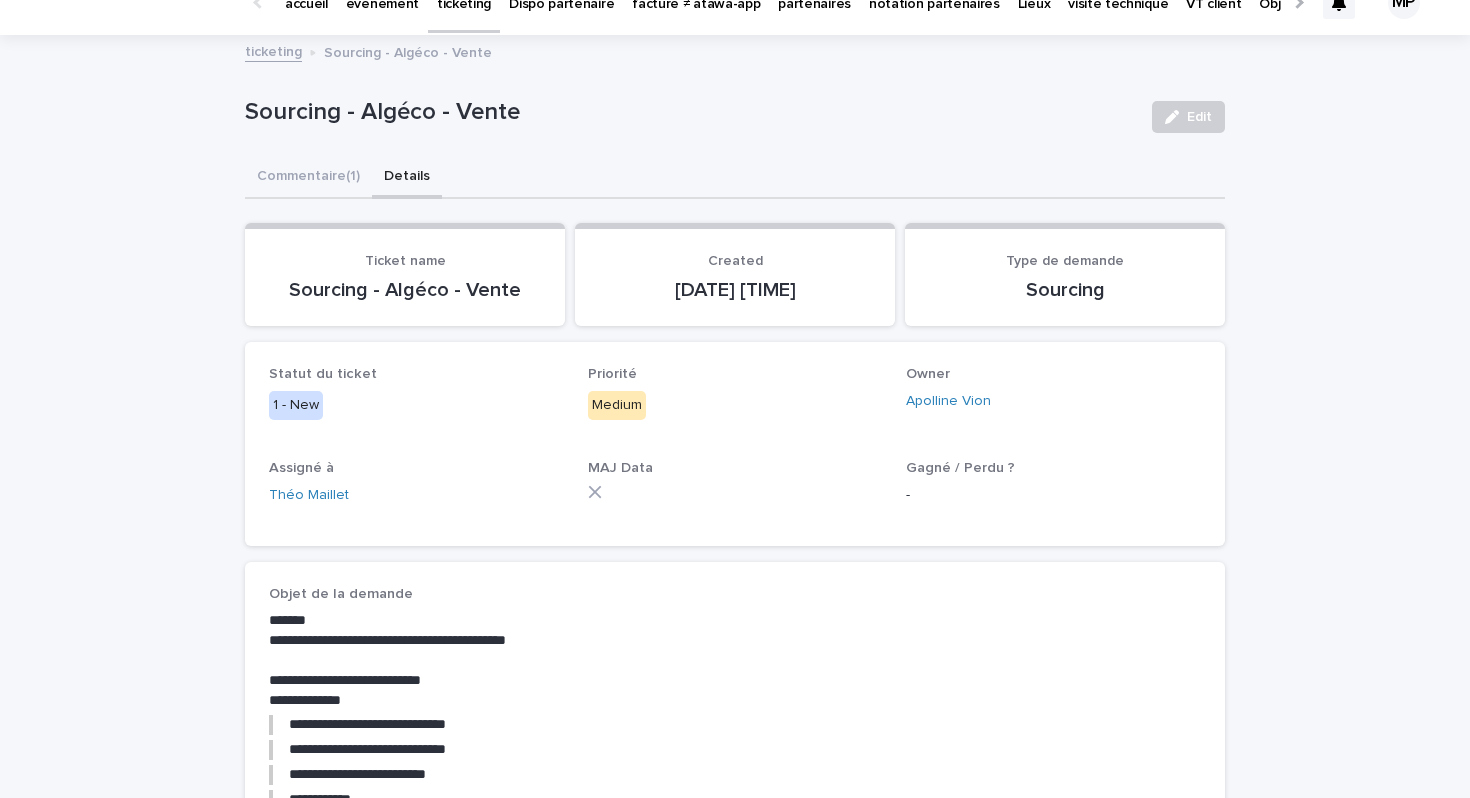 click on "ticketing" at bounding box center [273, 50] 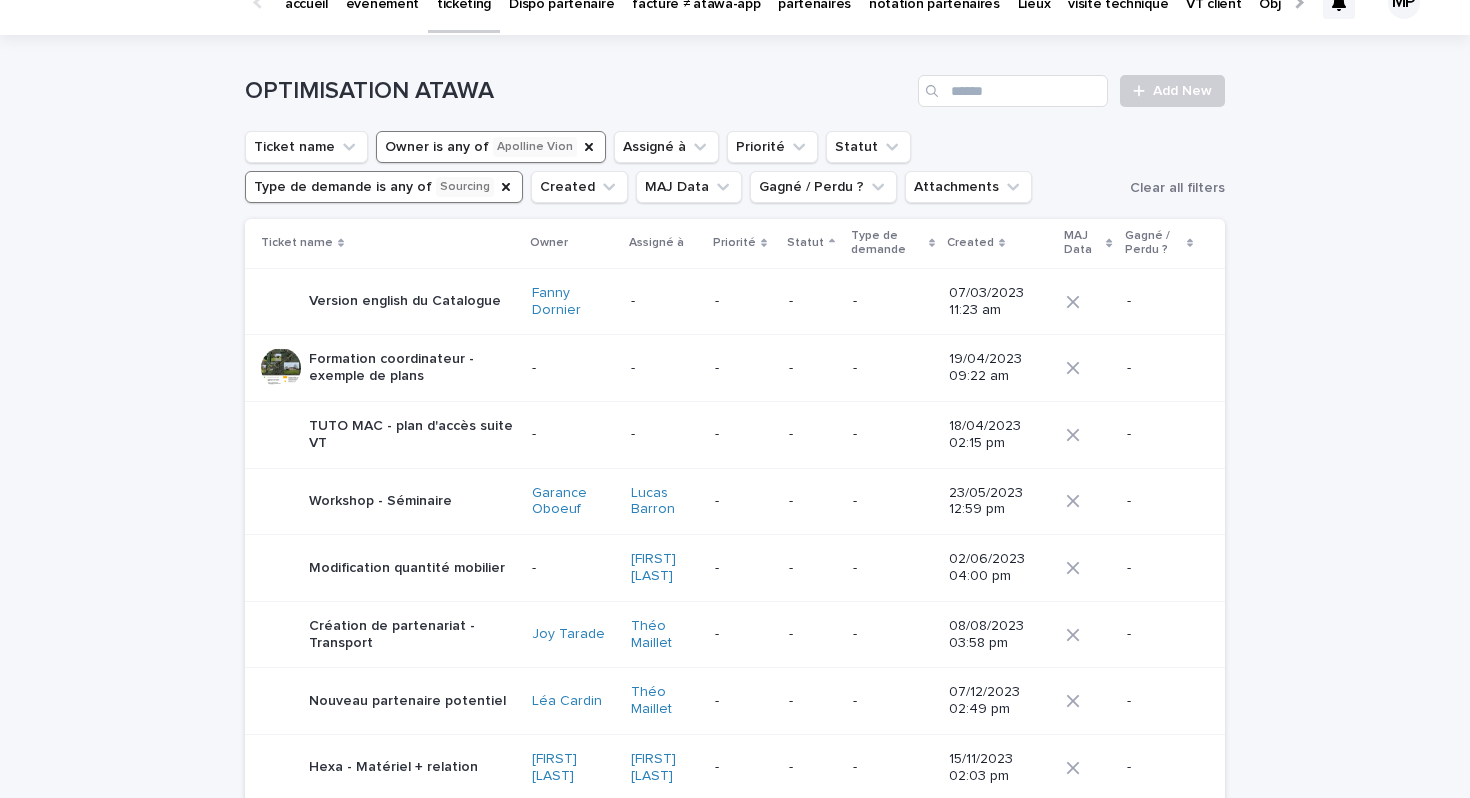 scroll, scrollTop: 0, scrollLeft: 0, axis: both 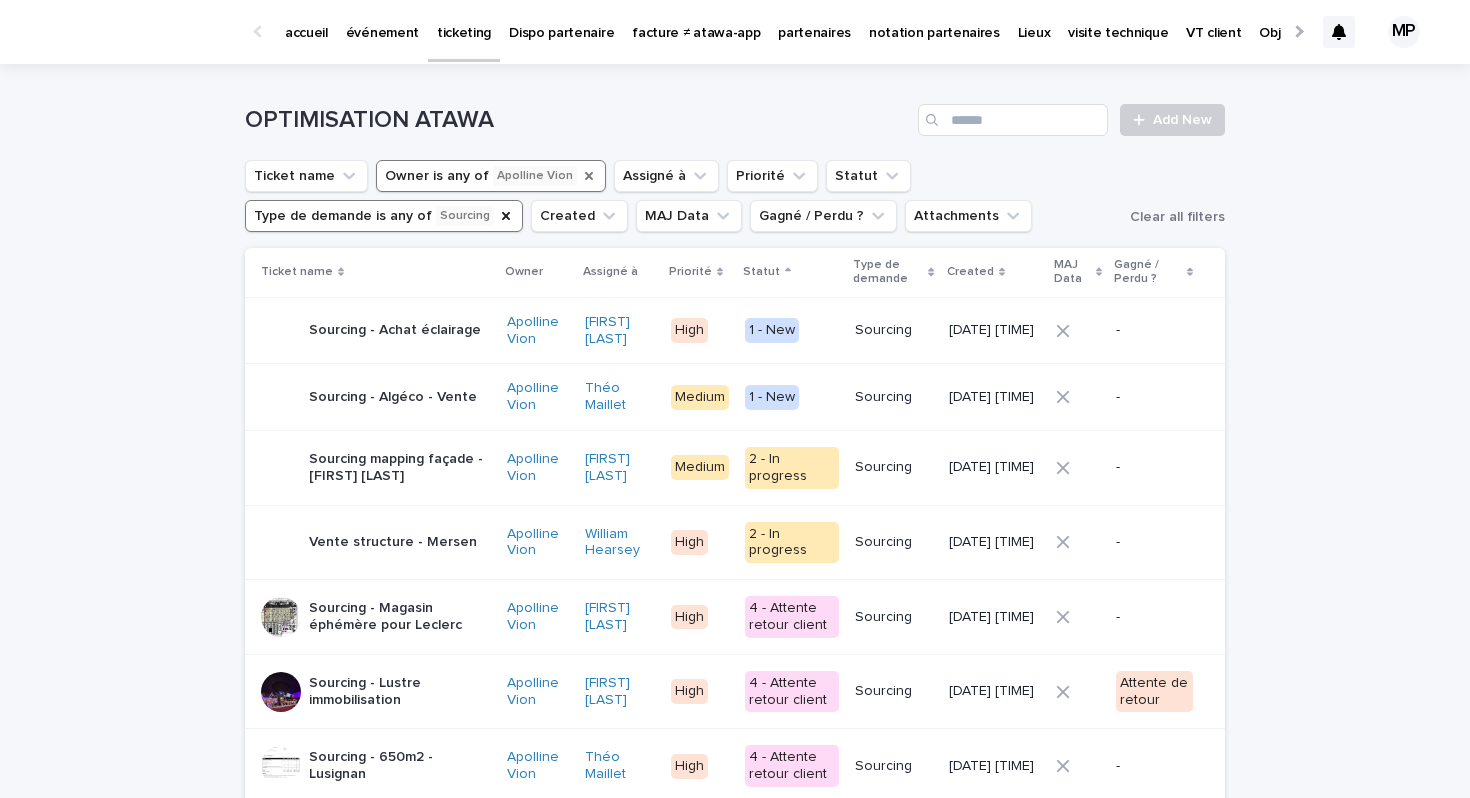 click 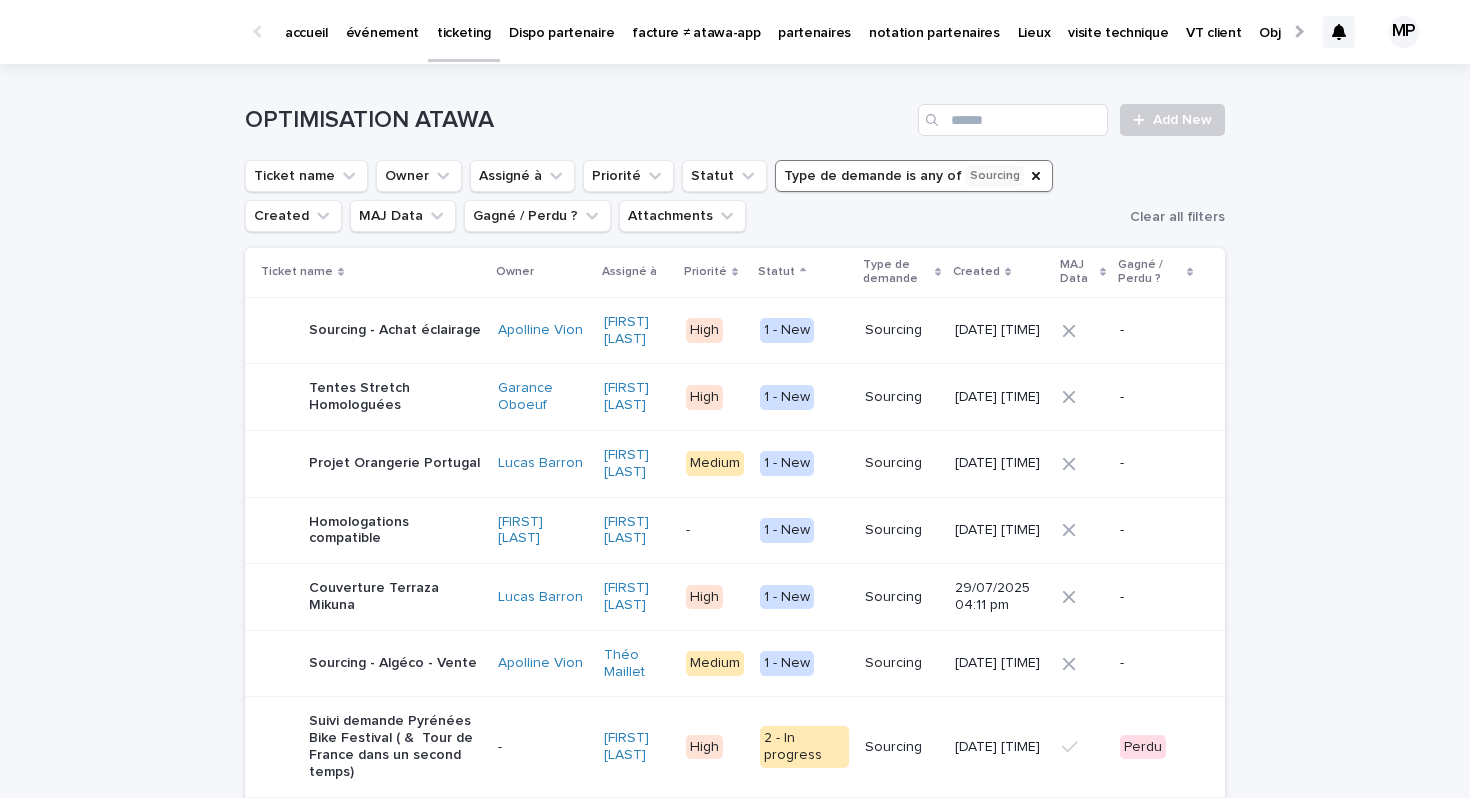click on "Ticket name Owner Assigné à Priorité Statut Type de demande is any of Sourcing Created MAJ Data Gagné / Perdu ? Attachments" at bounding box center [683, 196] 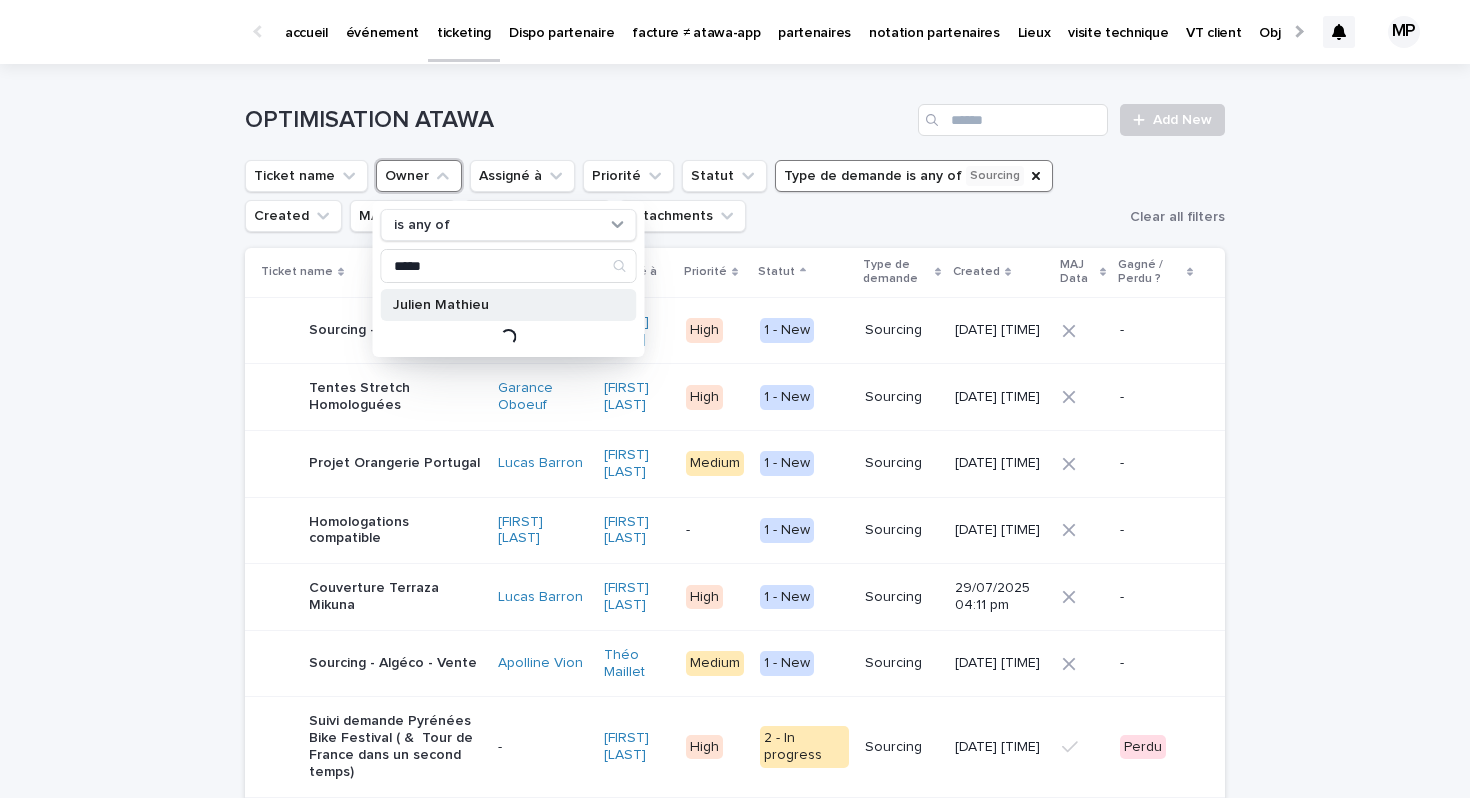 type on "*****" 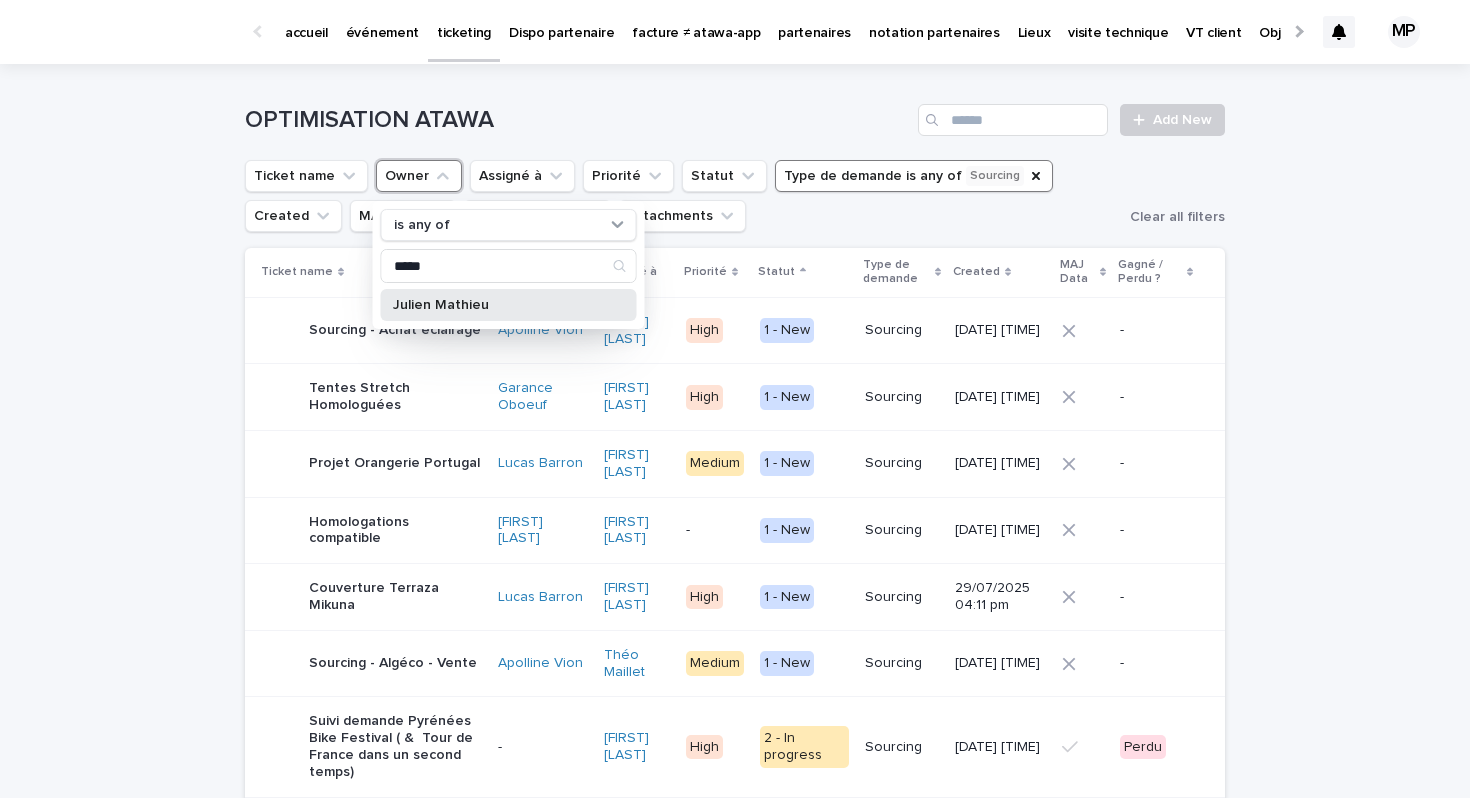 click on "Julien Mathieu" at bounding box center [499, 305] 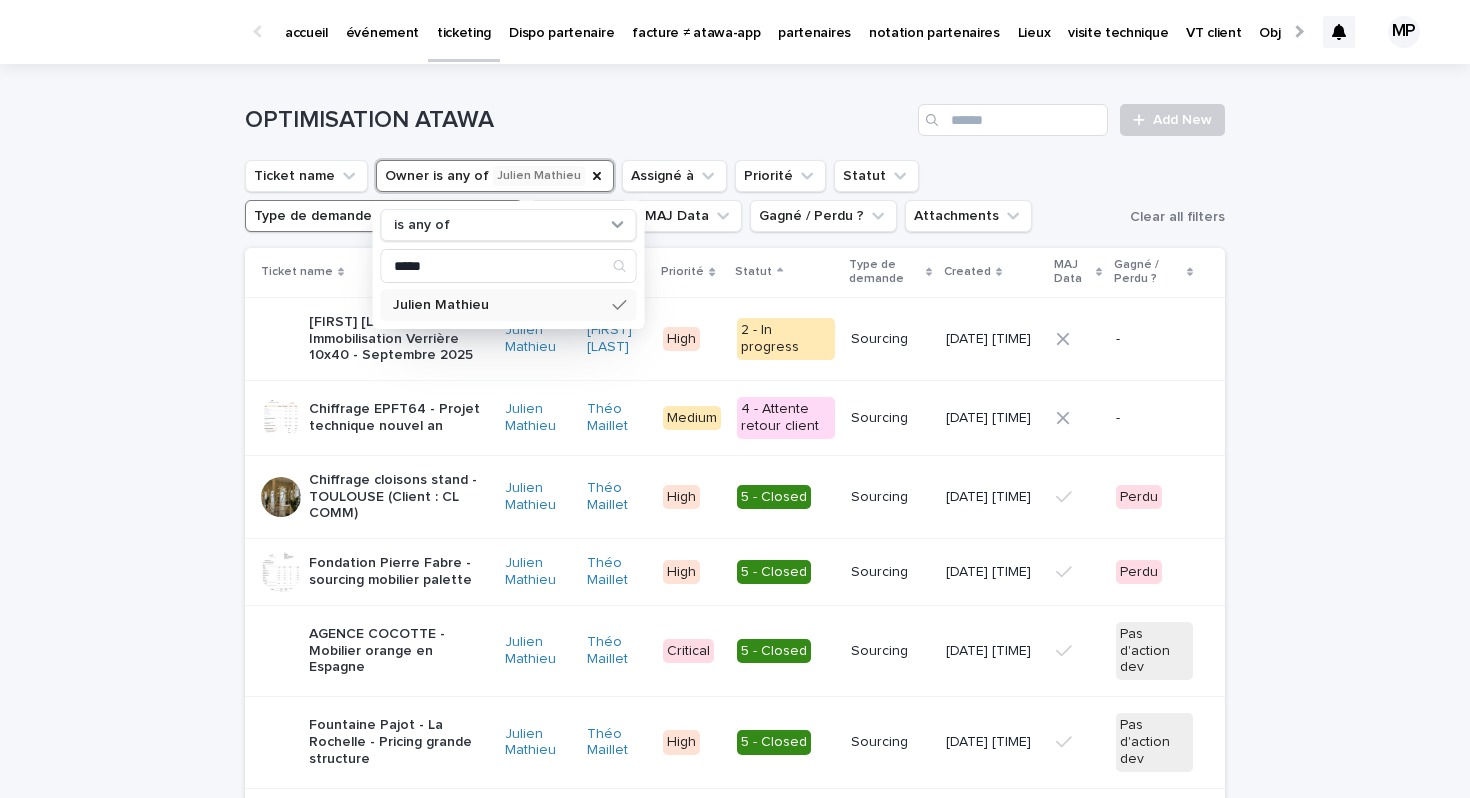 click on "Loading... Saving… Loading... Saving… OPTIMISATION ATAWA Add New Ticket name Owner is any of Julien Mathieu is any of ***** Julien Mathieu Assigné à Priorité Statut Type de demande is any of Sourcing Created MAJ Data Gagné / Perdu ? Attachments Clear all filters Ticket name Owner Assigné à Priorité Statut Type de demande Created MAJ Data Gagné / Perdu ? Gérard Bertrand - Immobilisation Verrière 10x40 - Septembre 2025 Julien Mathieu   Pierre Axel de Fournoux   High 2 - In progress Sourcing 01/07/2025 10:22 am - Chiffrage EPFT64 - Projet technique nouvel an Julien Mathieu   Théo Maillet   Medium 4 - Attente retour client Sourcing 11/06/2025 01:48 pm - Chiffrage cloisons stand - TOULOUSE (Client : CL COMM) Julien Mathieu   Théo Maillet   High 5 - Closed Sourcing 12/03/2025 06:19 pm Perdu Fondation Pierre Fabre - sourcing mobilier palette Julien Mathieu   Théo Maillet   High 5 - Closed Sourcing 18/03/2025 10:22 am Perdu AGENCE COCOTTE - Mobilier orange en Espagne  Julien Mathieu   Théo Maillet" at bounding box center (735, 732) 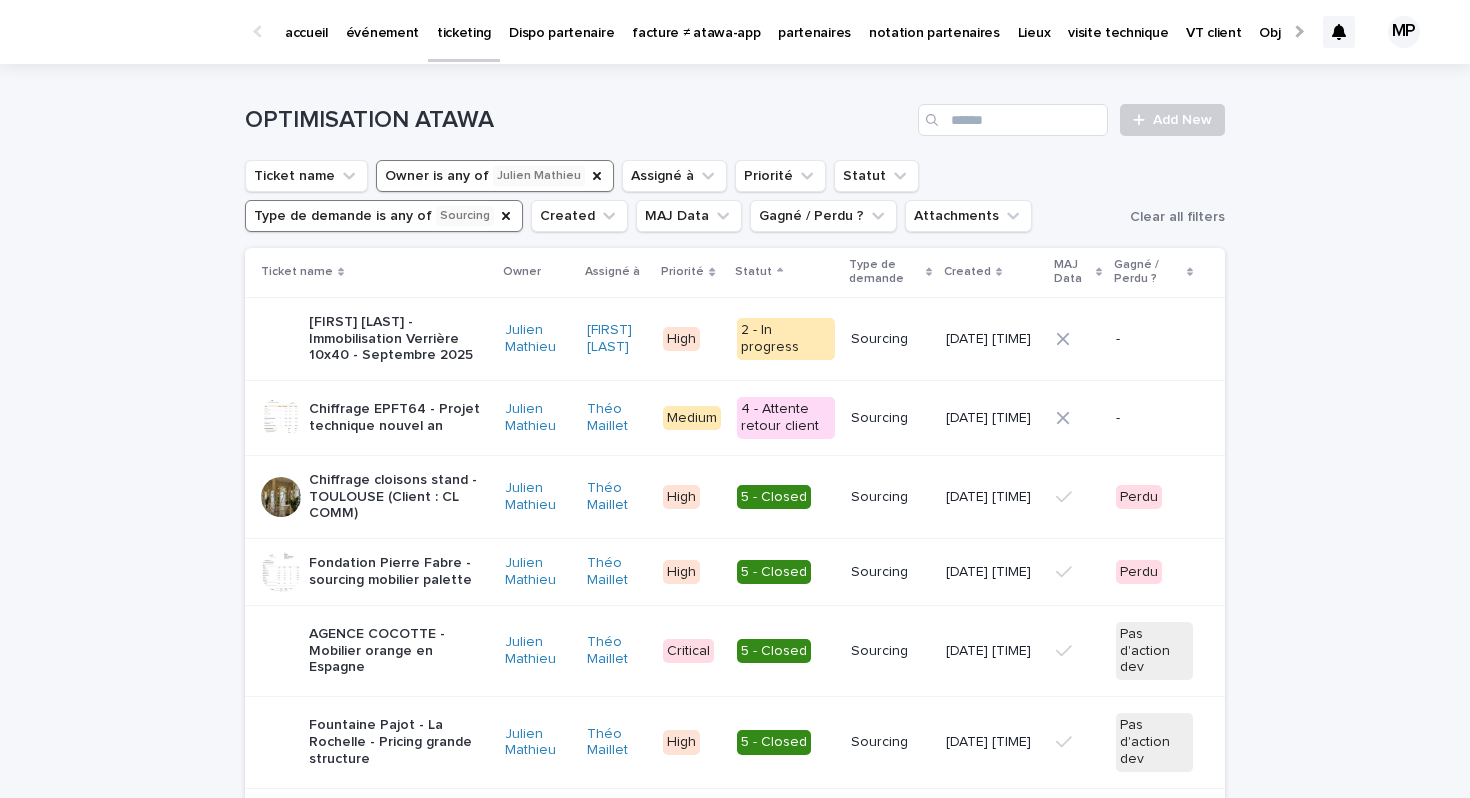 click on "Gérard Bertrand - Immobilisation Verrière 10x40 - Septembre 2025" at bounding box center [399, 339] 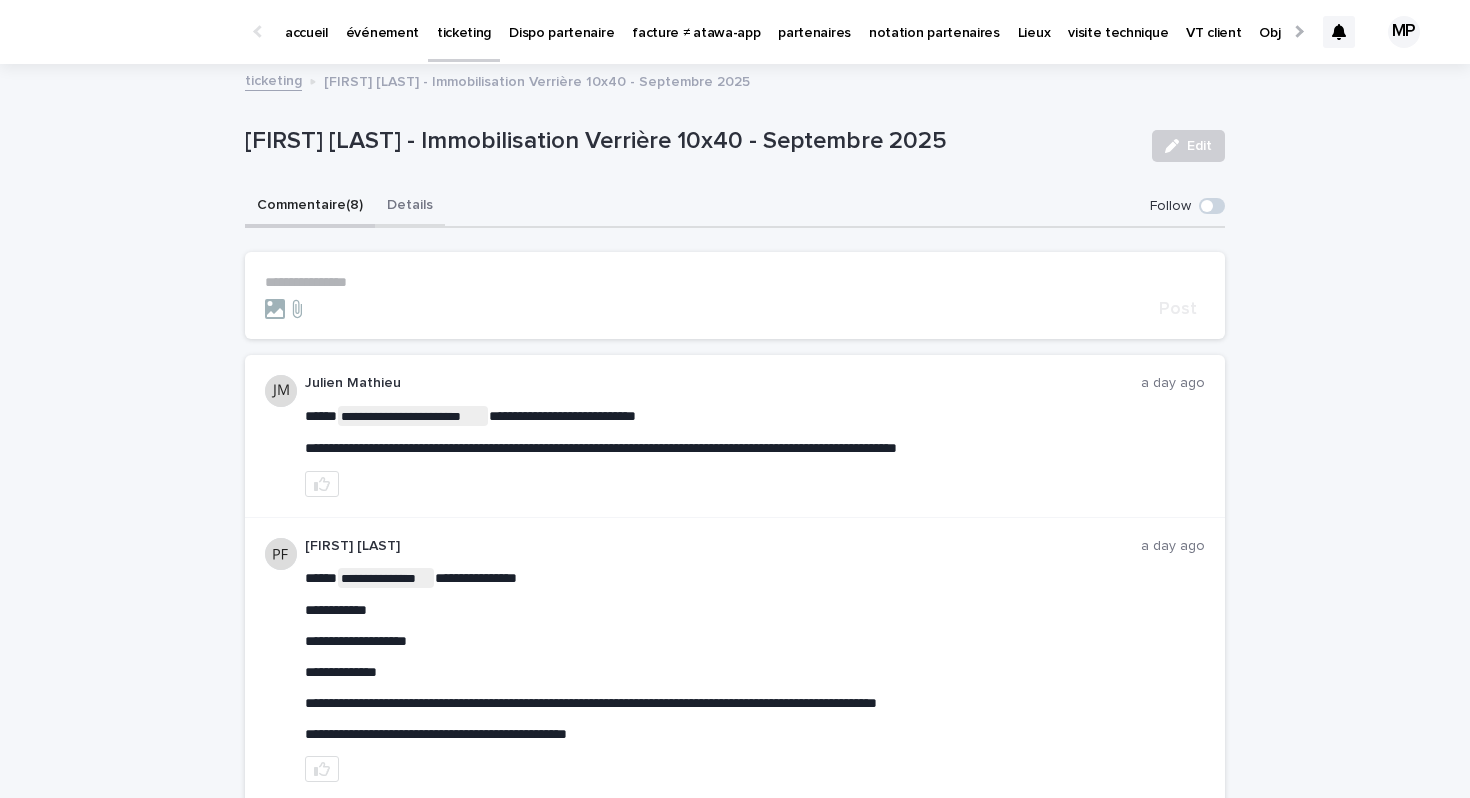 click on "Details" at bounding box center [410, 207] 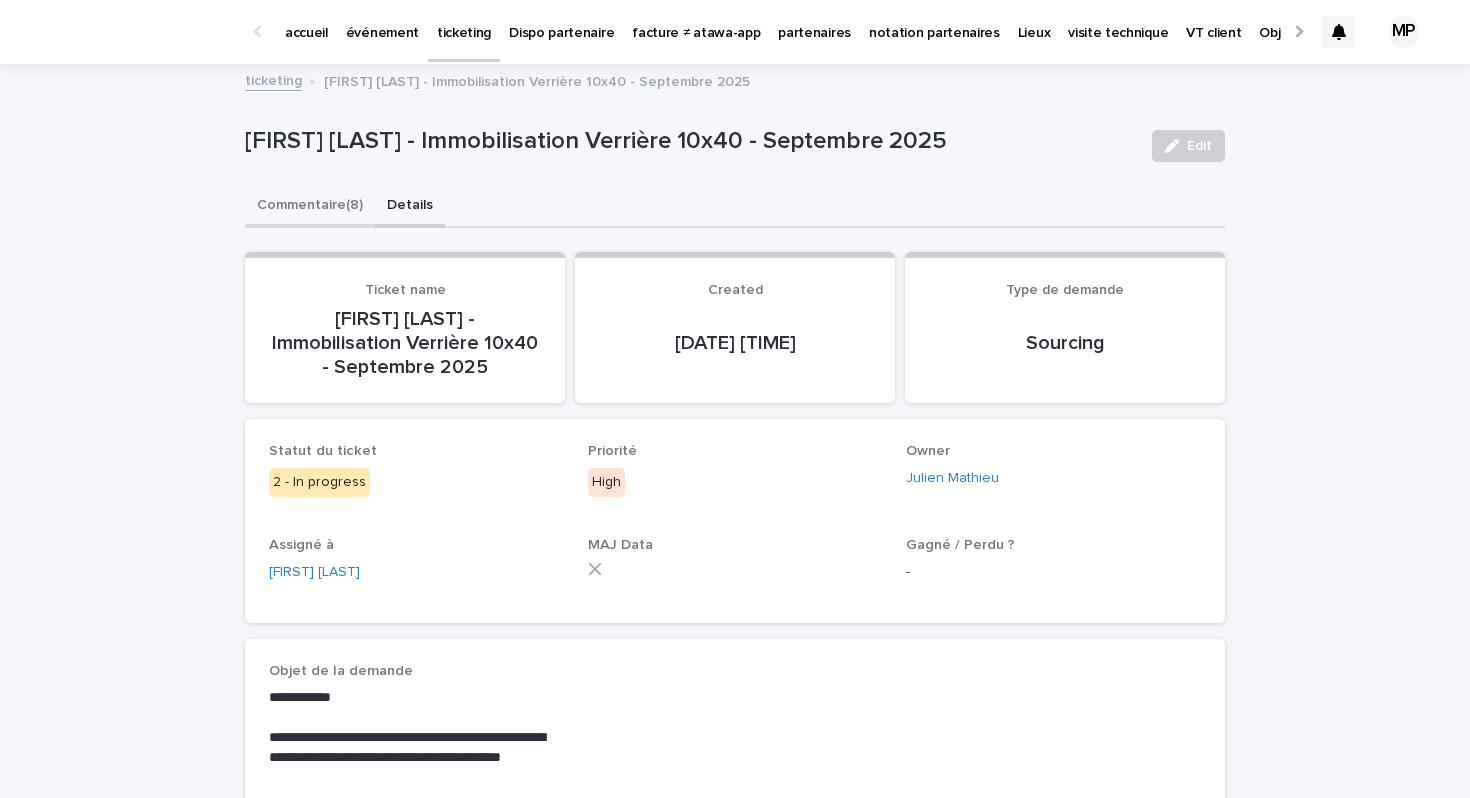 click on "Commentaire  (8)" at bounding box center [310, 207] 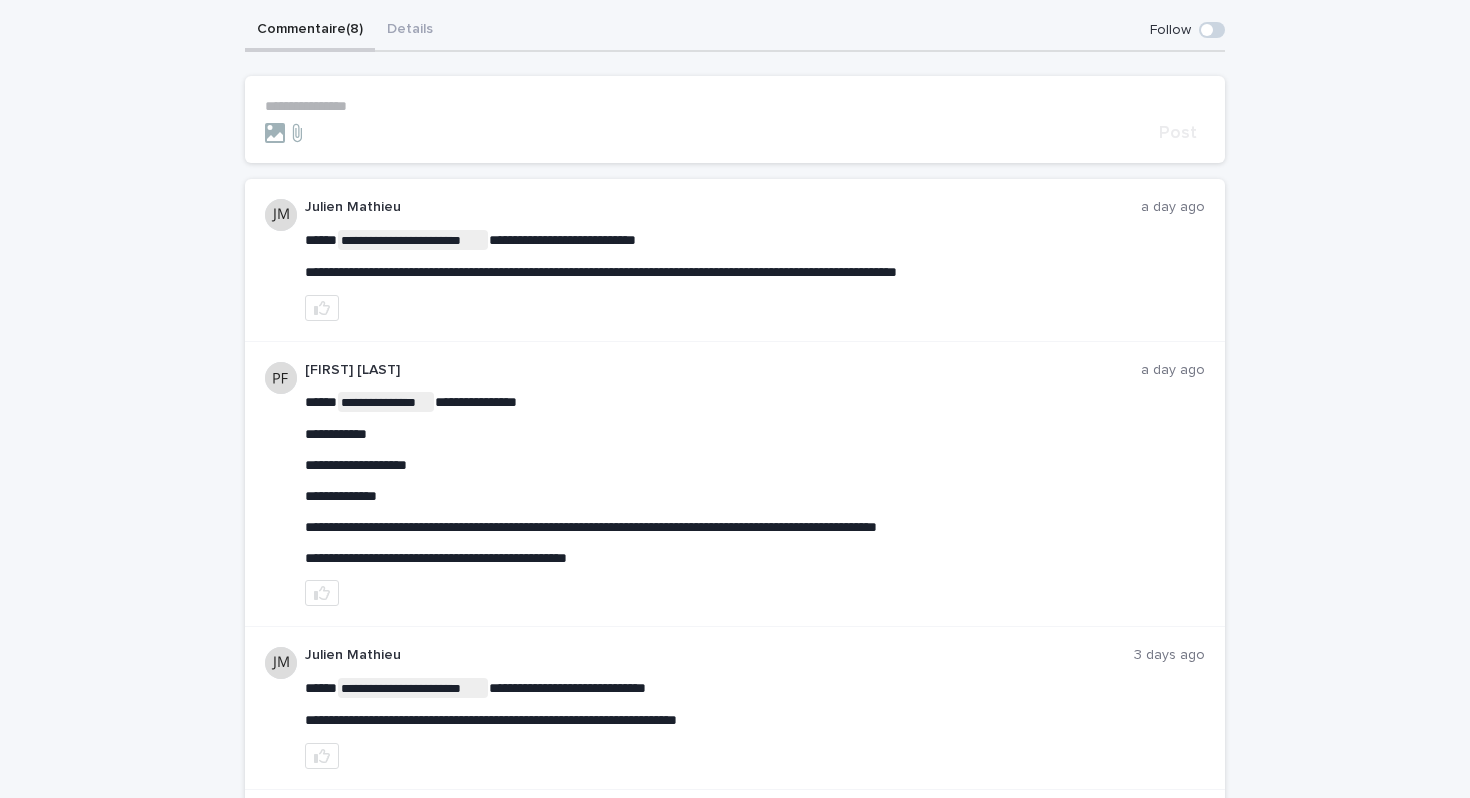 scroll, scrollTop: 179, scrollLeft: 0, axis: vertical 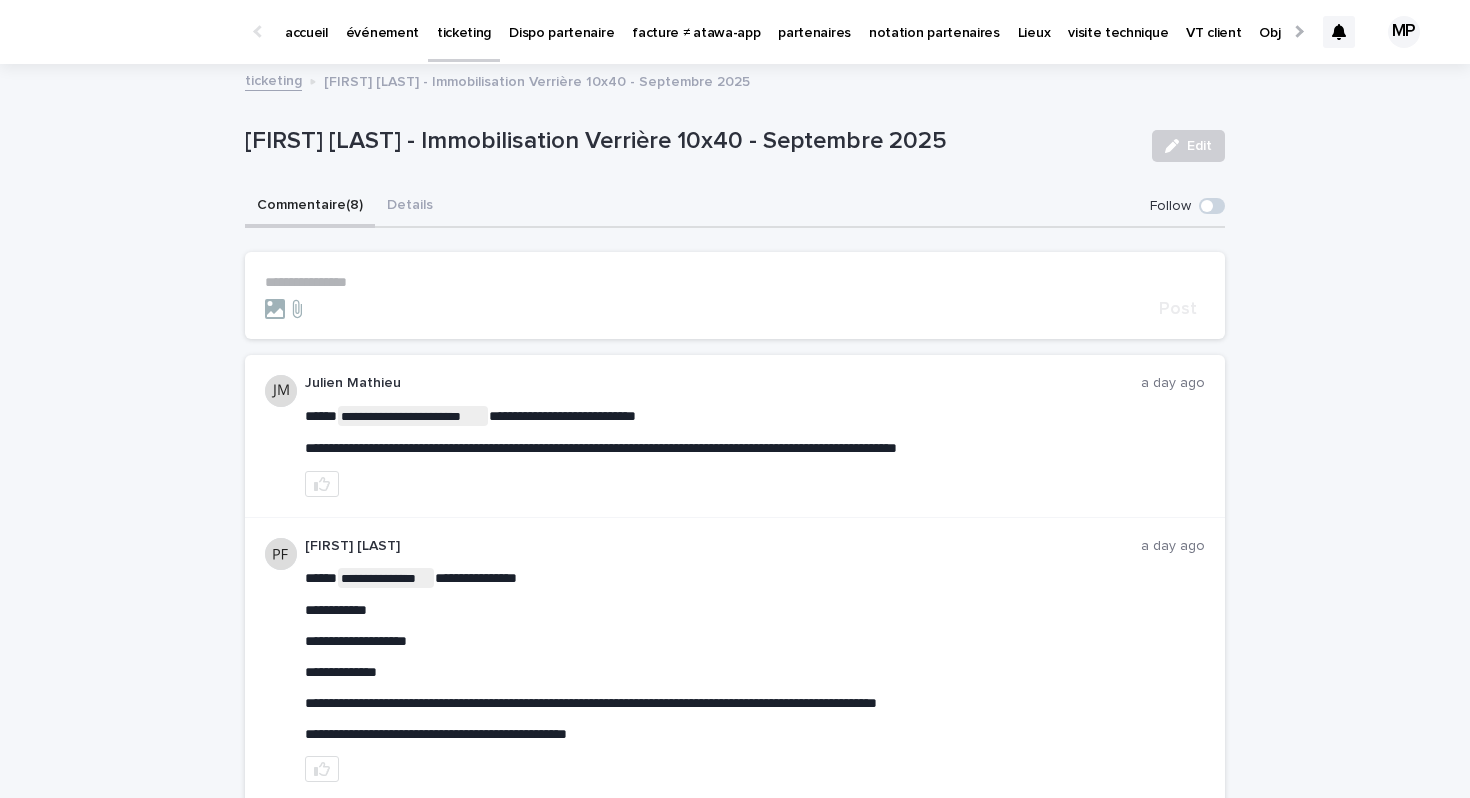 click on "événement" at bounding box center [382, 21] 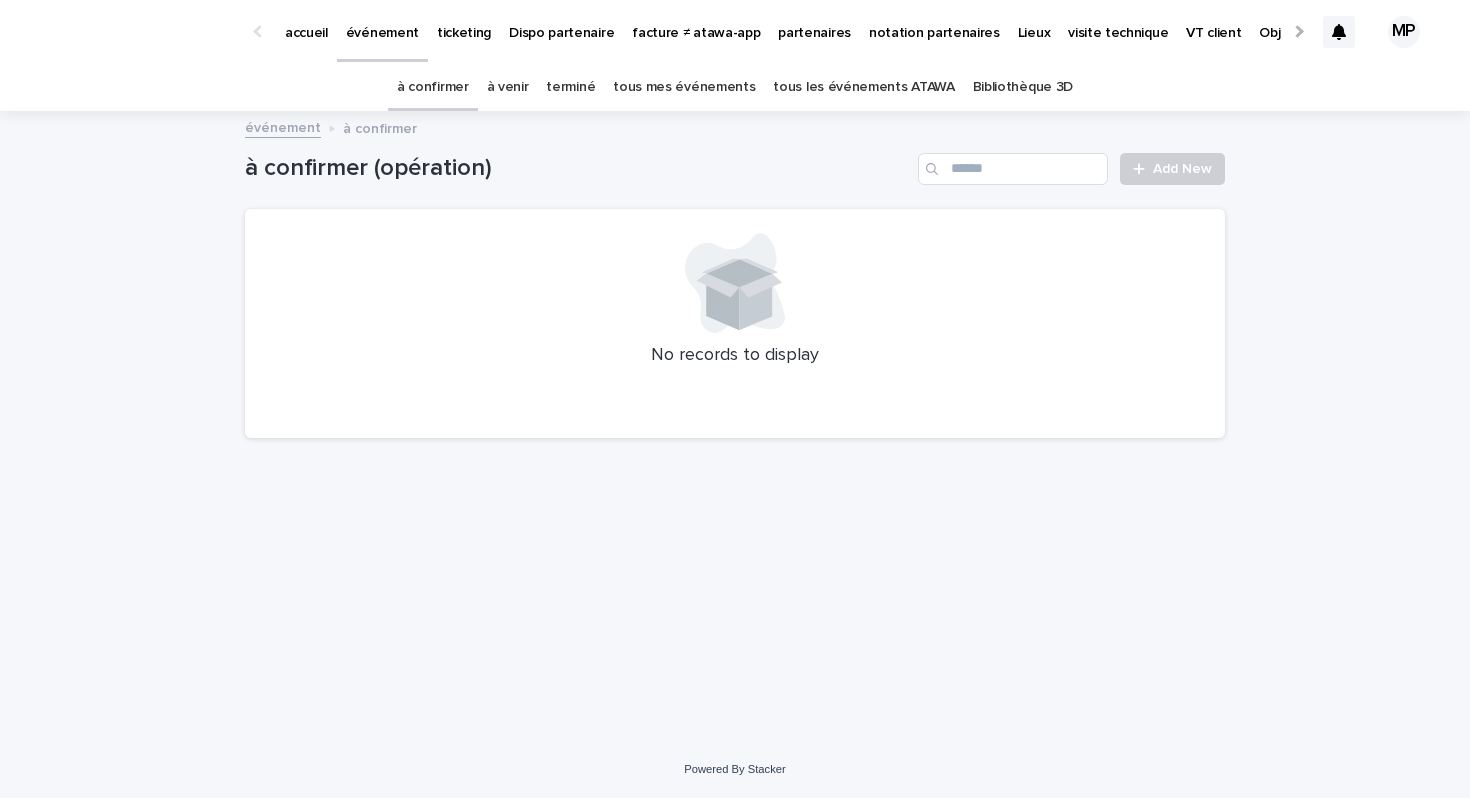 click on "tous les événements ATAWA" at bounding box center (863, 87) 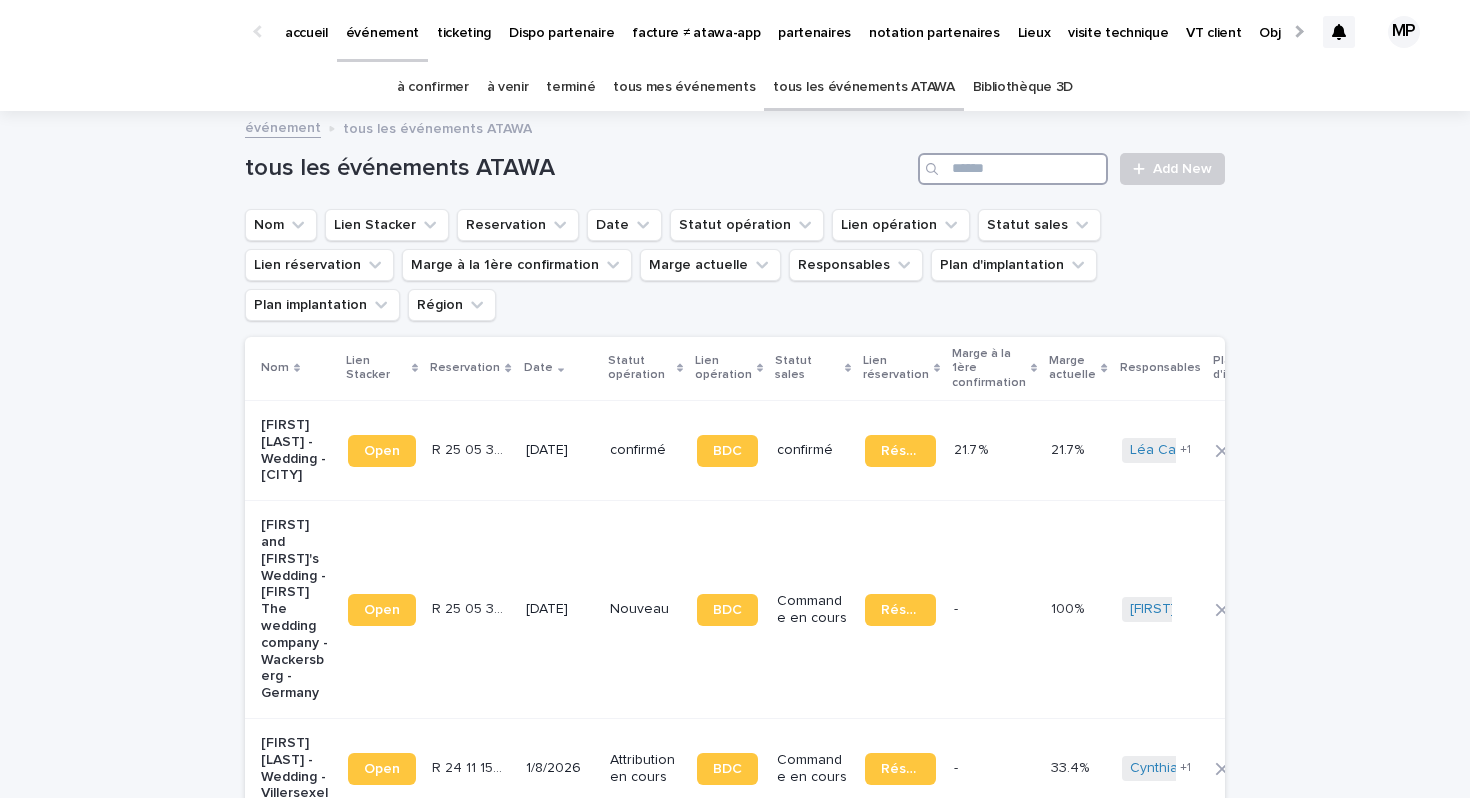 click at bounding box center (1013, 169) 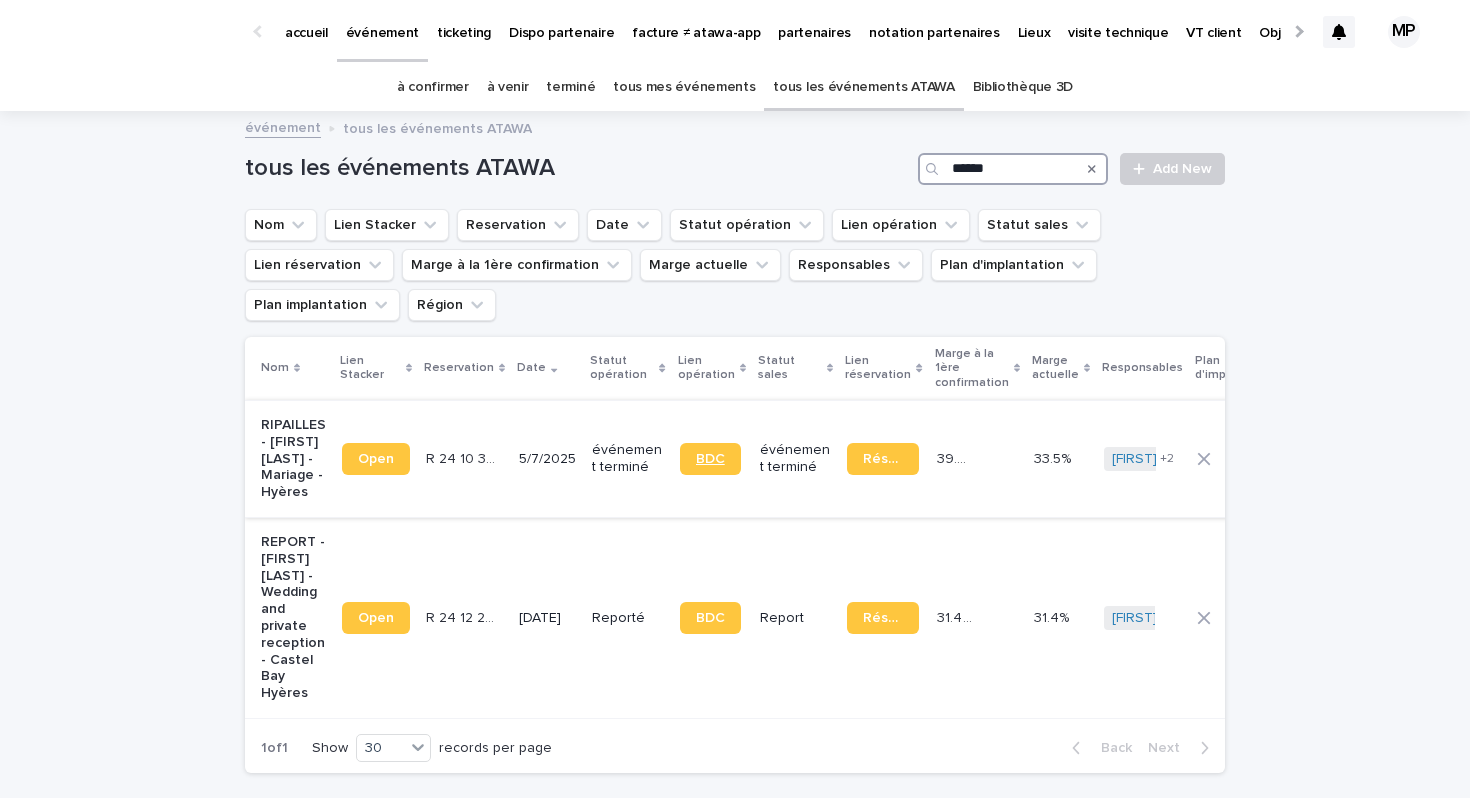 type on "******" 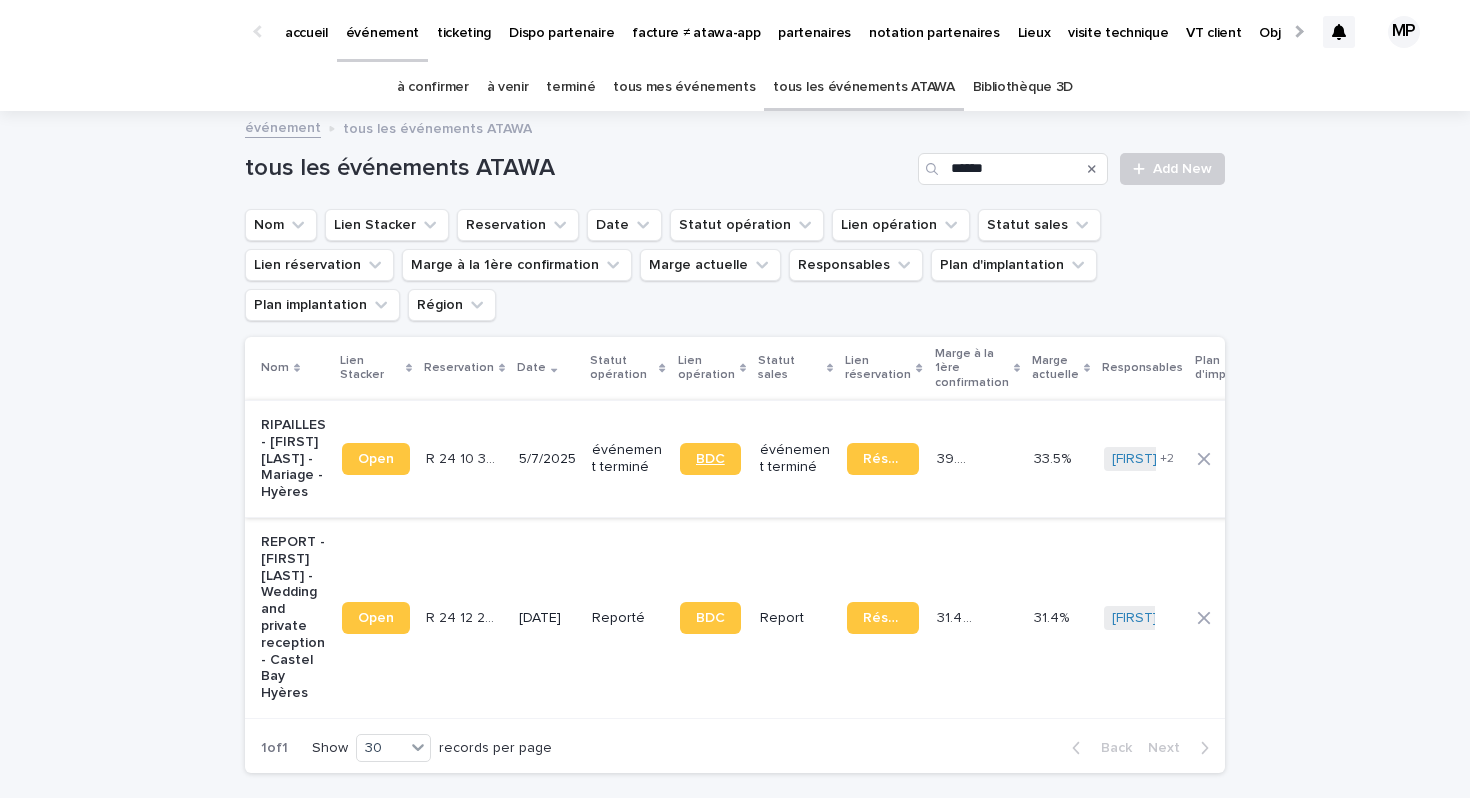 click on "BDC" at bounding box center (710, 459) 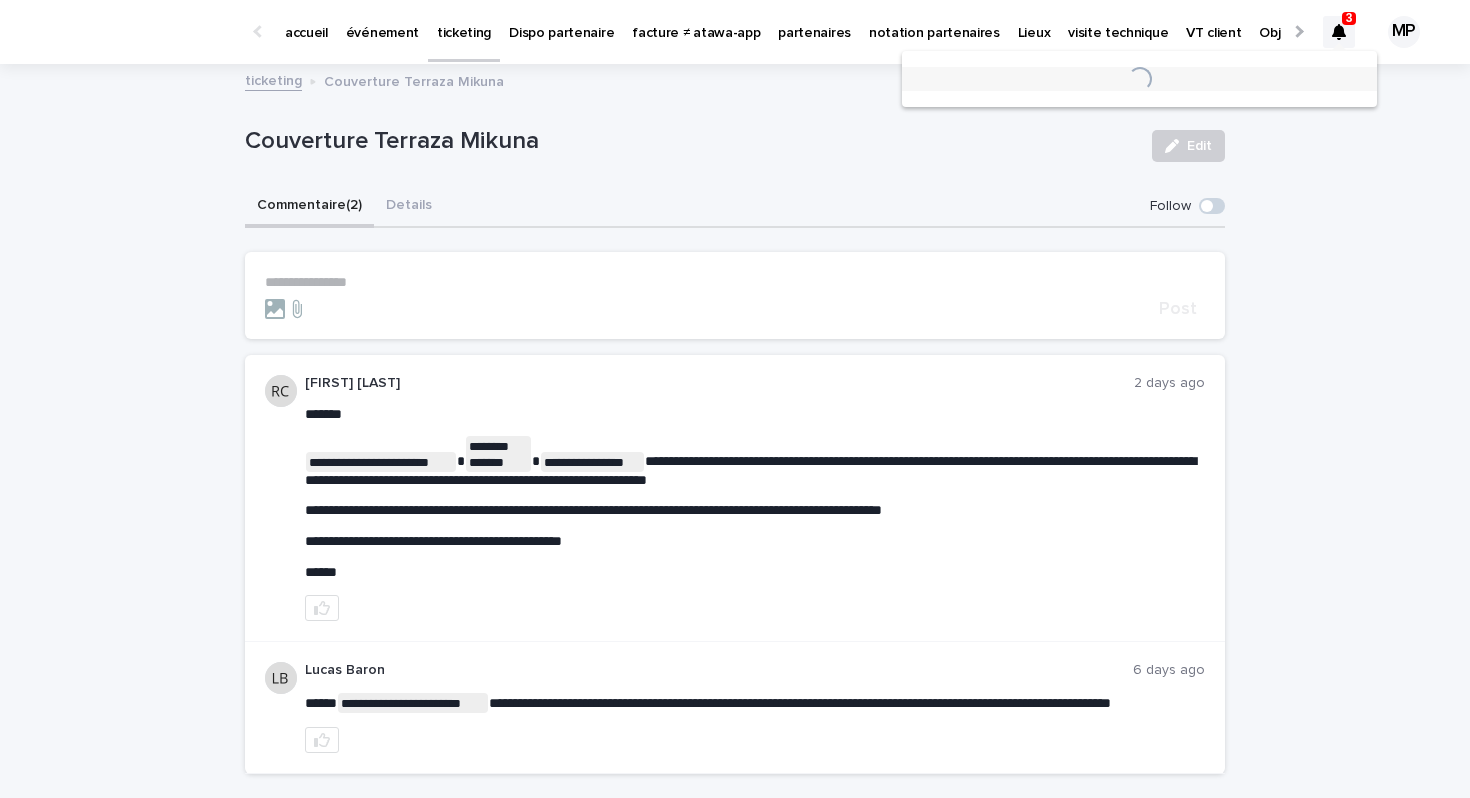 scroll, scrollTop: 0, scrollLeft: 0, axis: both 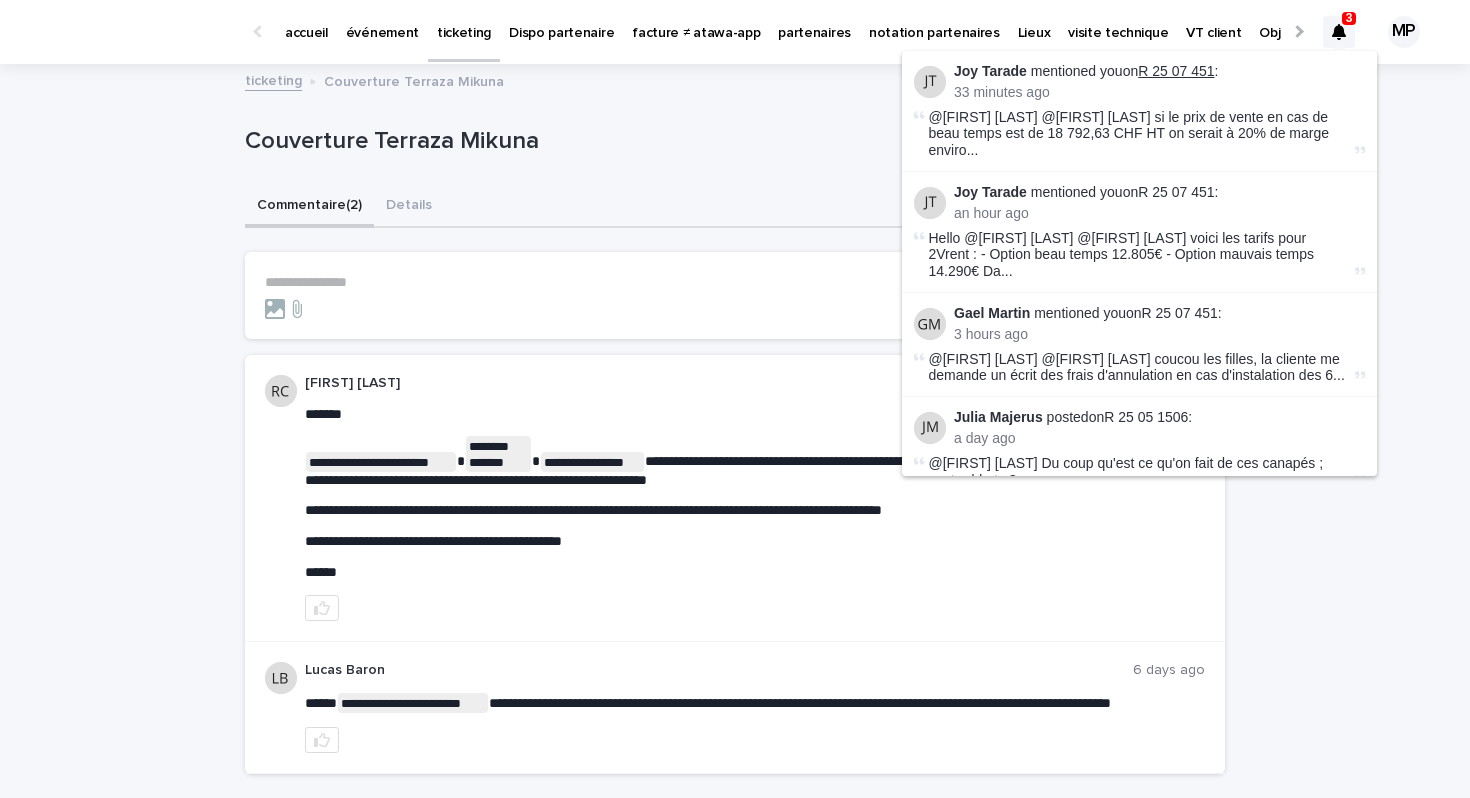 click on "R 25 07 451" at bounding box center [1176, 71] 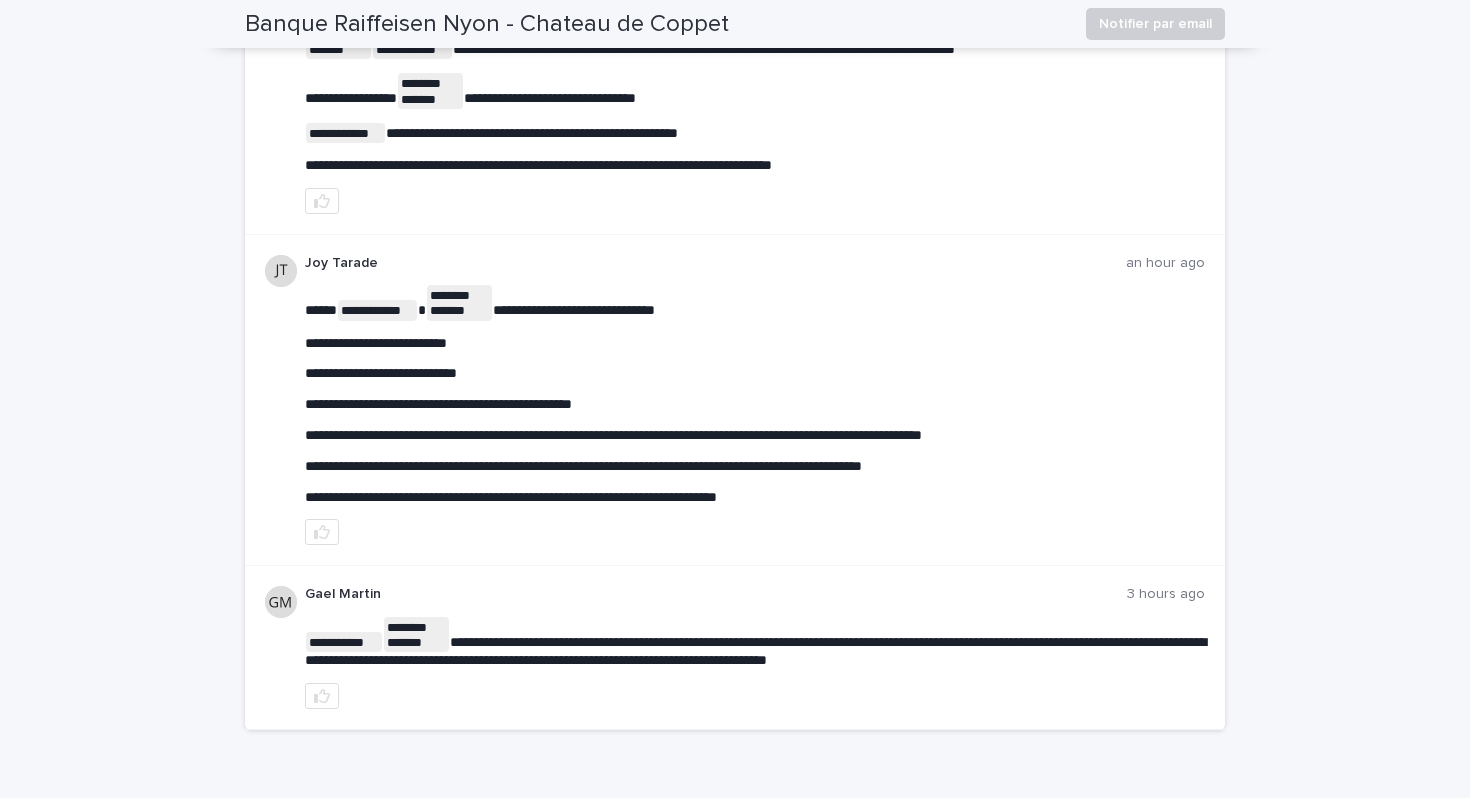 scroll, scrollTop: 0, scrollLeft: 0, axis: both 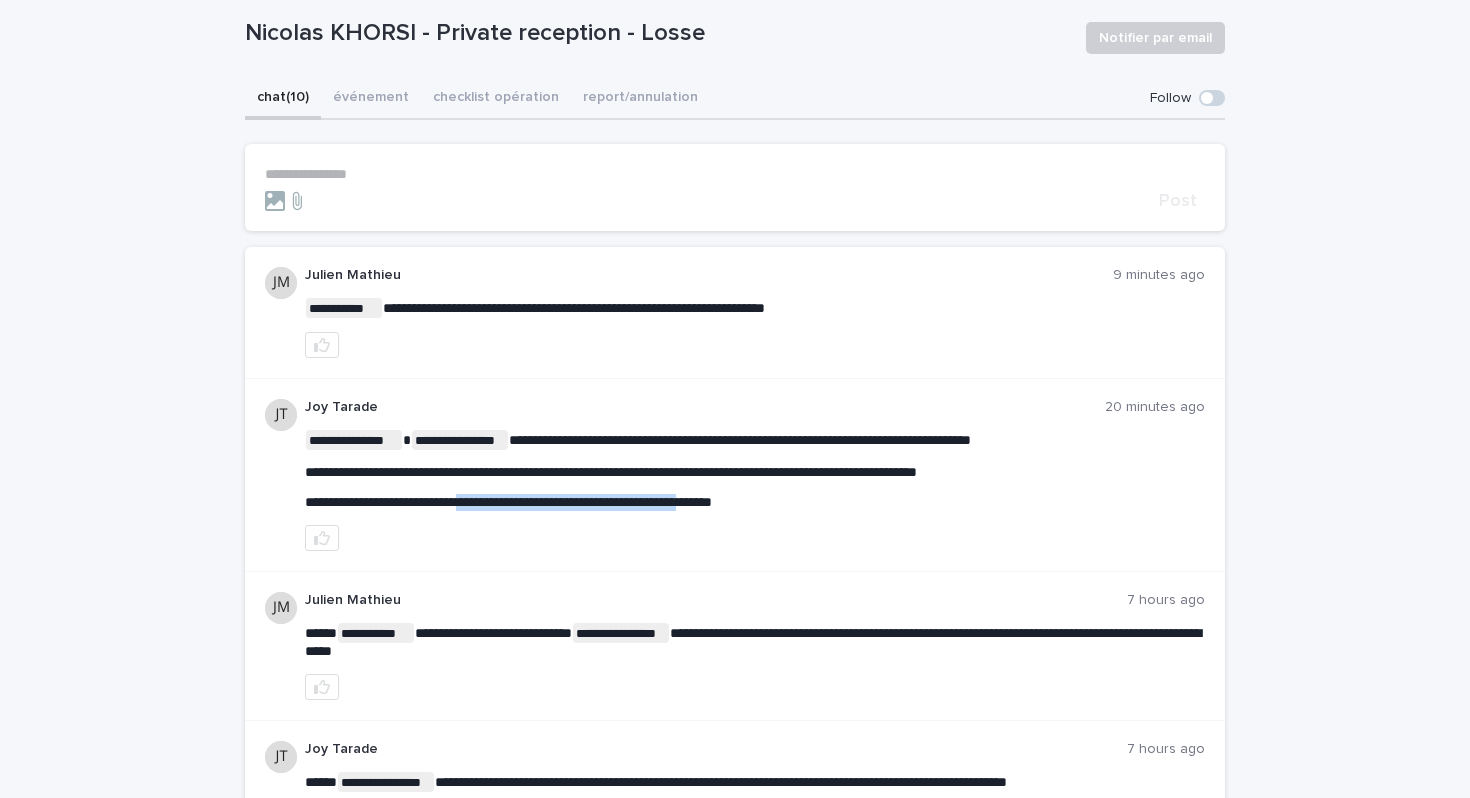 drag, startPoint x: 475, startPoint y: 505, endPoint x: 738, endPoint y: 506, distance: 263.0019 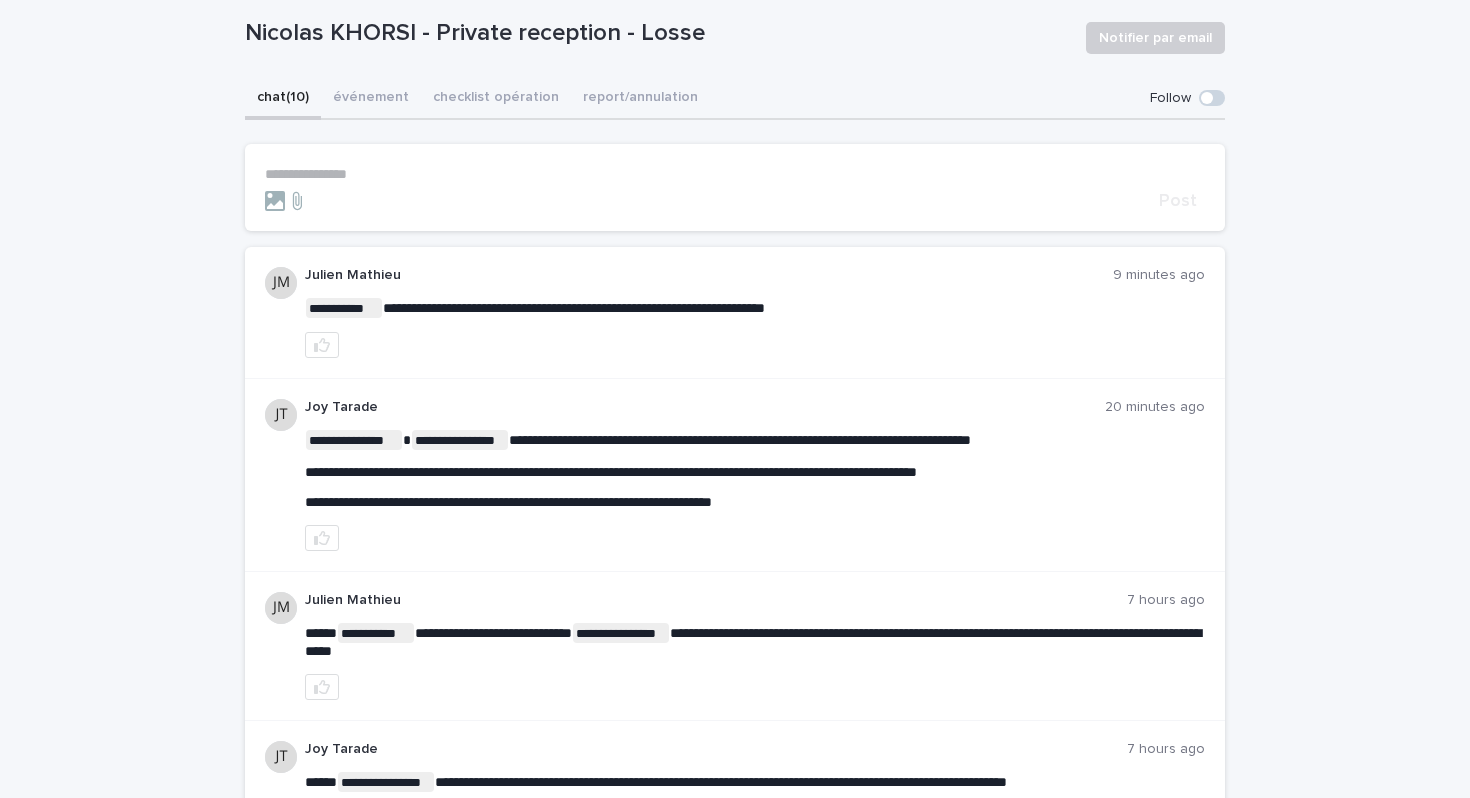 click on "**********" at bounding box center [755, 502] 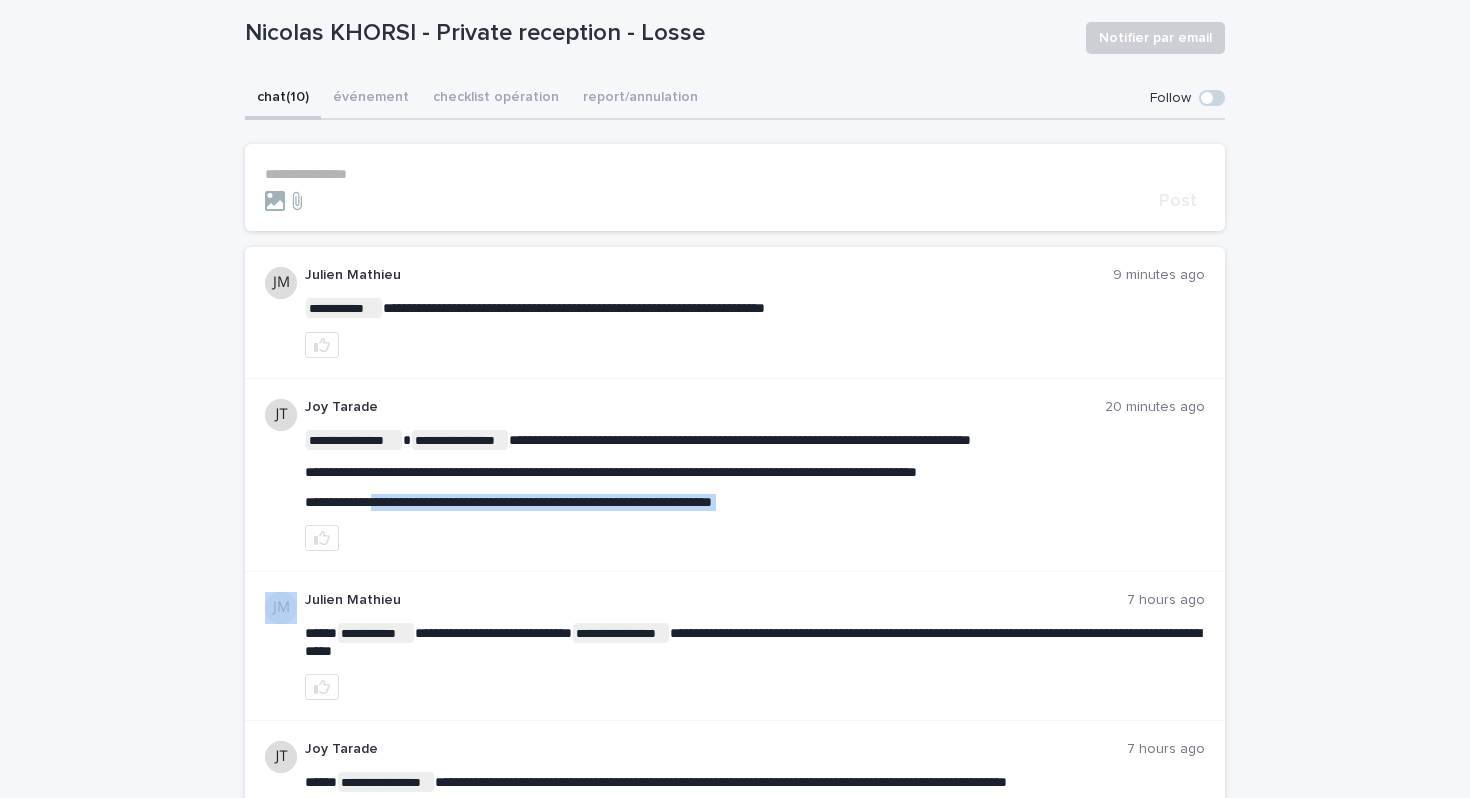 drag, startPoint x: 770, startPoint y: 504, endPoint x: 371, endPoint y: 502, distance: 399.005 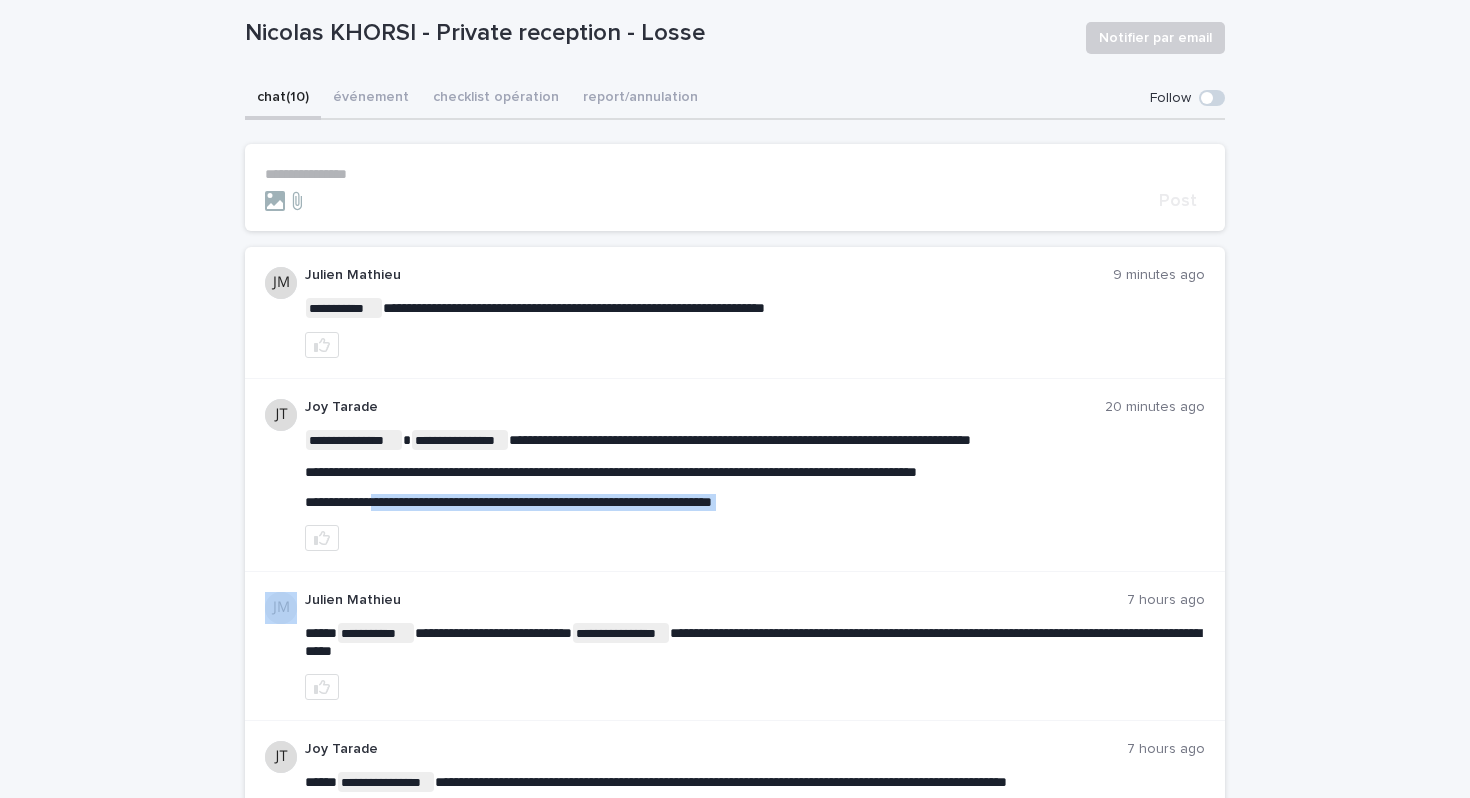 click on "**********" at bounding box center [755, 502] 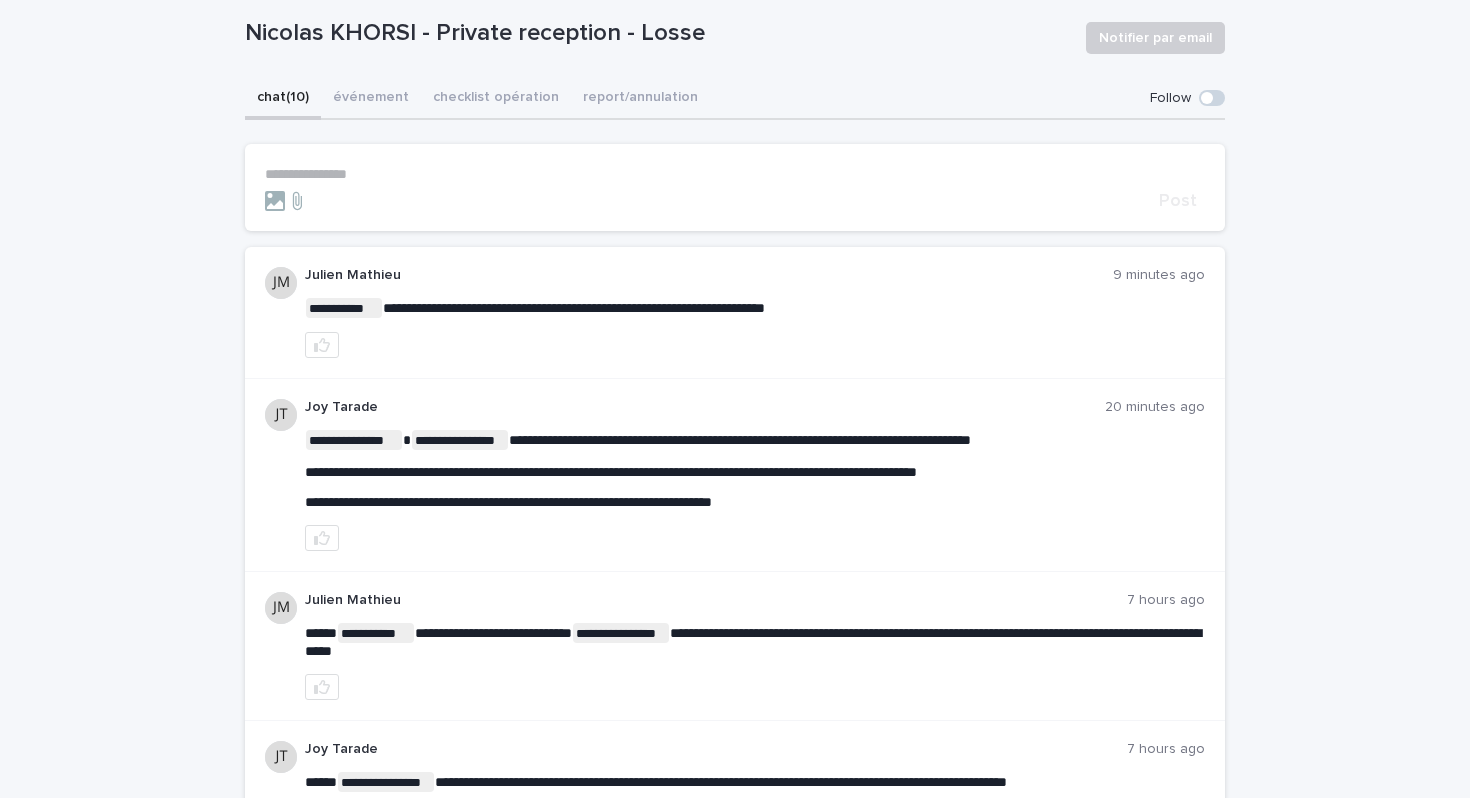 click on "**********" at bounding box center (508, 502) 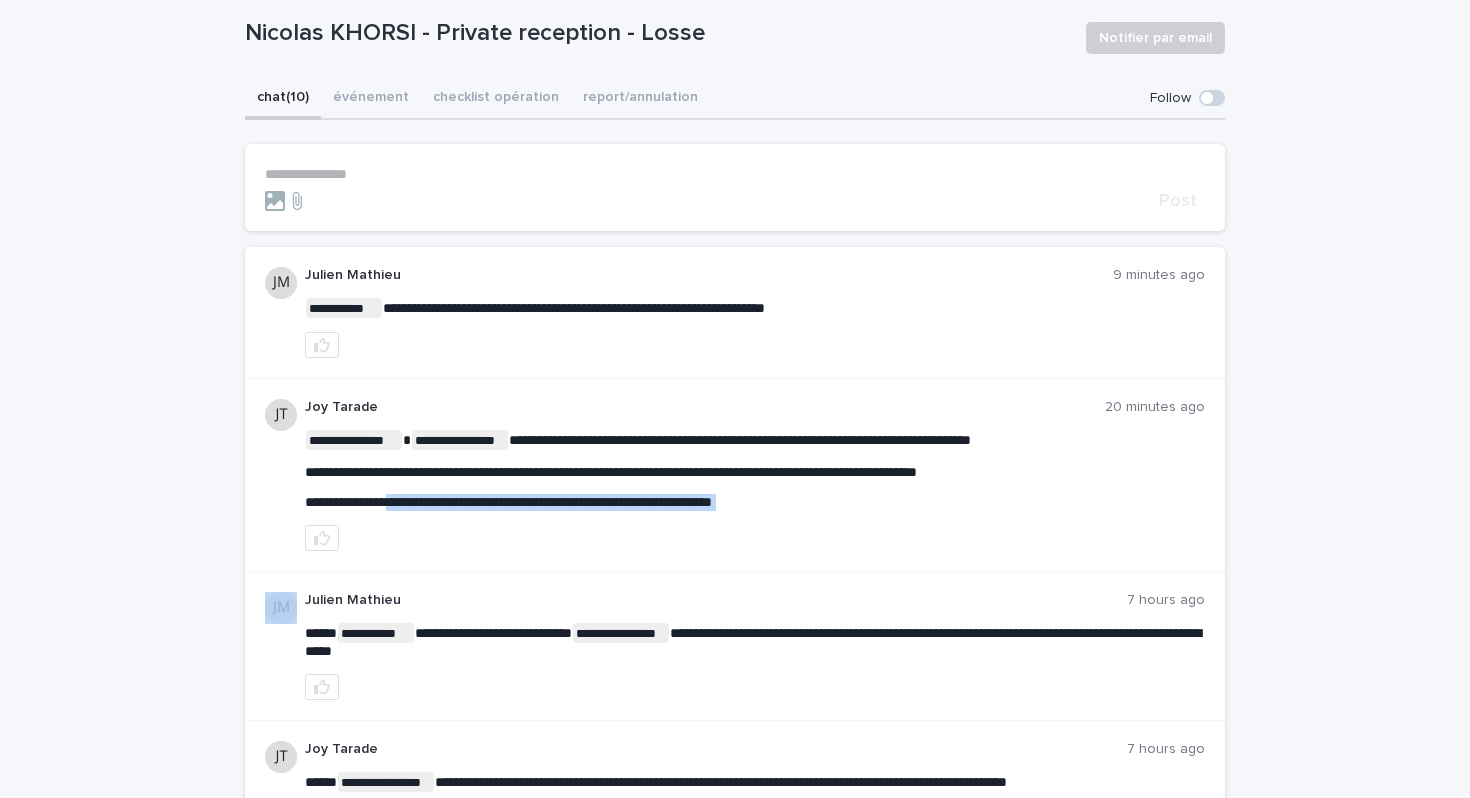 drag, startPoint x: 402, startPoint y: 502, endPoint x: 793, endPoint y: 502, distance: 391 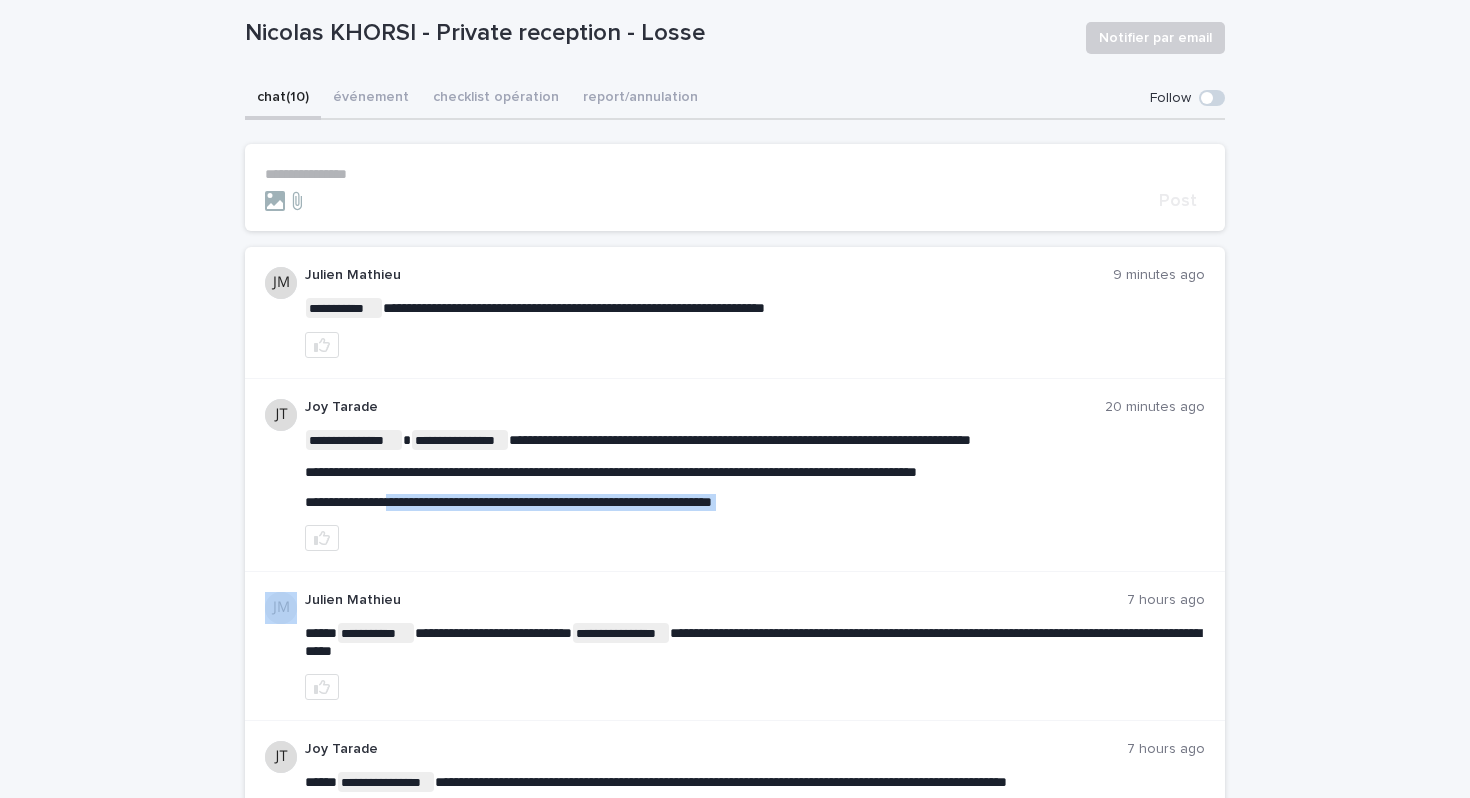 click on "**********" at bounding box center [755, 502] 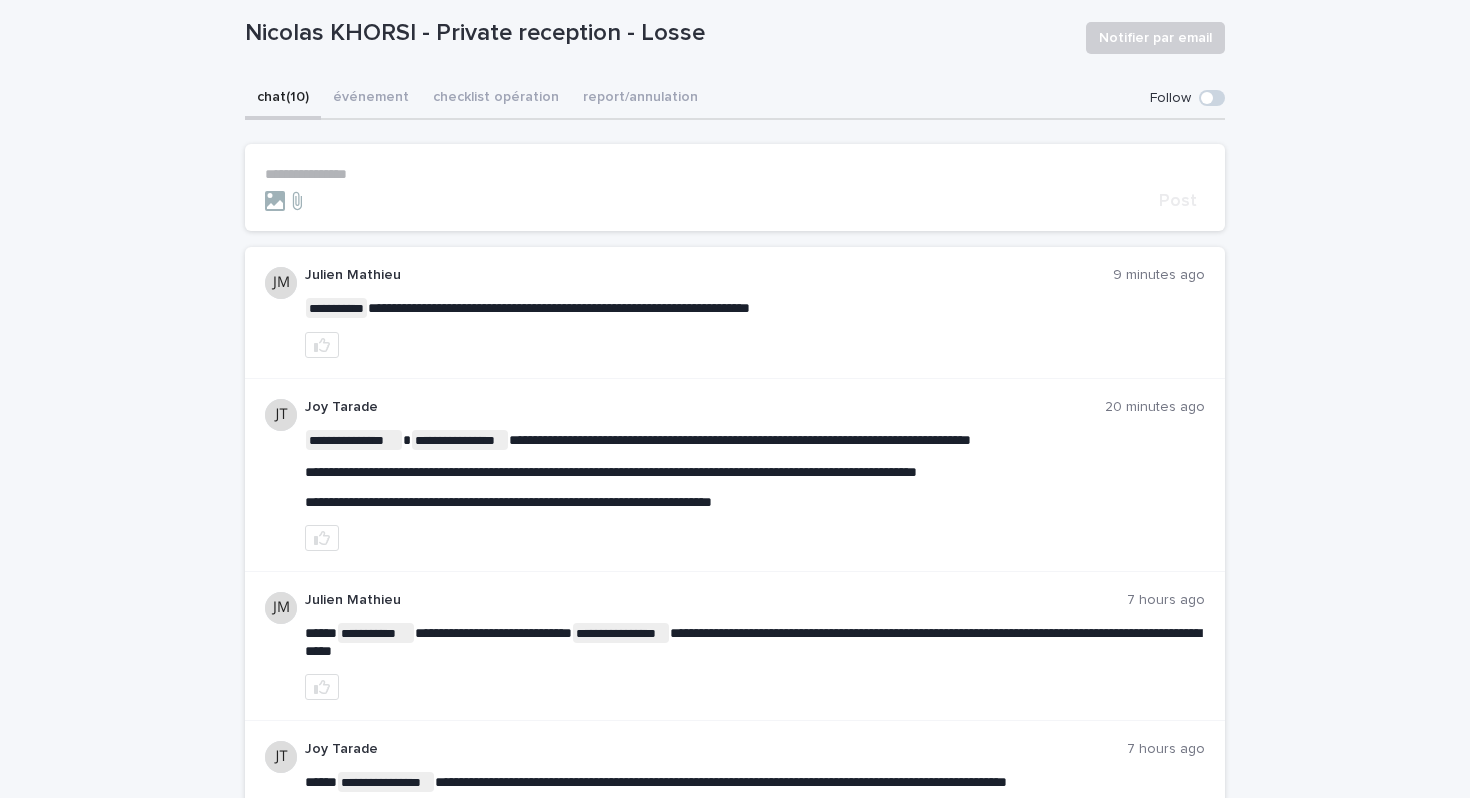 drag, startPoint x: 499, startPoint y: 310, endPoint x: 762, endPoint y: 309, distance: 263.0019 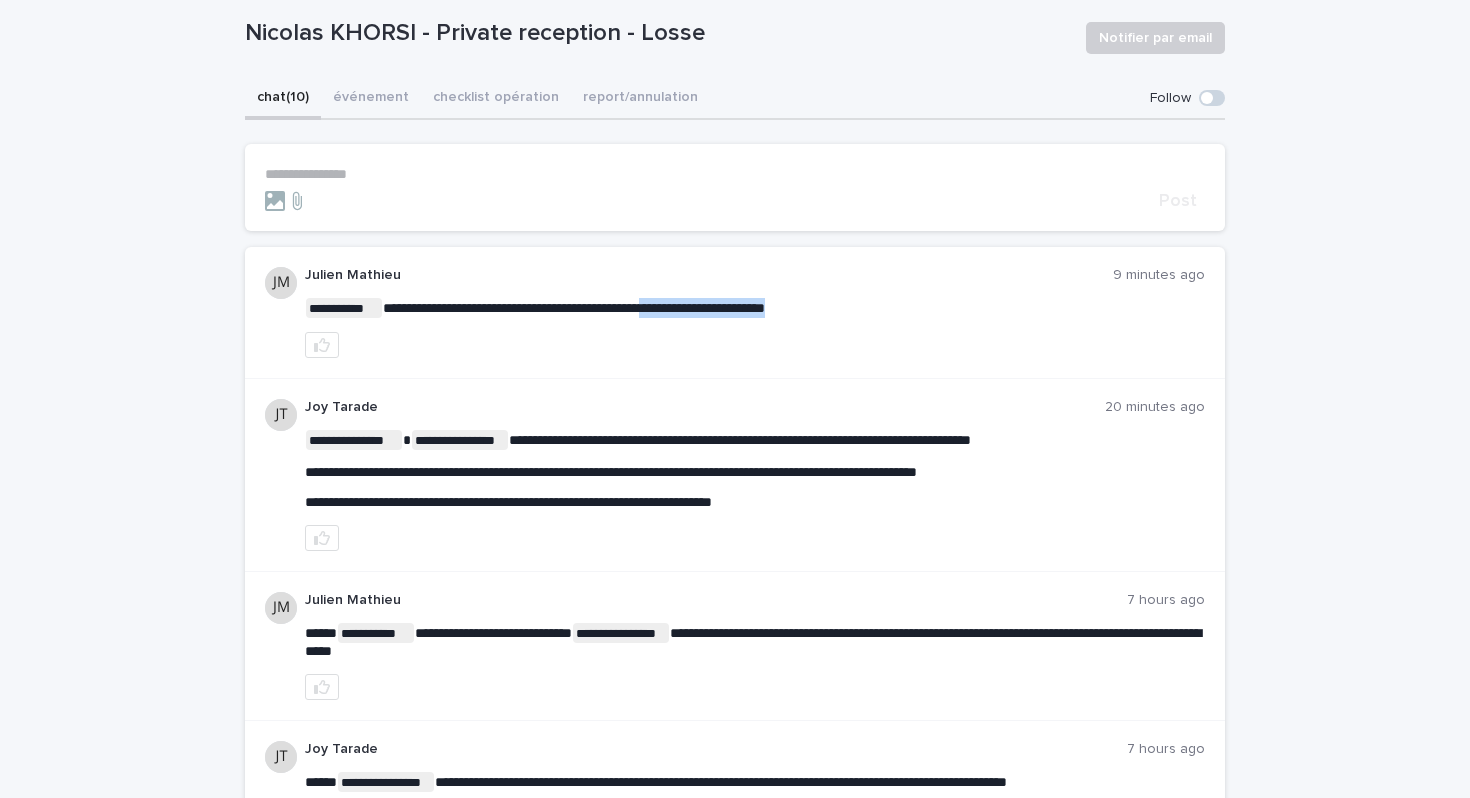 drag, startPoint x: 695, startPoint y: 309, endPoint x: 875, endPoint y: 309, distance: 180 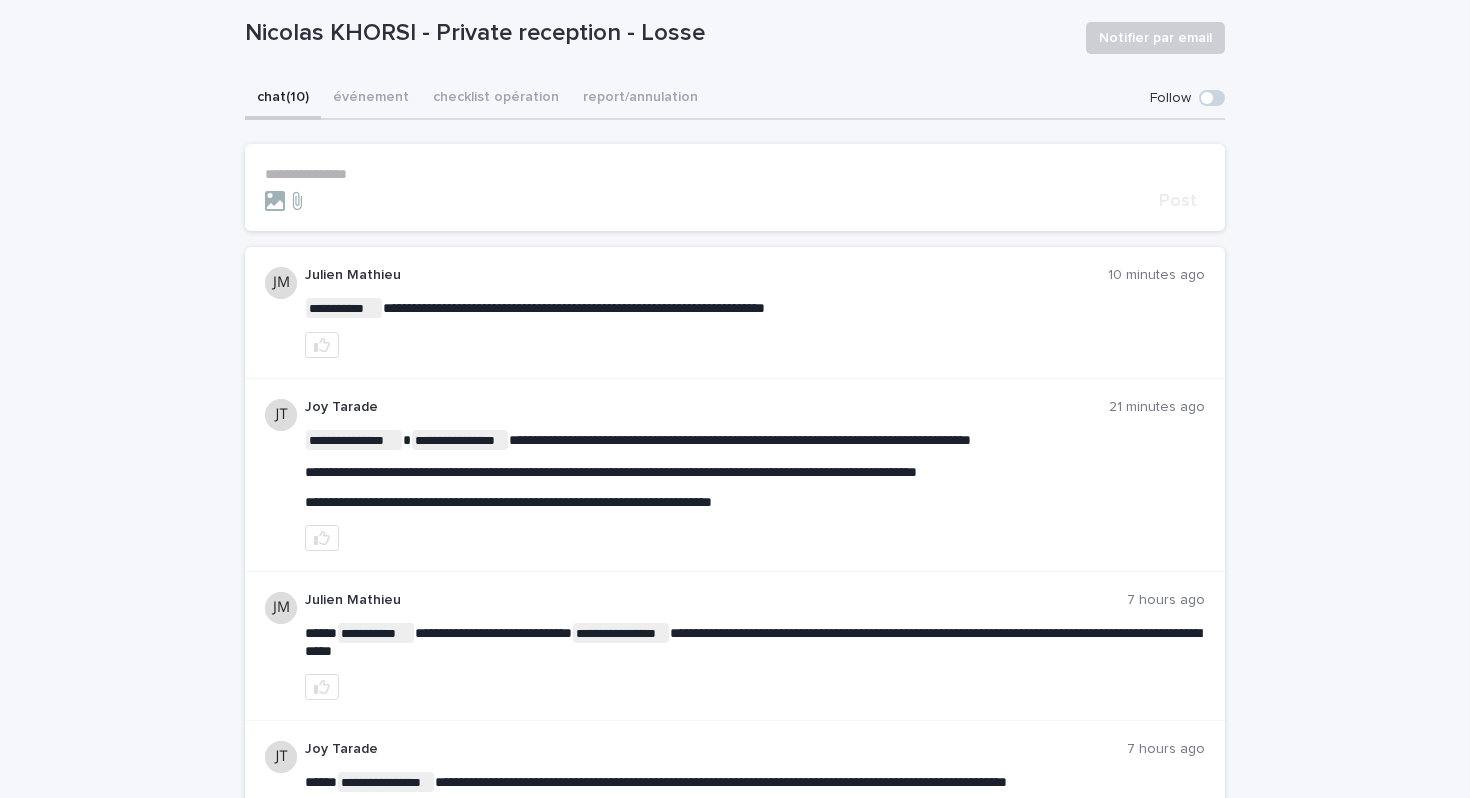 click on "**********" at bounding box center (755, 502) 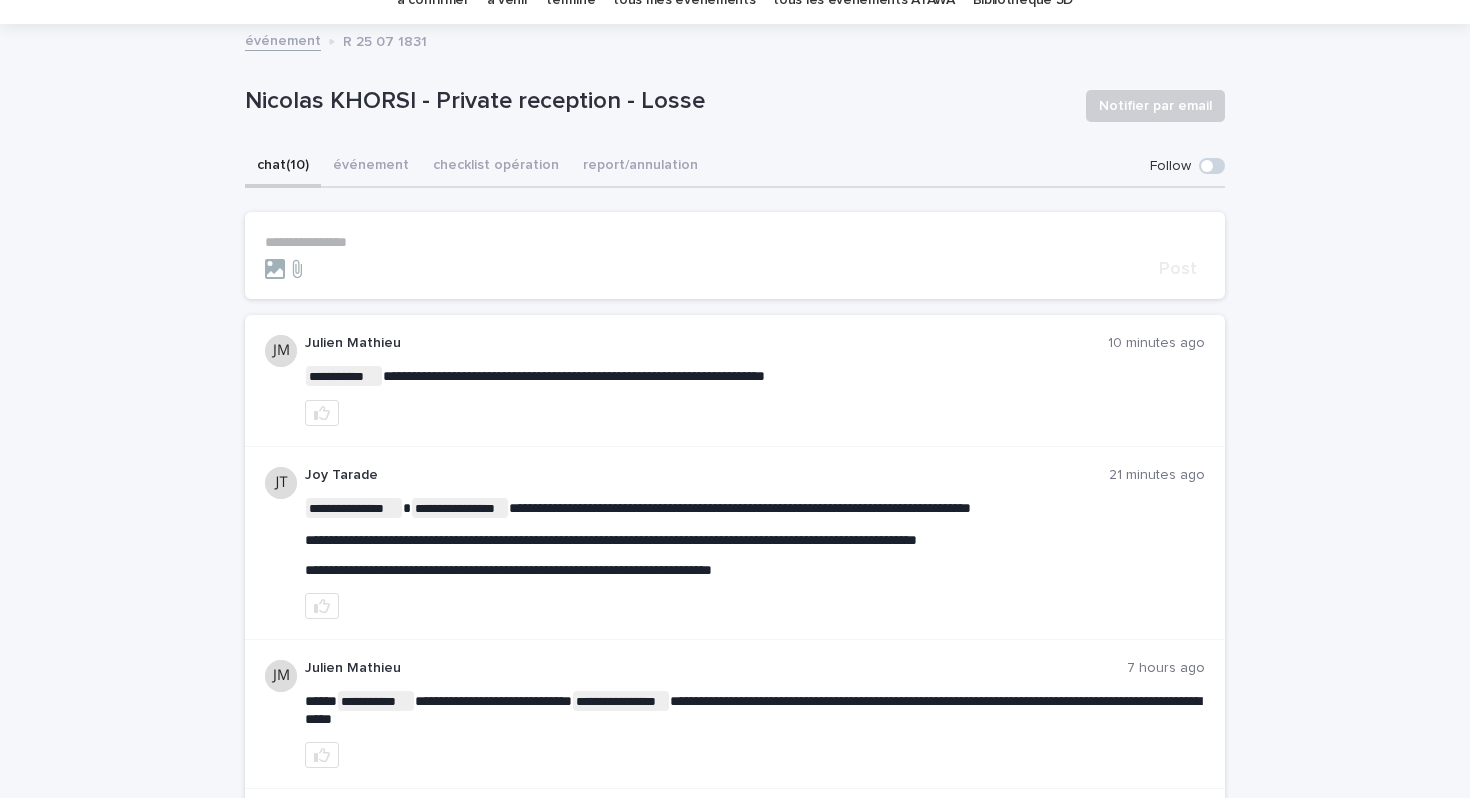 scroll, scrollTop: 105, scrollLeft: 0, axis: vertical 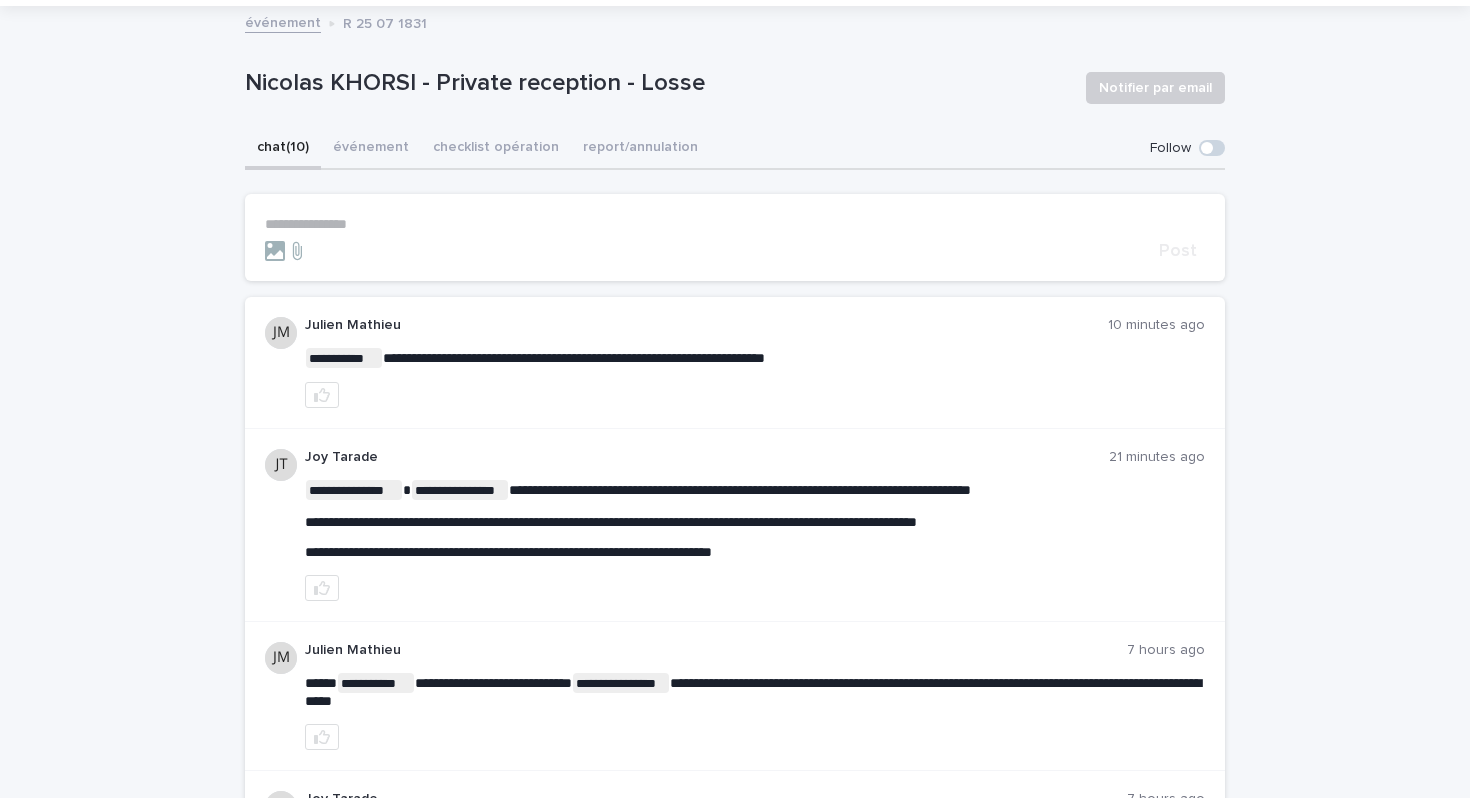 click on "**********" at bounding box center [735, 224] 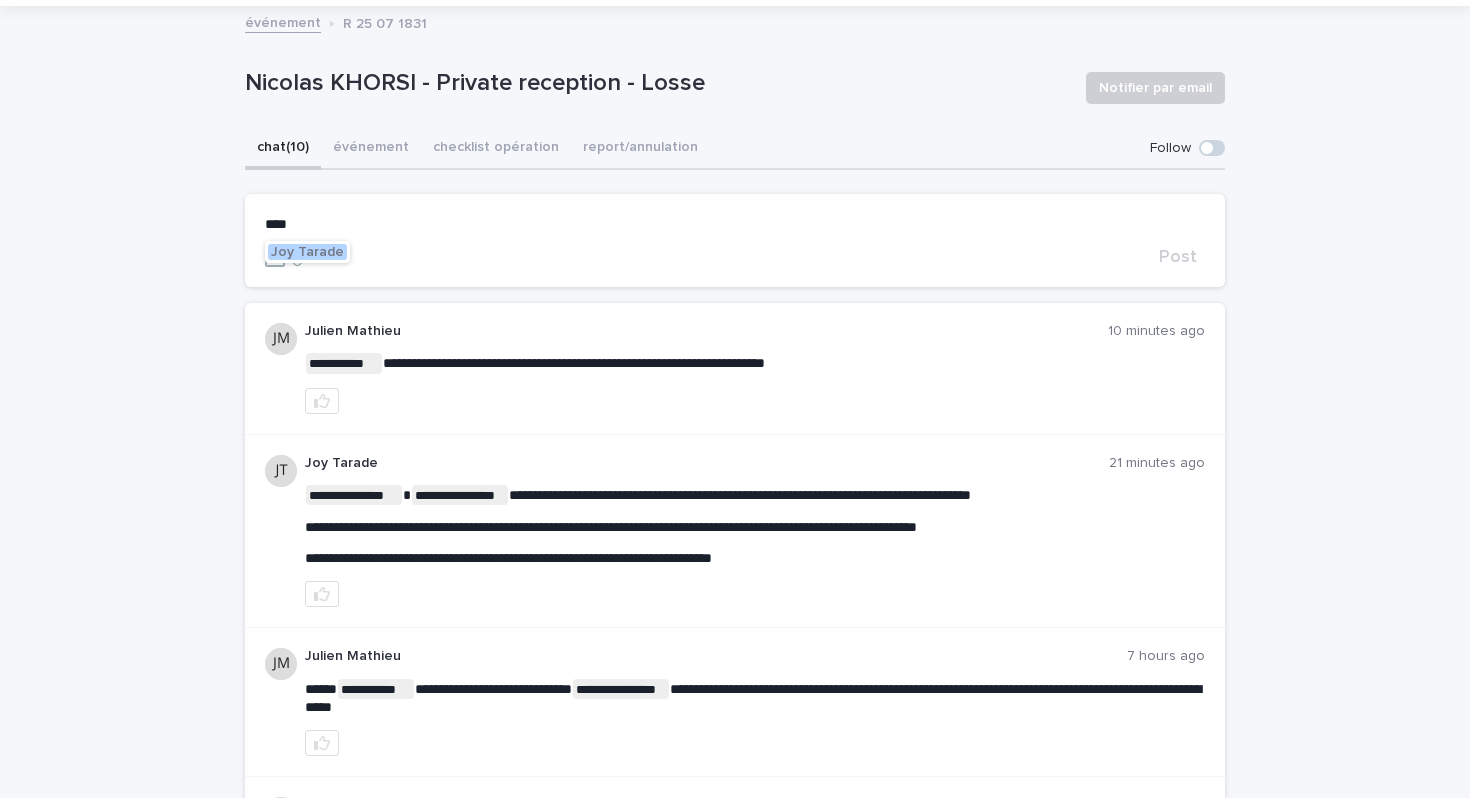 click on "Joy Tarade" at bounding box center (307, 252) 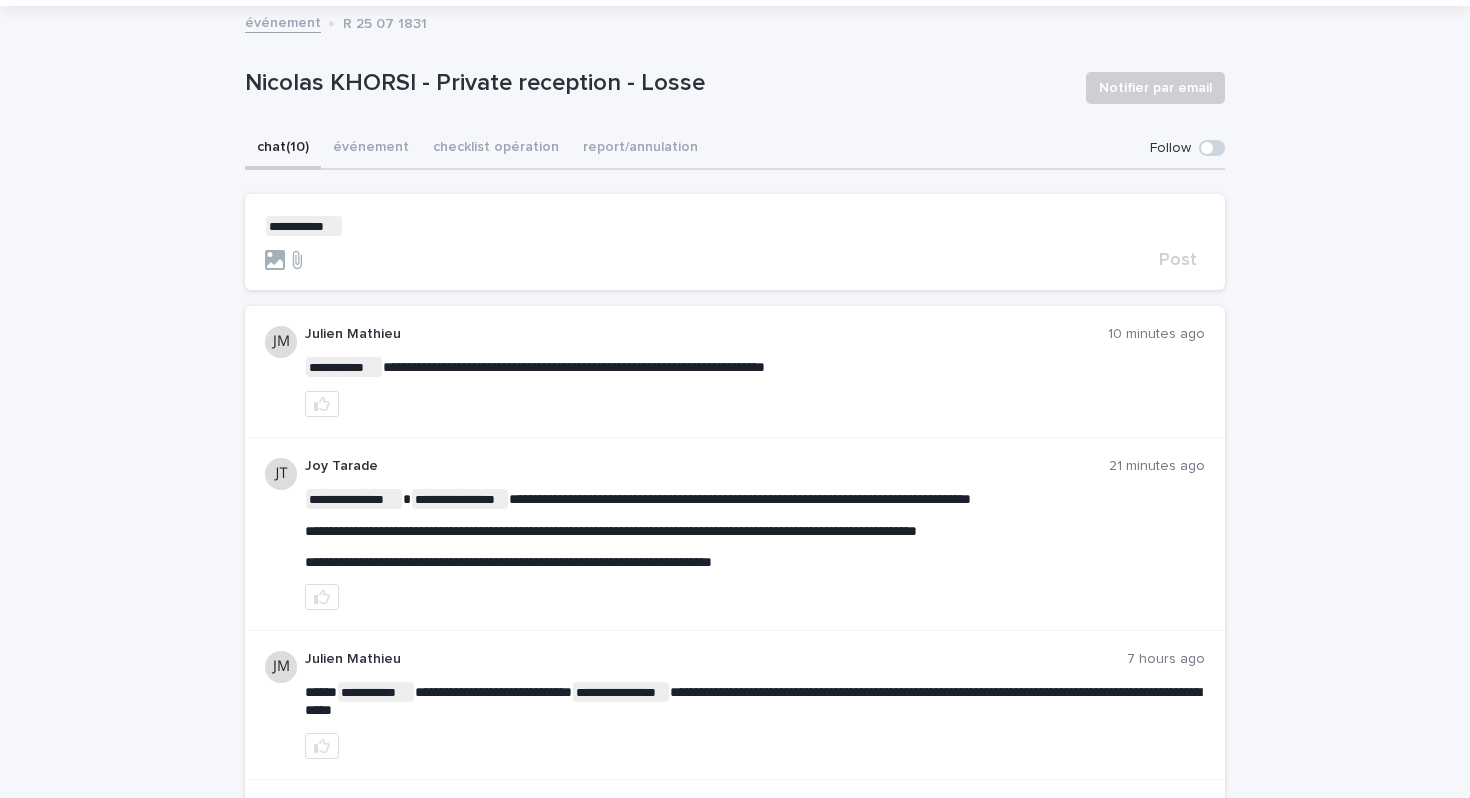 click on "**********" at bounding box center (735, 226) 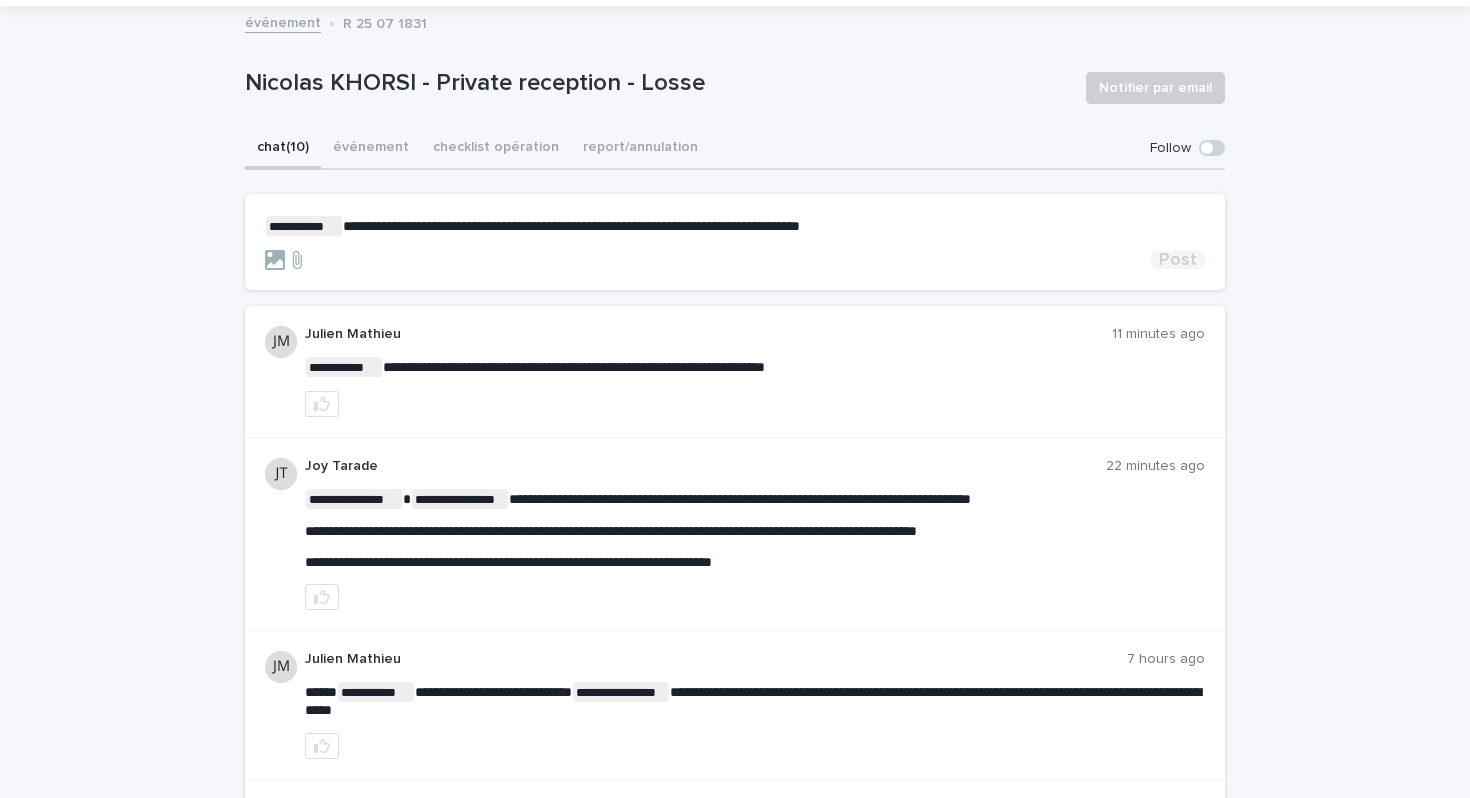 click on "Post" at bounding box center (1178, 260) 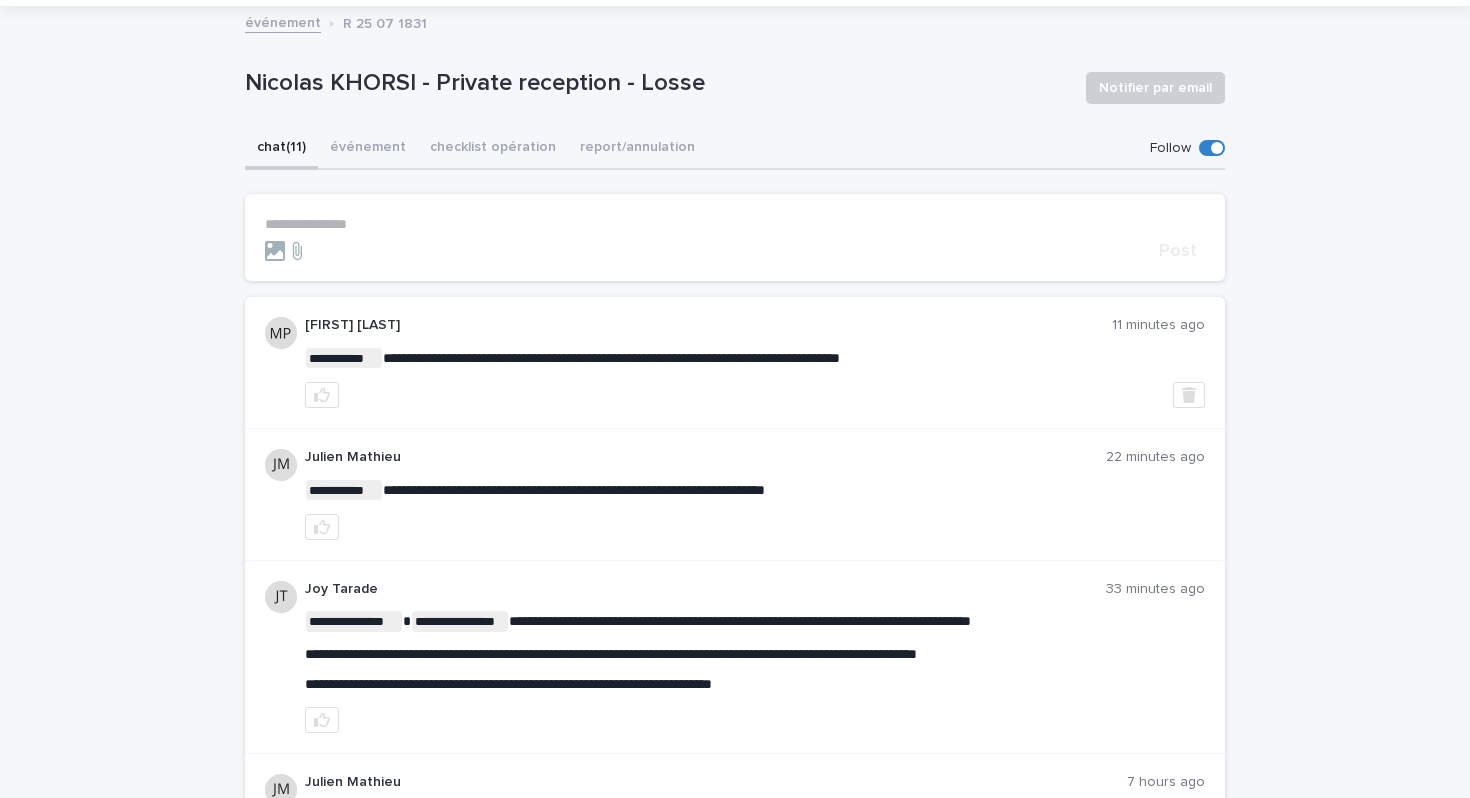 scroll, scrollTop: 0, scrollLeft: 0, axis: both 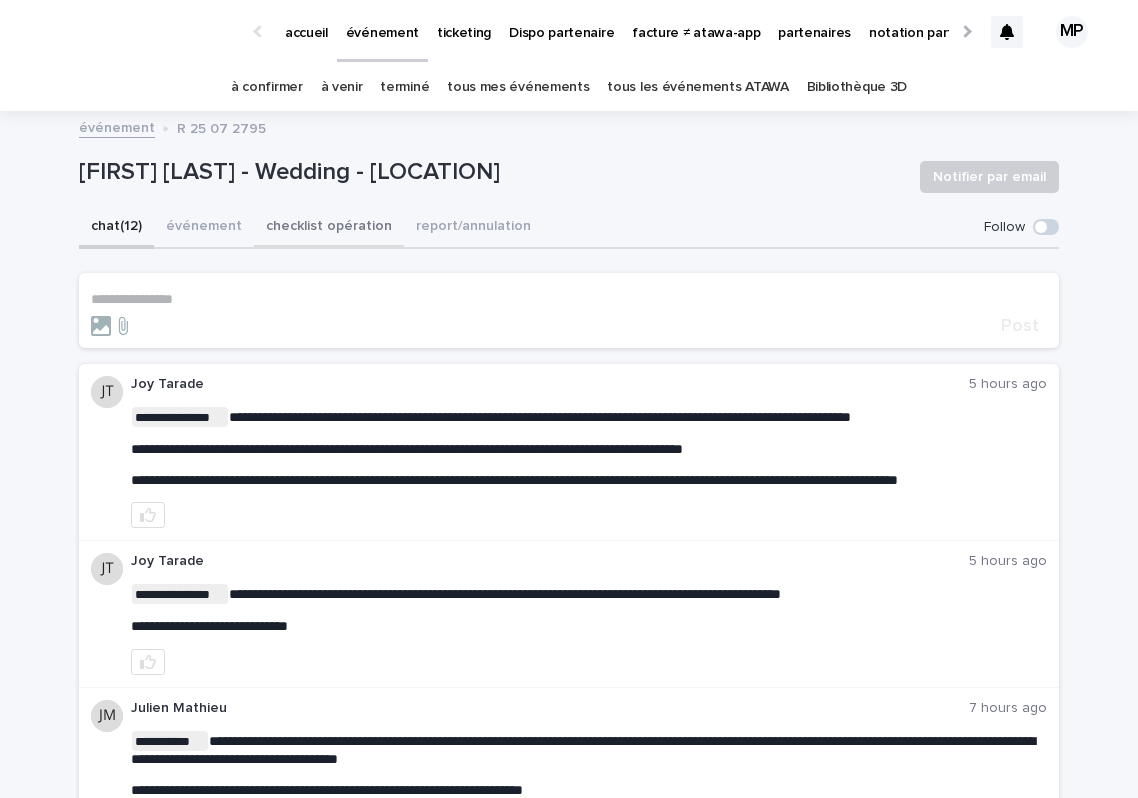 click on "checklist opération" at bounding box center (329, 228) 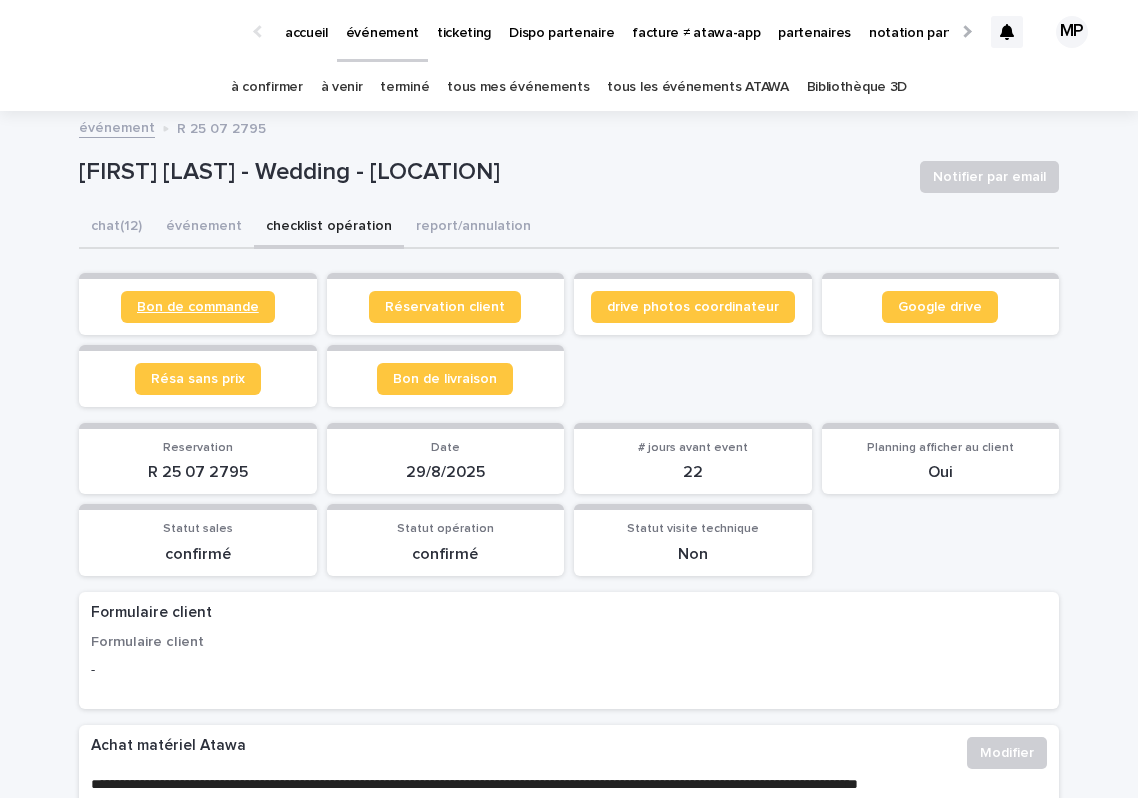 click on "Bon de commande" at bounding box center (198, 307) 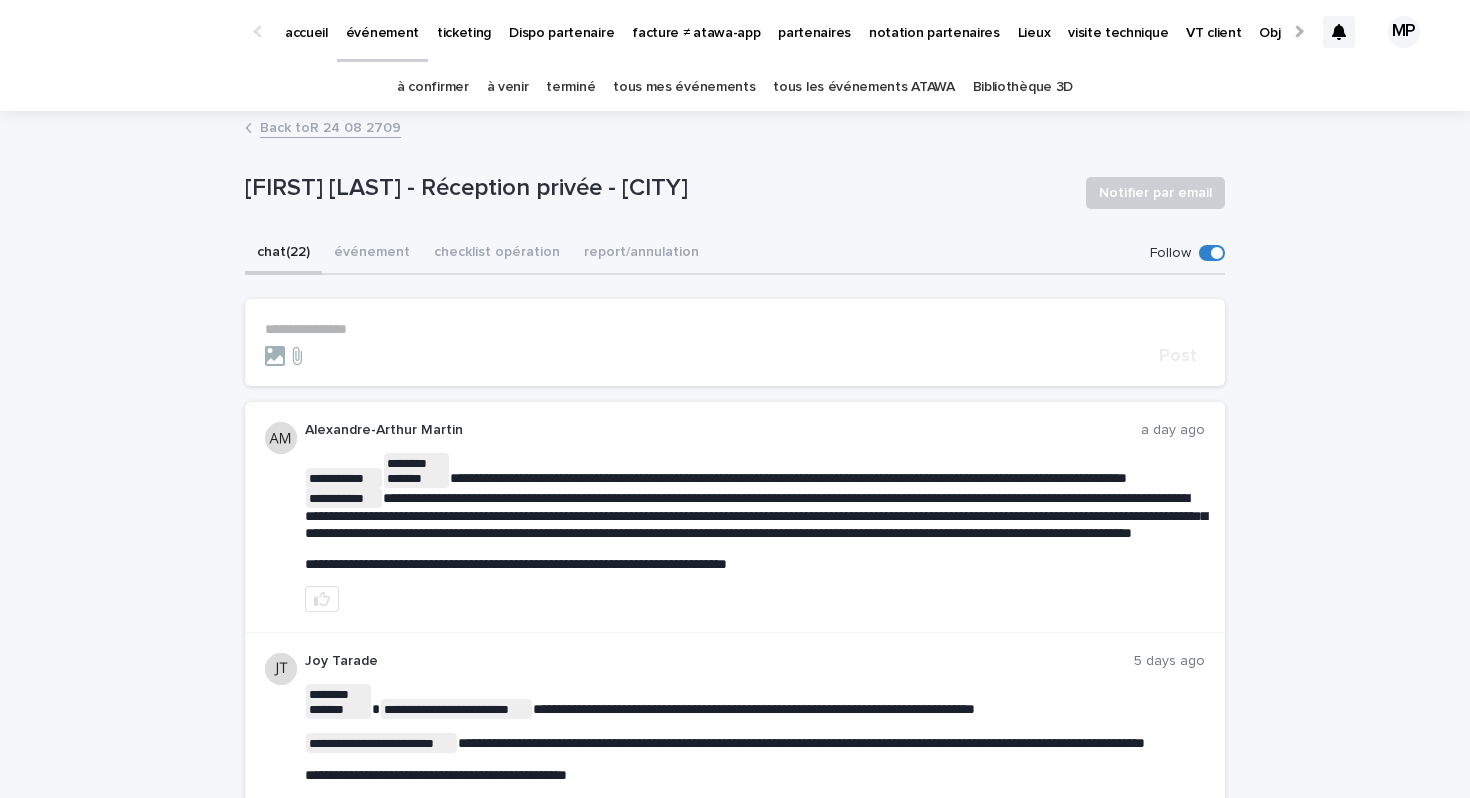 scroll, scrollTop: 0, scrollLeft: 0, axis: both 